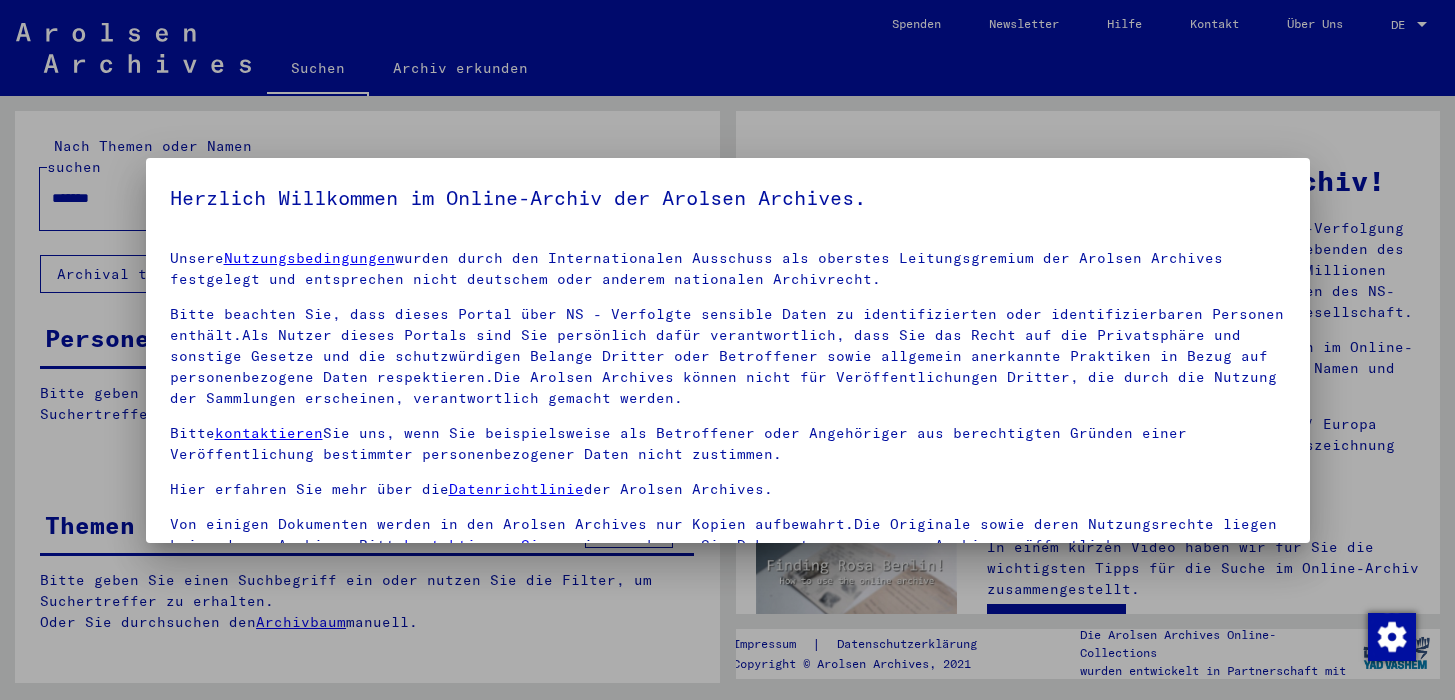 scroll, scrollTop: 0, scrollLeft: 0, axis: both 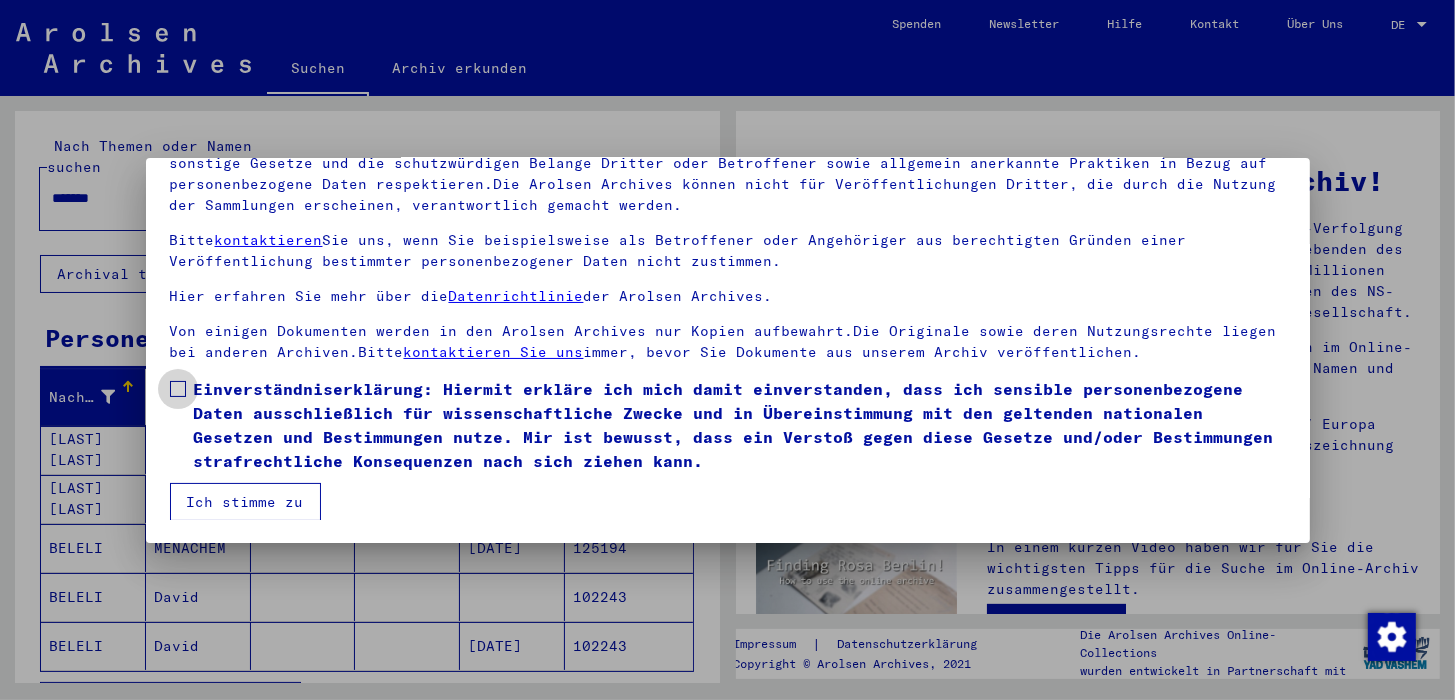 click at bounding box center (178, 389) 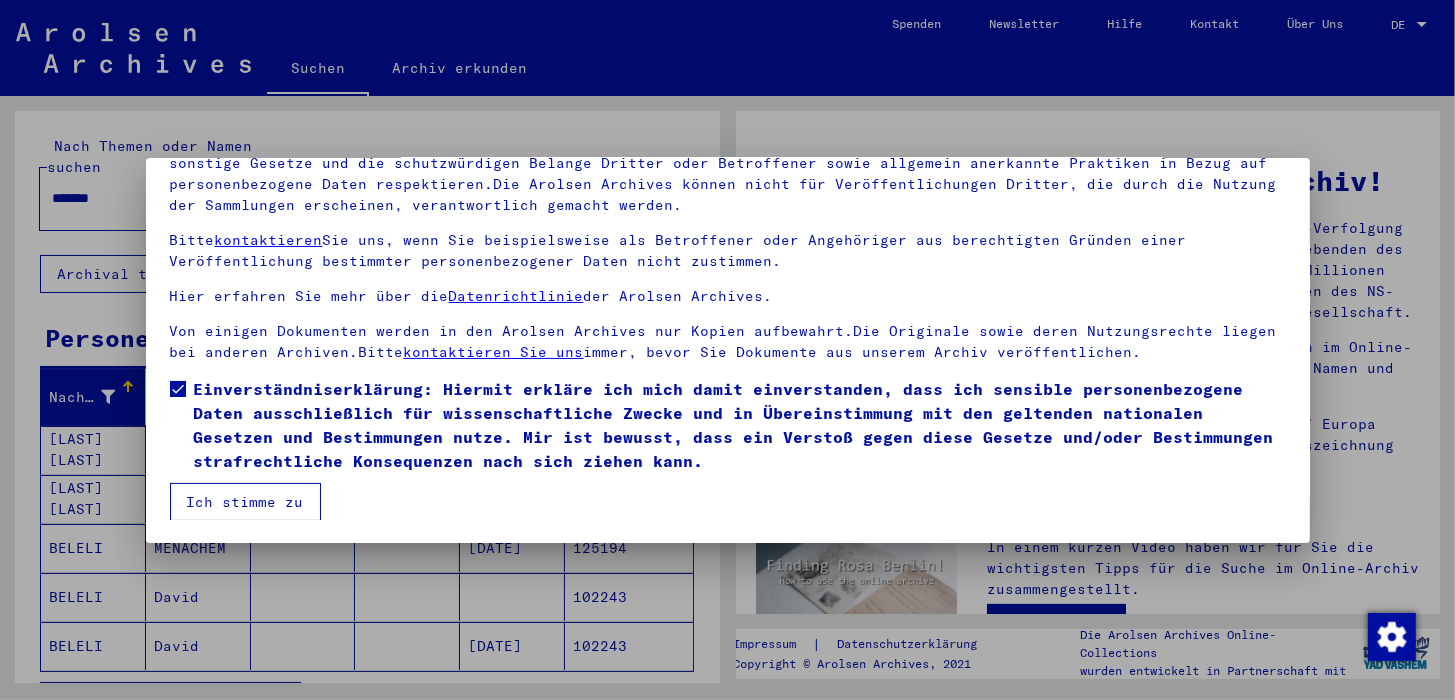 click on "Ich stimme zu" at bounding box center (245, 502) 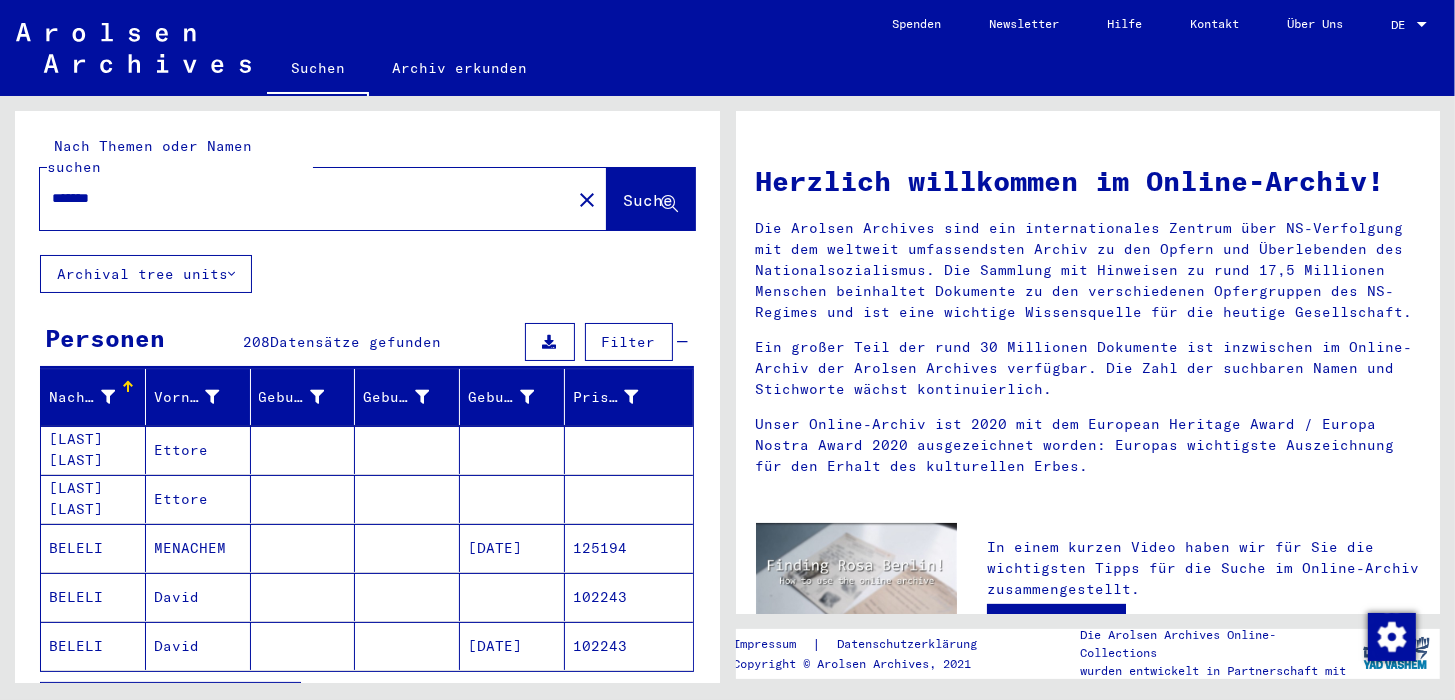 click on "DE" at bounding box center (1402, 25) 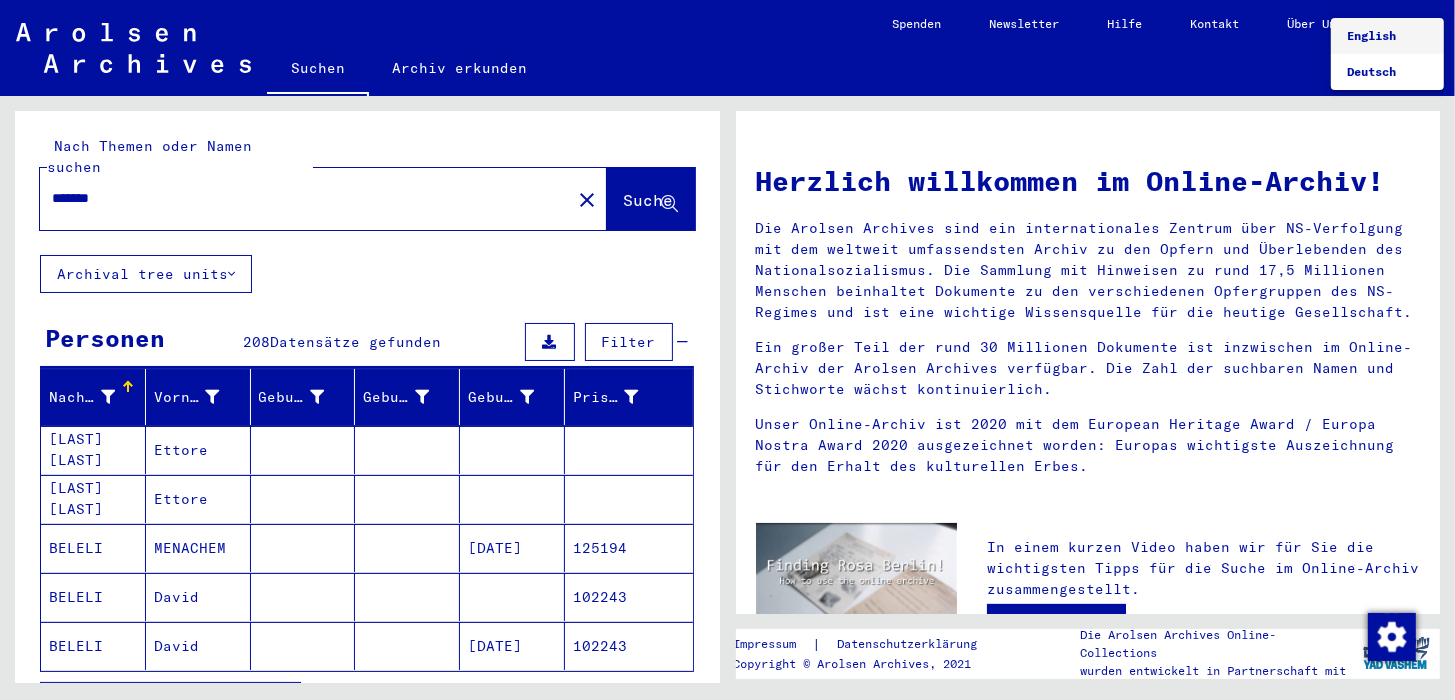 click on "English" at bounding box center (1371, 35) 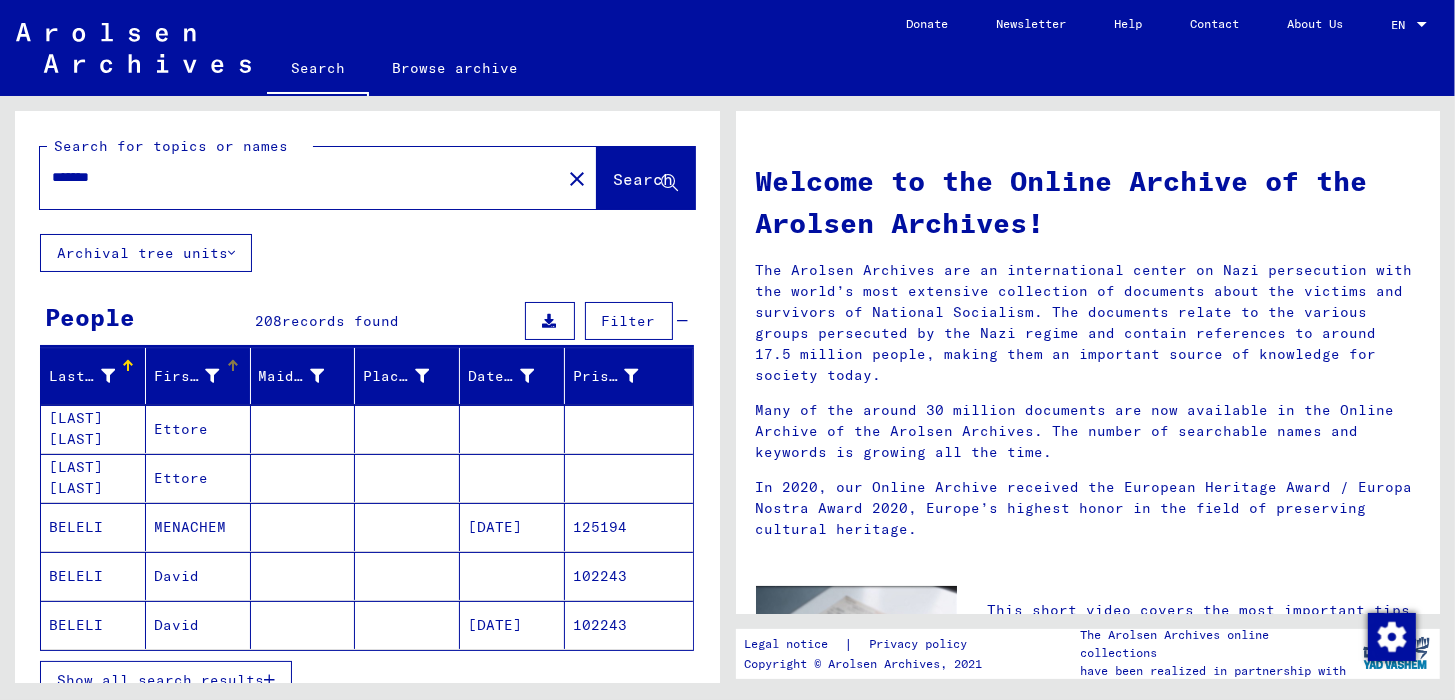 click at bounding box center [213, 376] 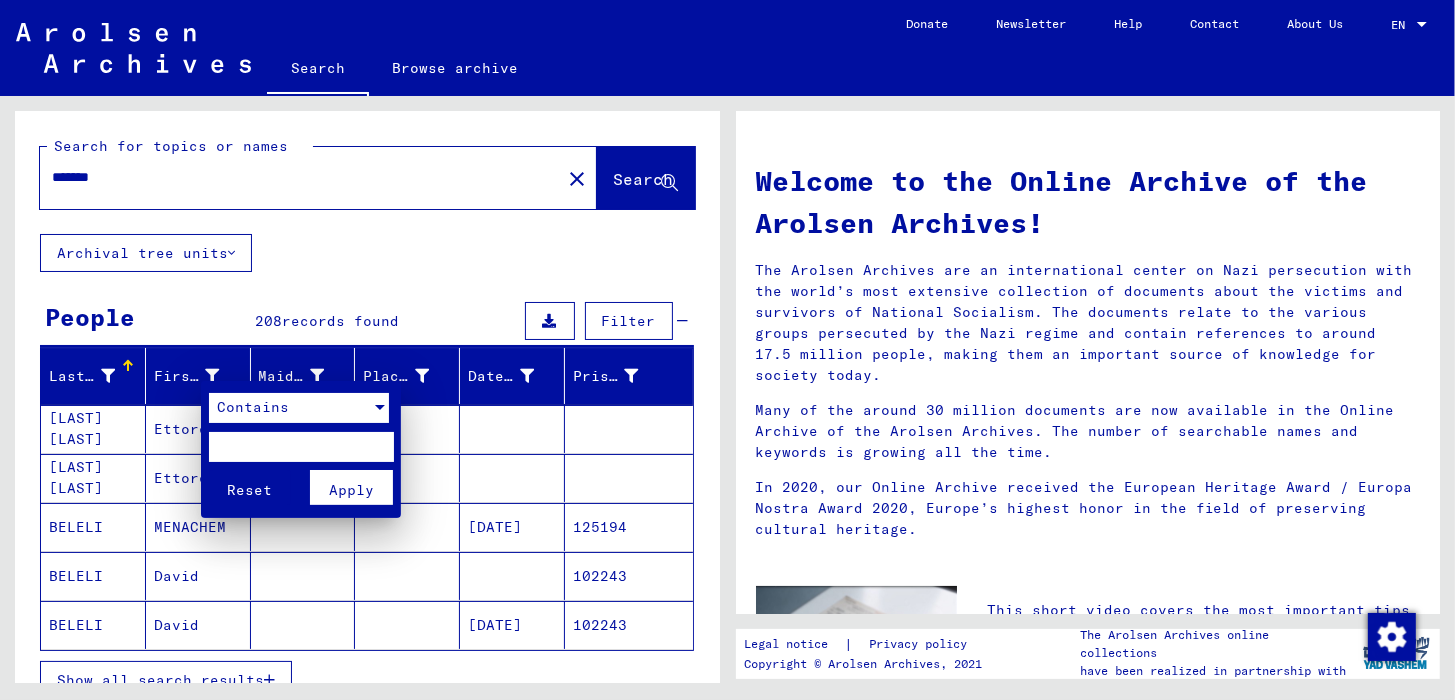 click on "Contains" at bounding box center (290, 408) 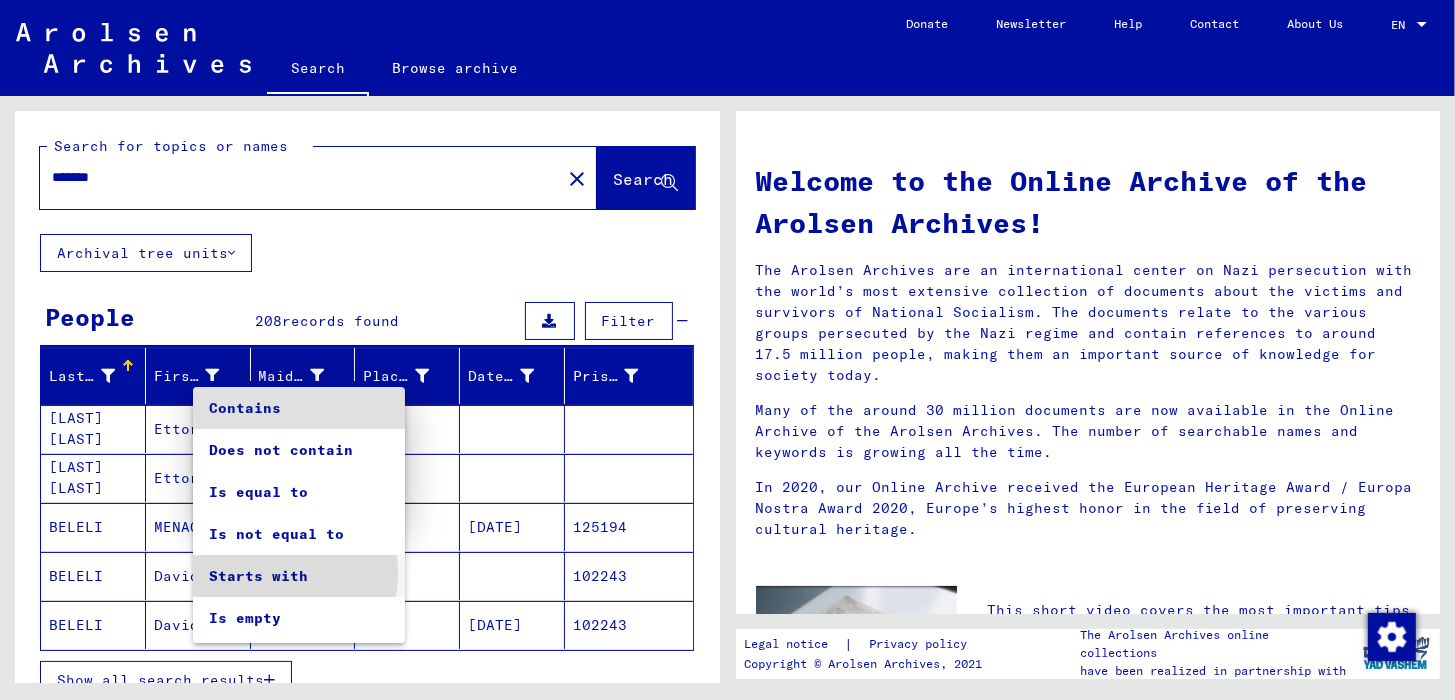click on "Starts with" at bounding box center [299, 576] 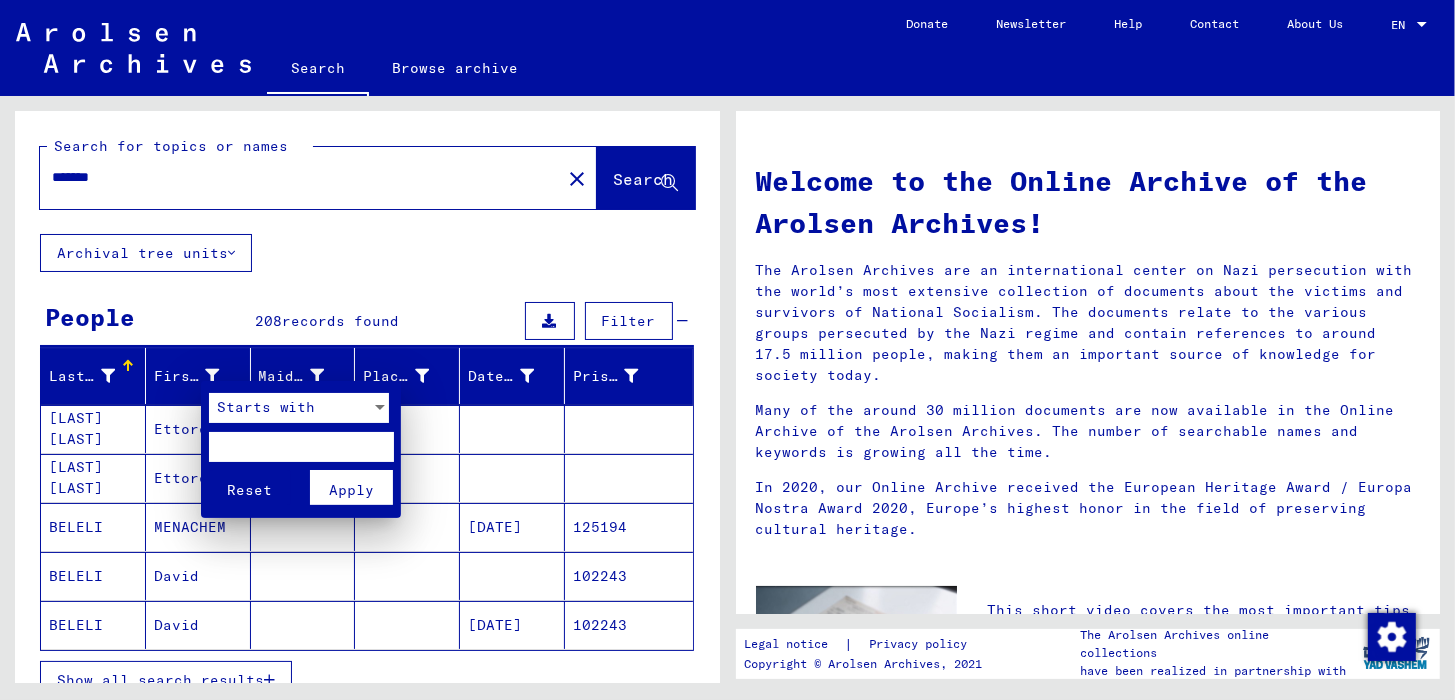 click at bounding box center (301, 447) 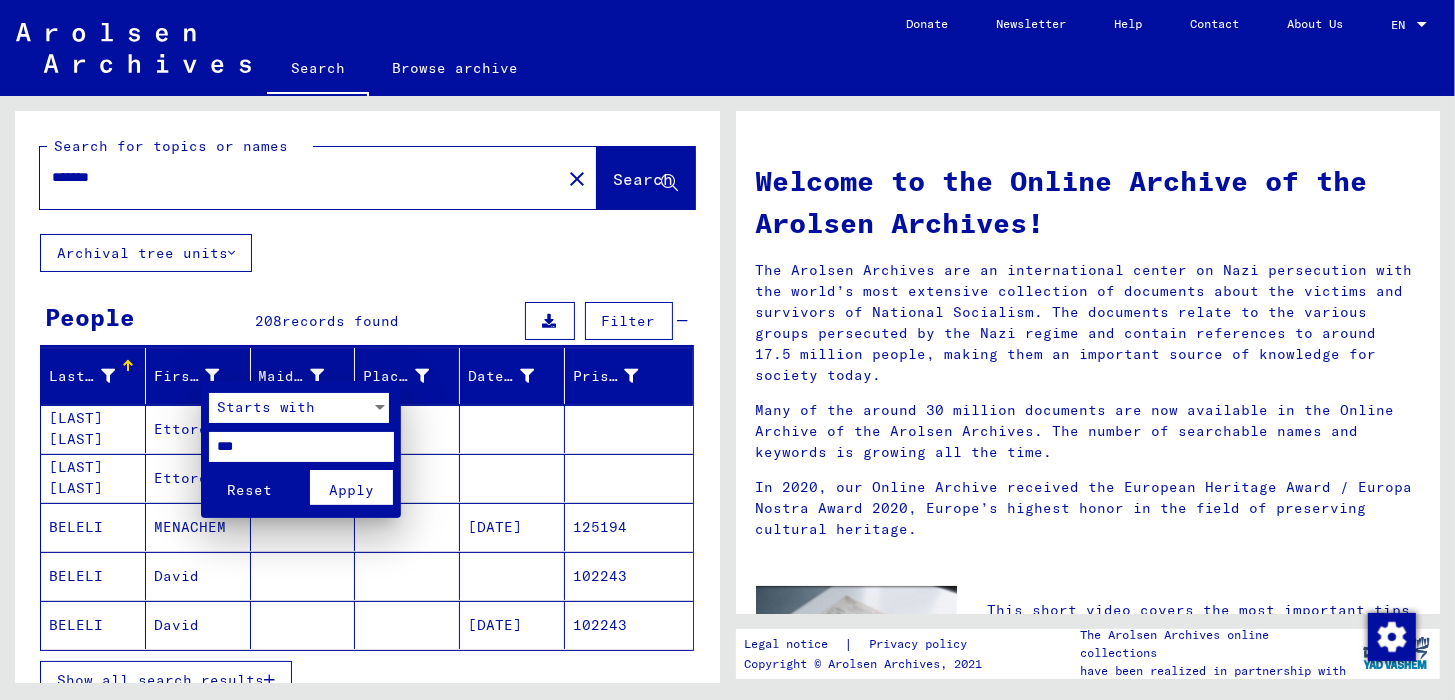 type on "***" 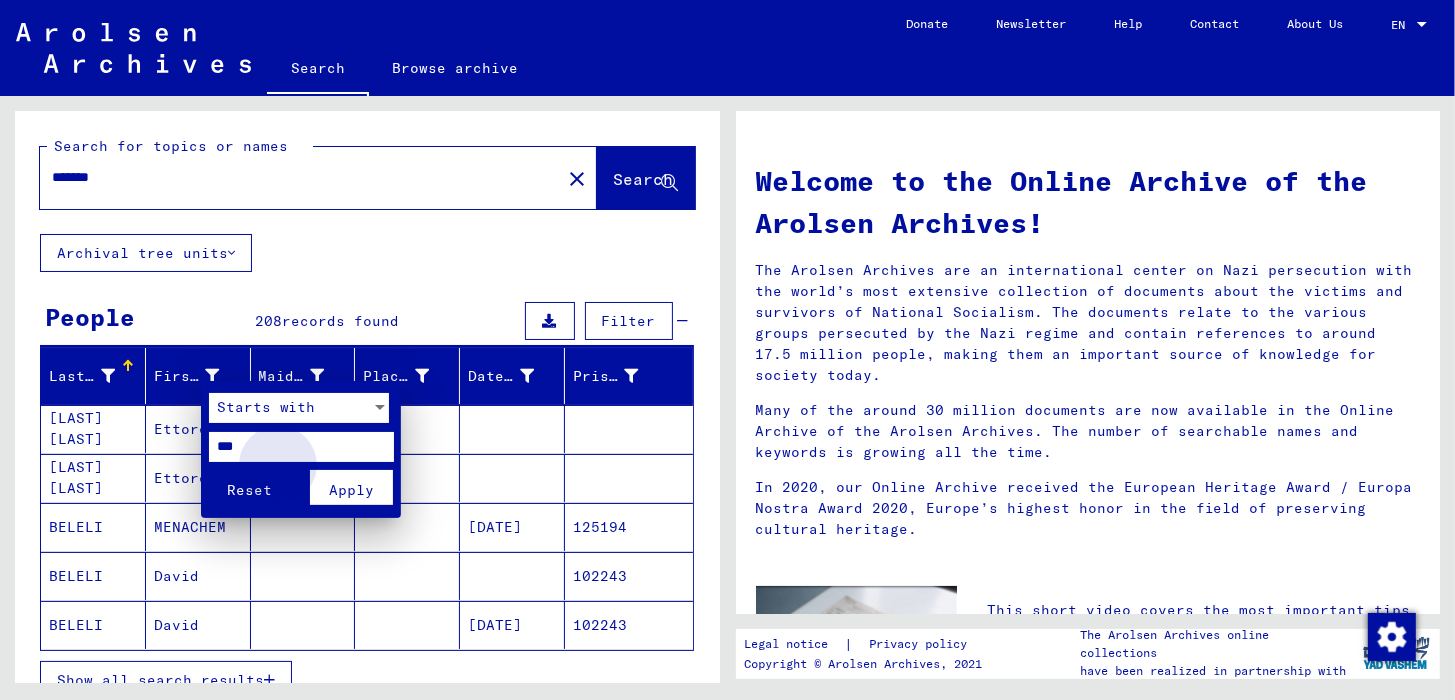 click on "Apply" at bounding box center [351, 487] 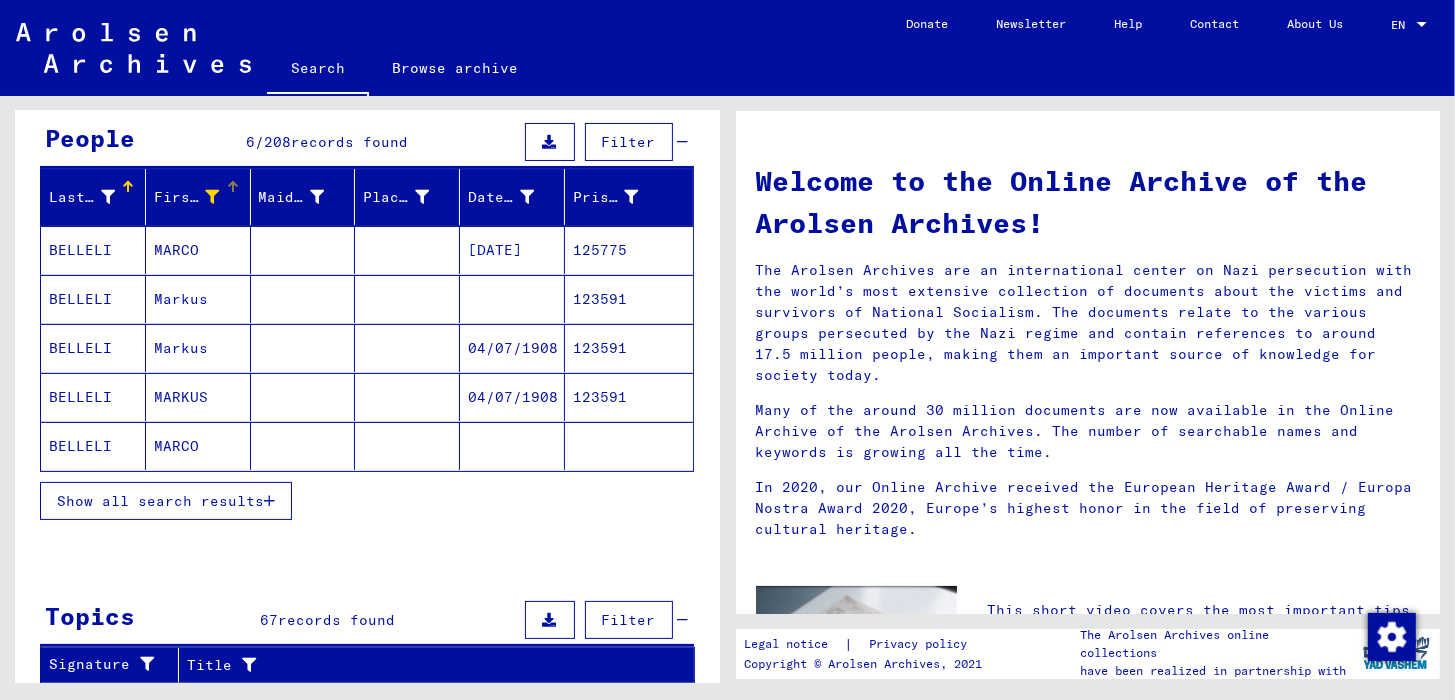 scroll, scrollTop: 200, scrollLeft: 0, axis: vertical 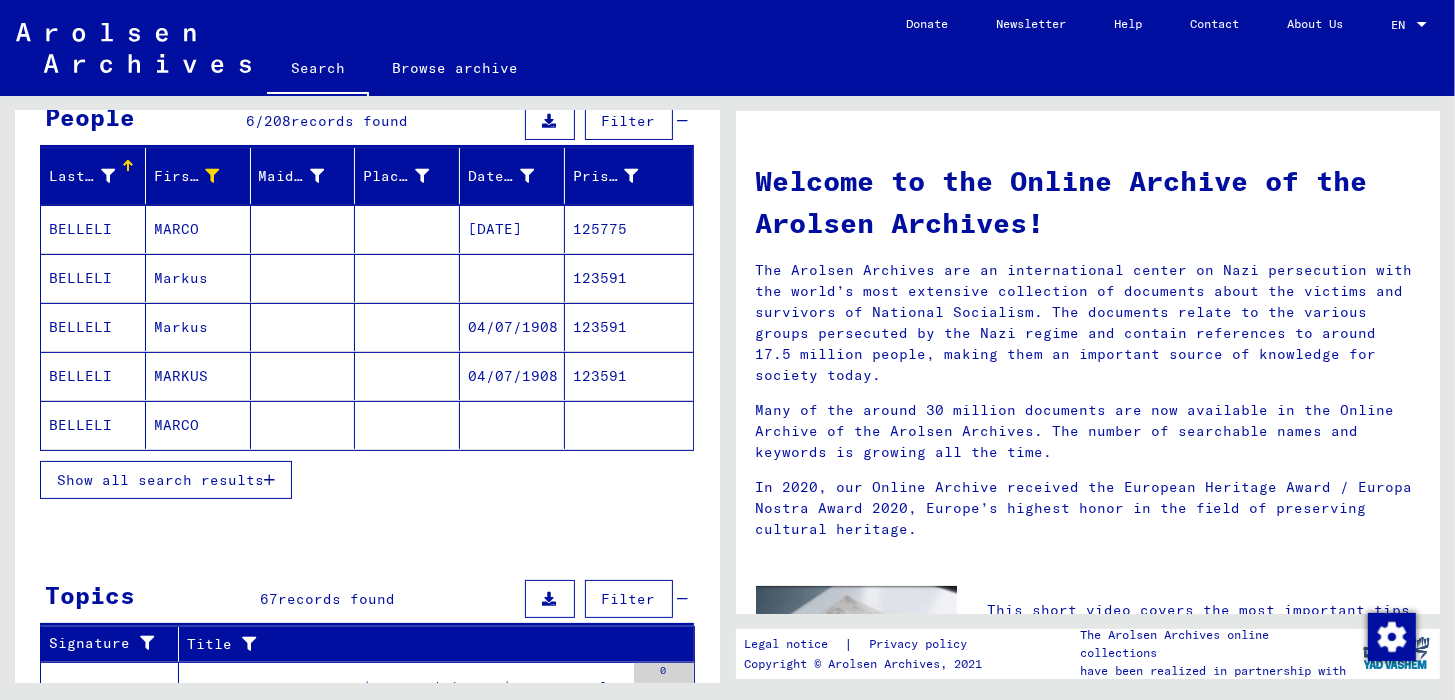 click on "Show all search results" at bounding box center (367, 480) 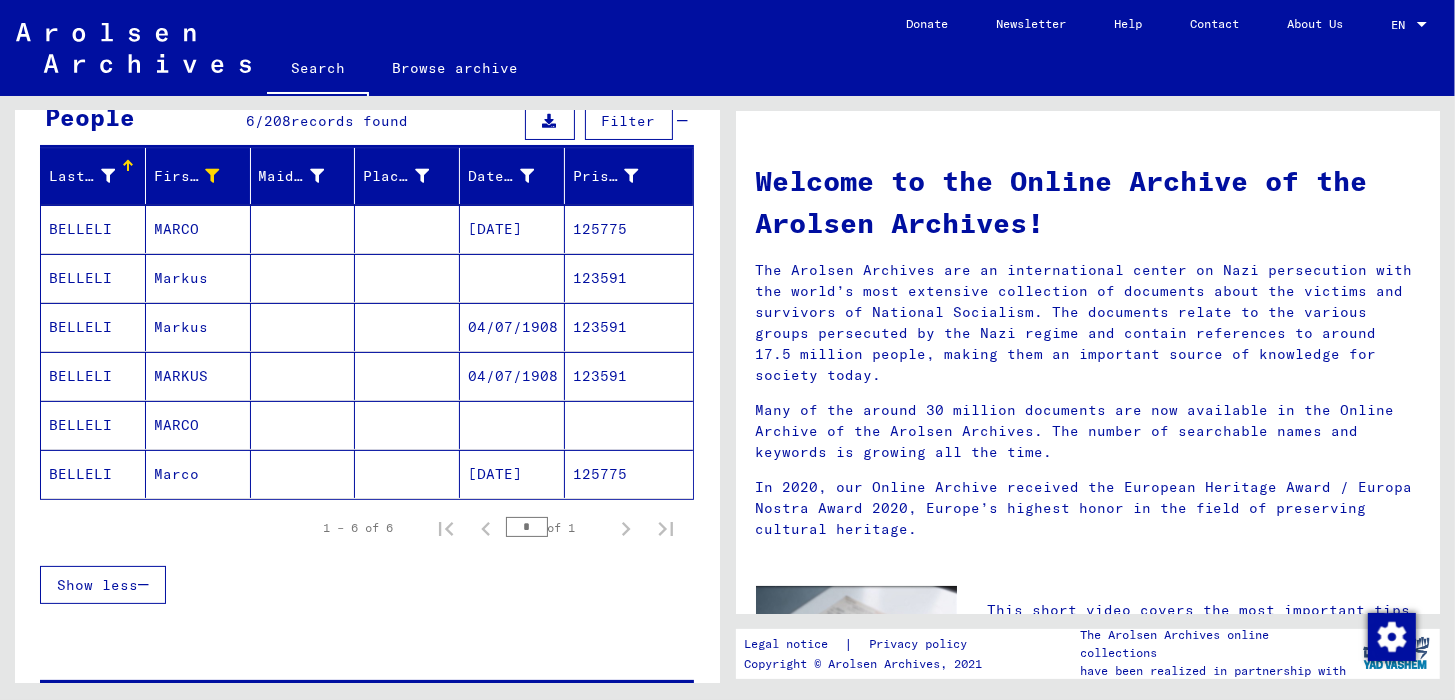click on "BELLELI" at bounding box center [93, 278] 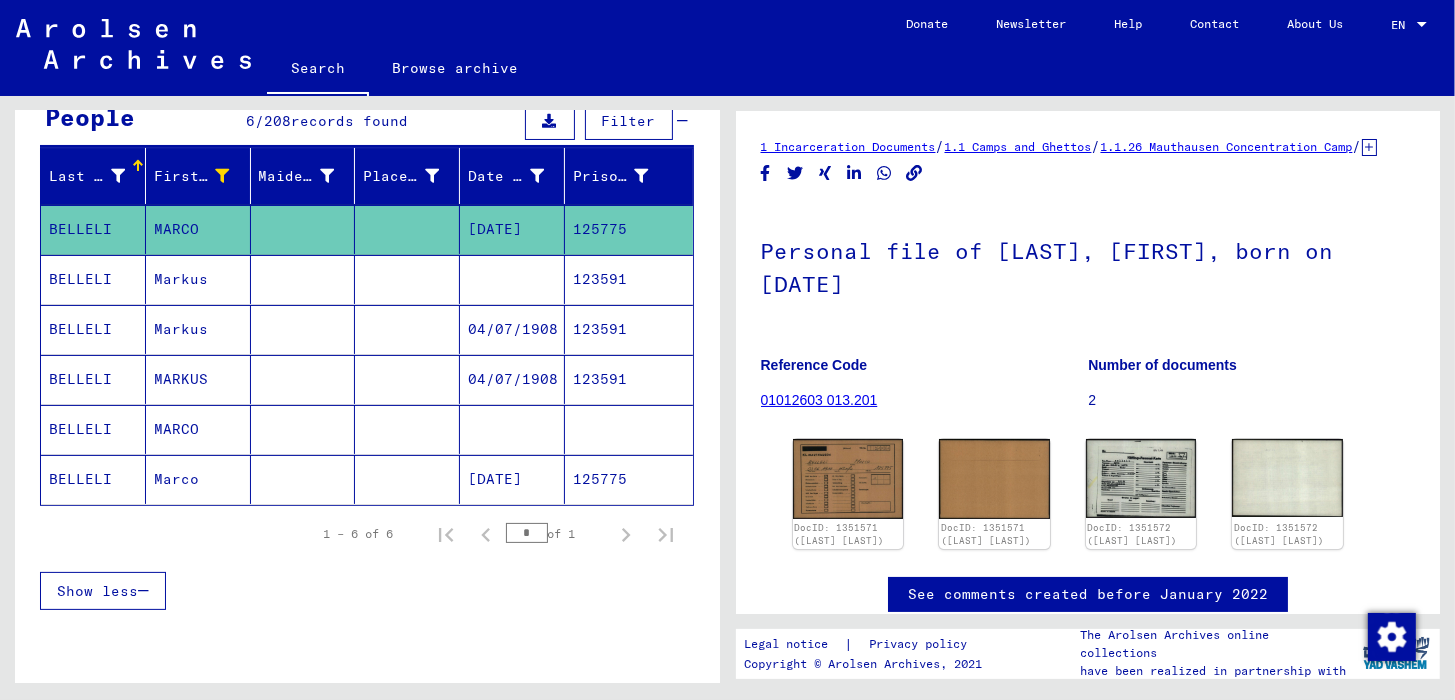 scroll, scrollTop: 0, scrollLeft: 0, axis: both 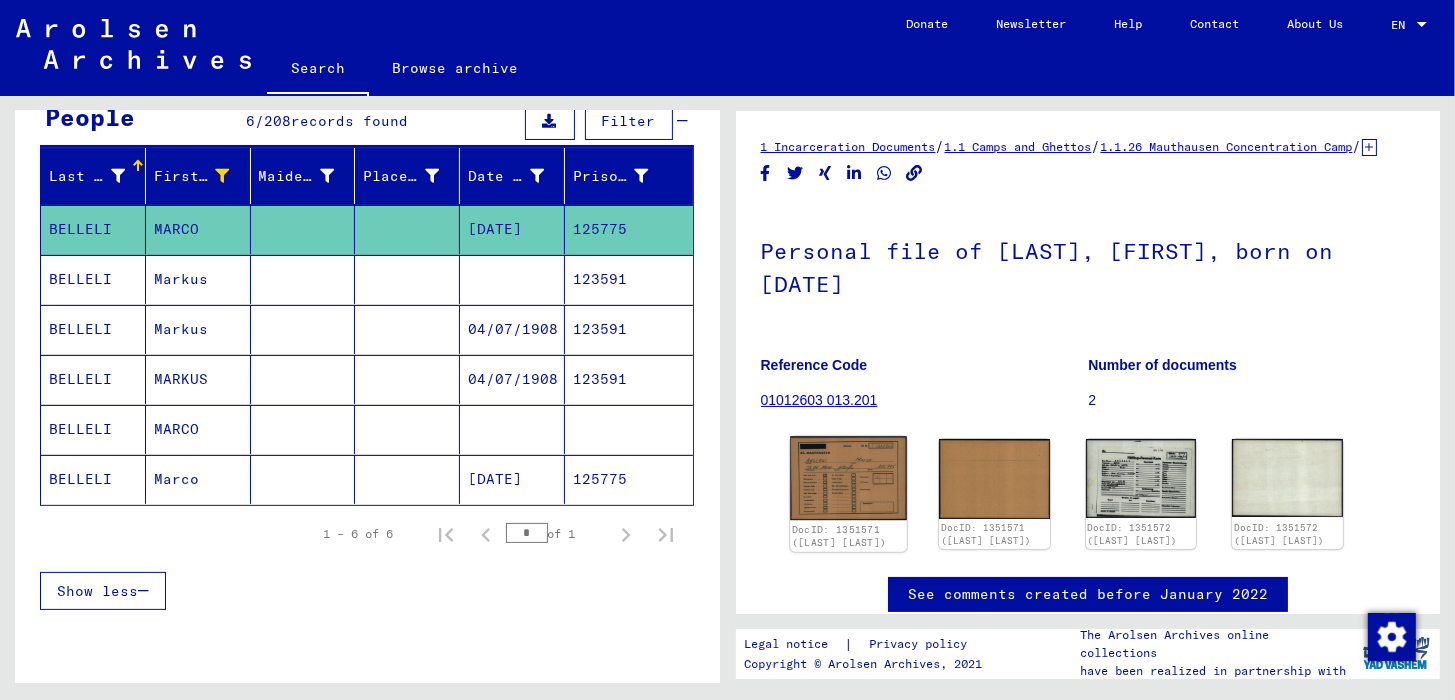 click 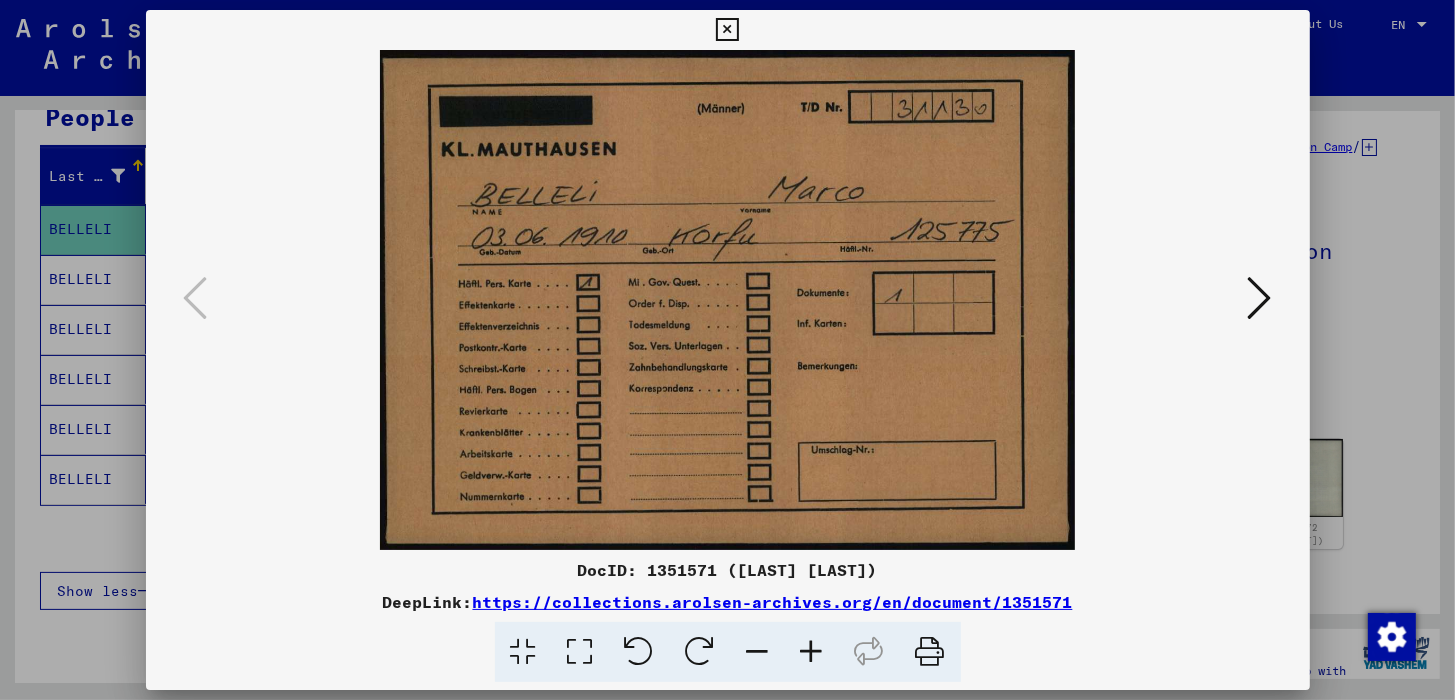 click at bounding box center (1260, 298) 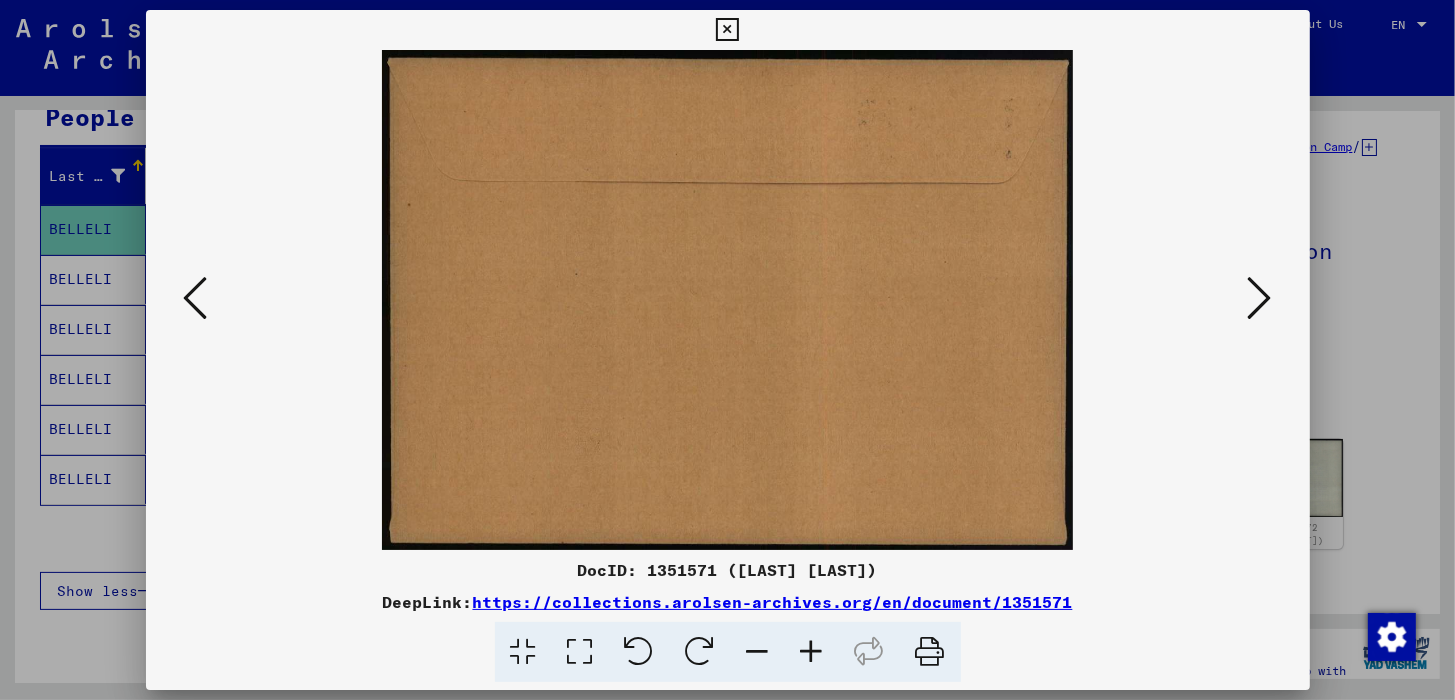 click at bounding box center [1260, 298] 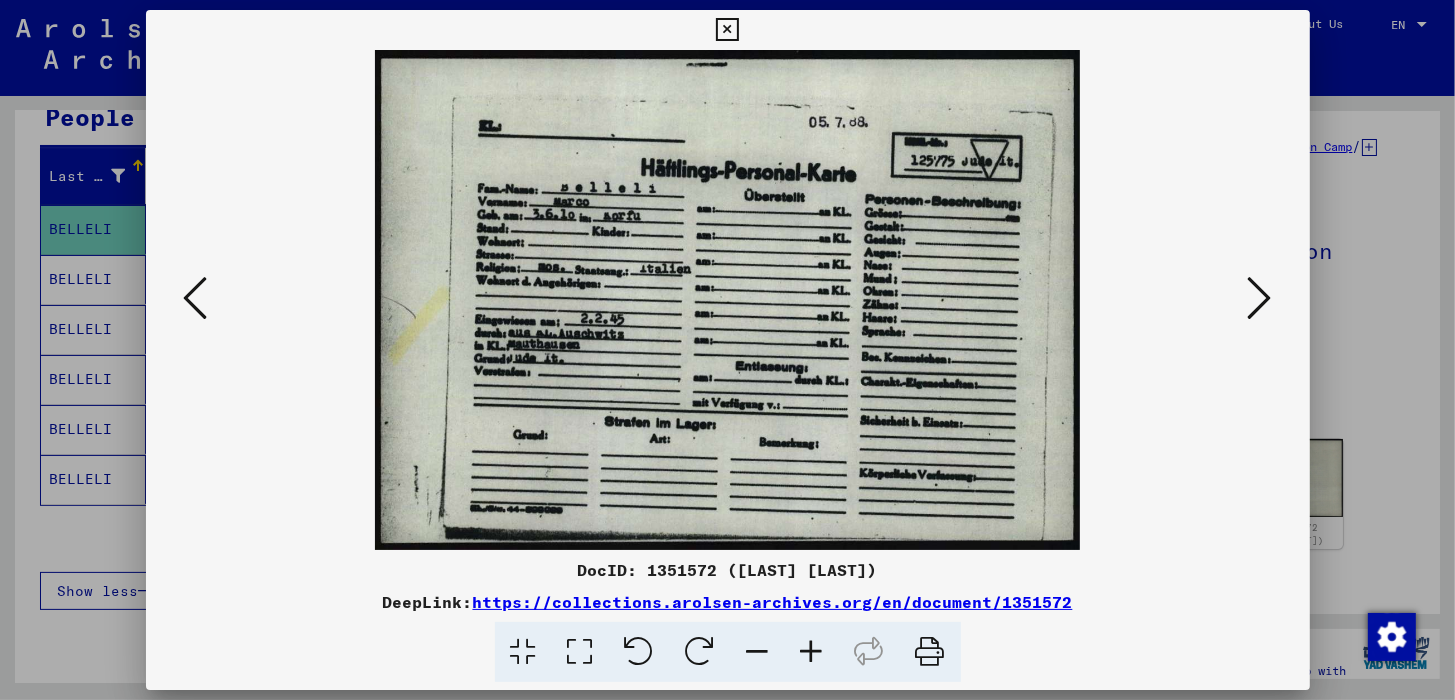 click at bounding box center (812, 652) 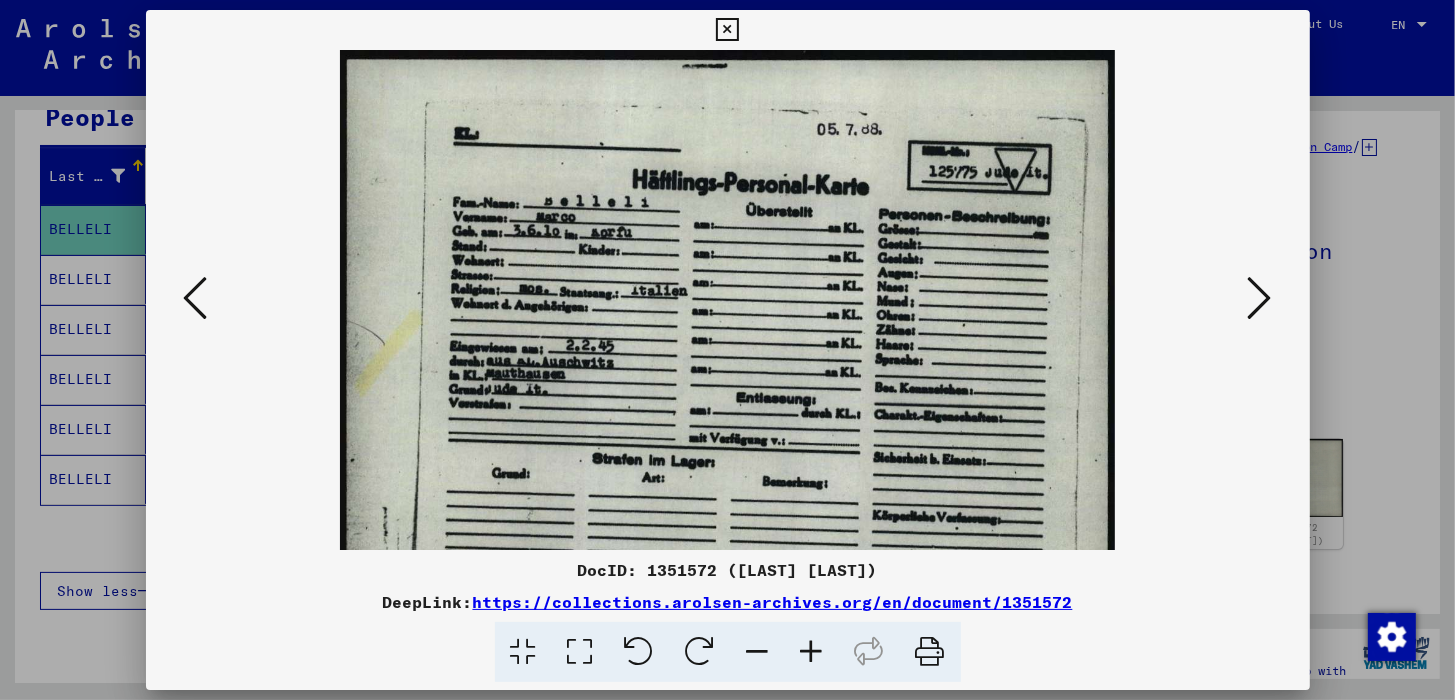 click at bounding box center [812, 652] 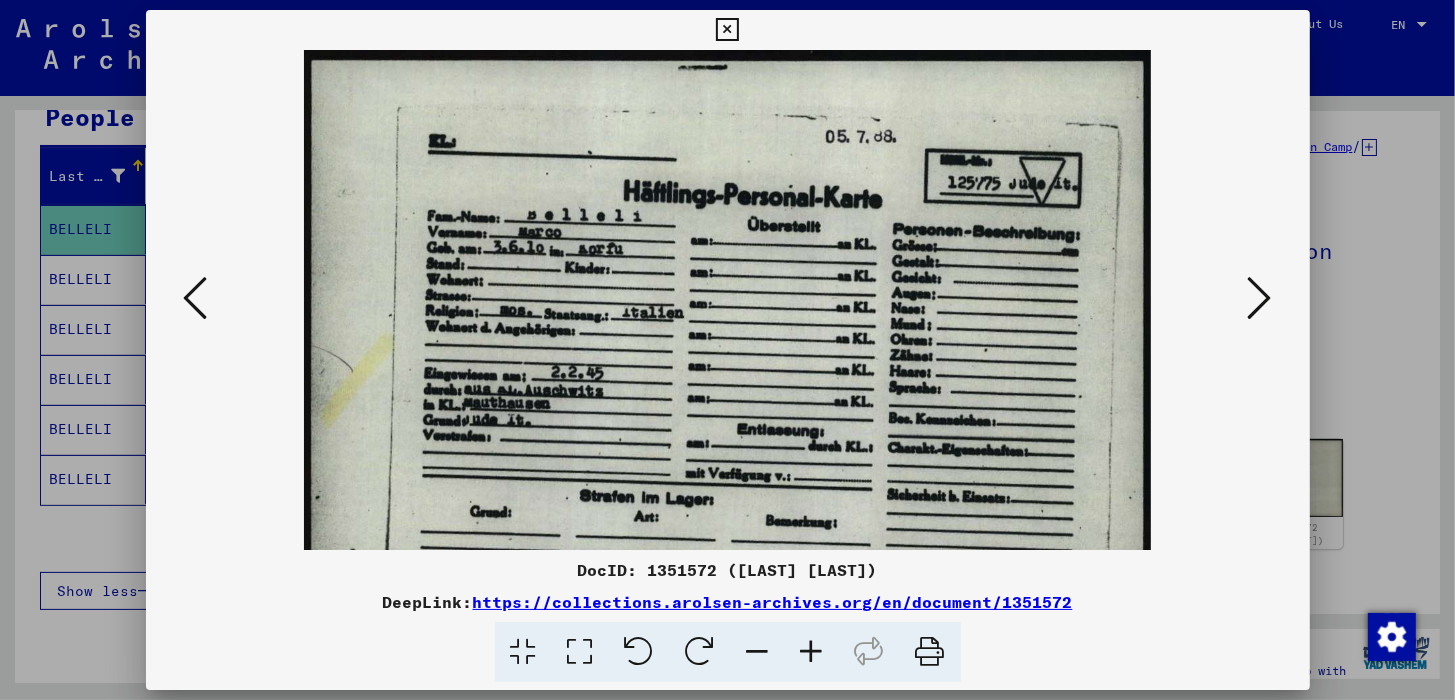 click at bounding box center [812, 652] 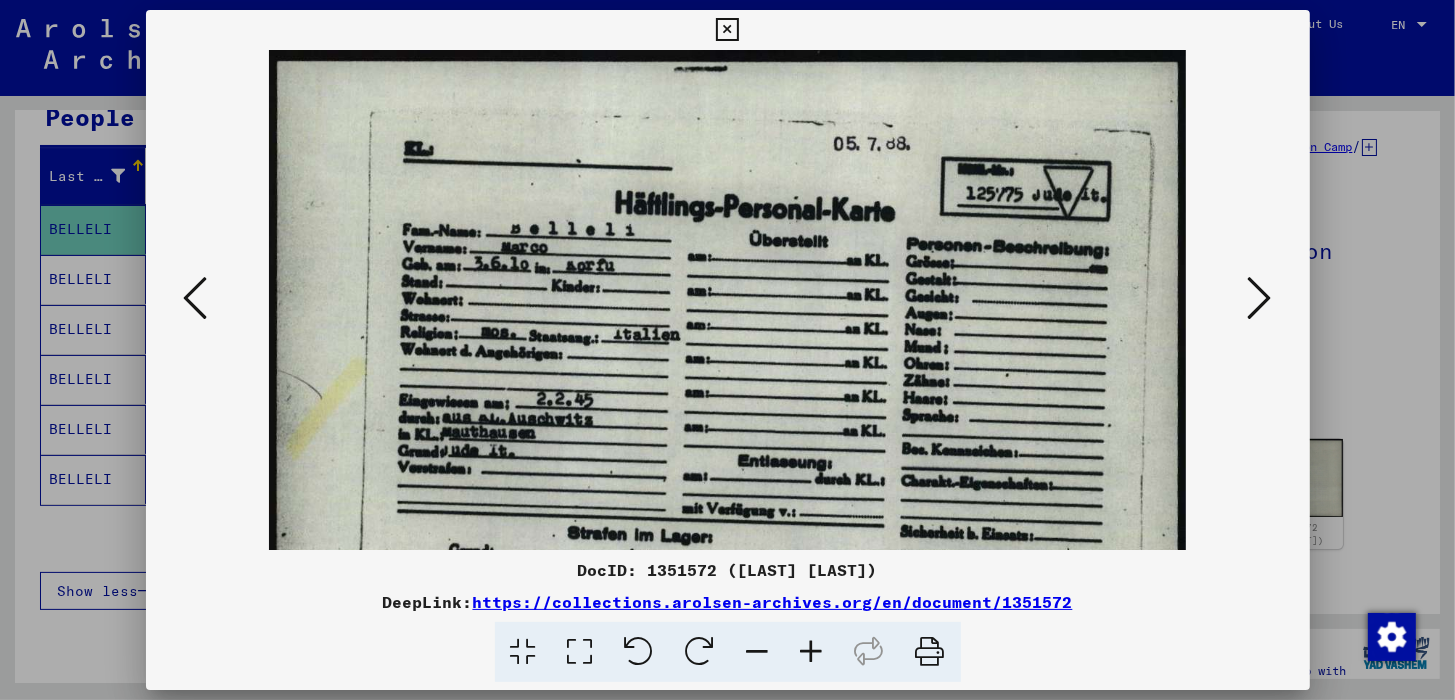click at bounding box center (812, 652) 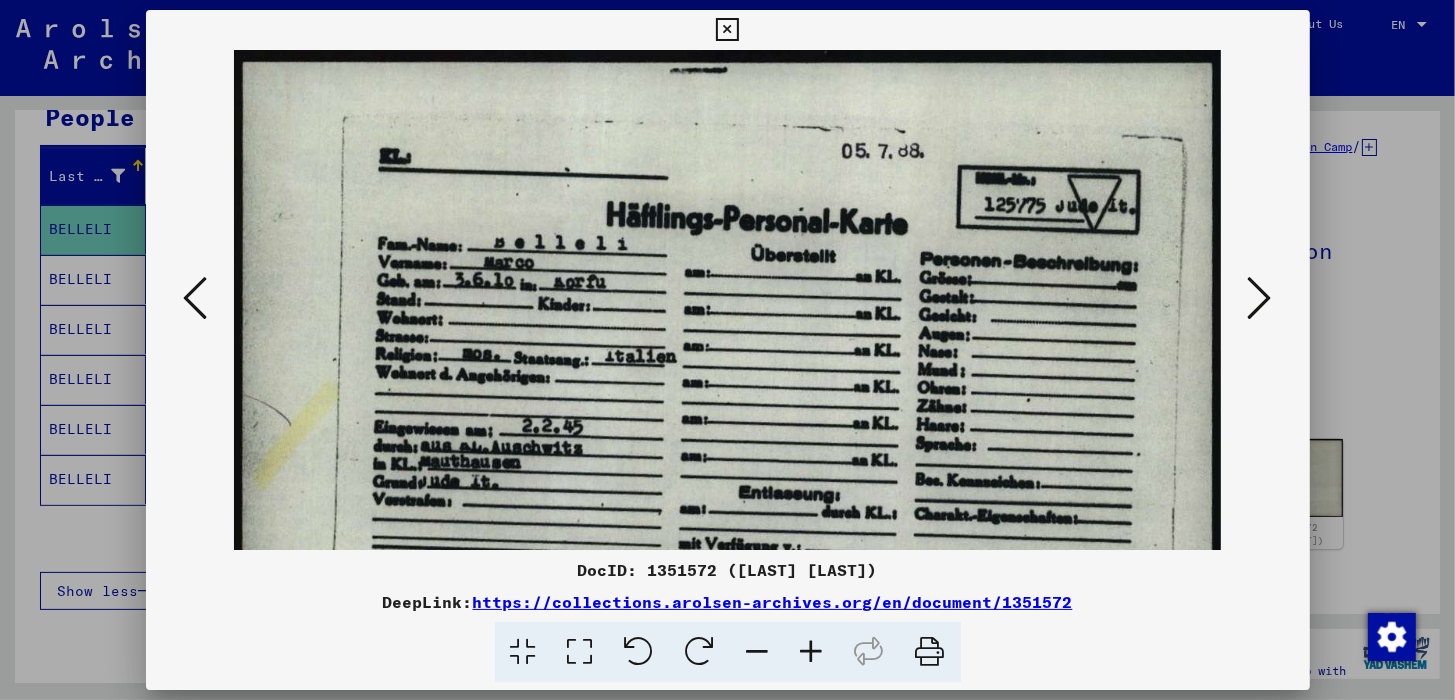 click at bounding box center (812, 652) 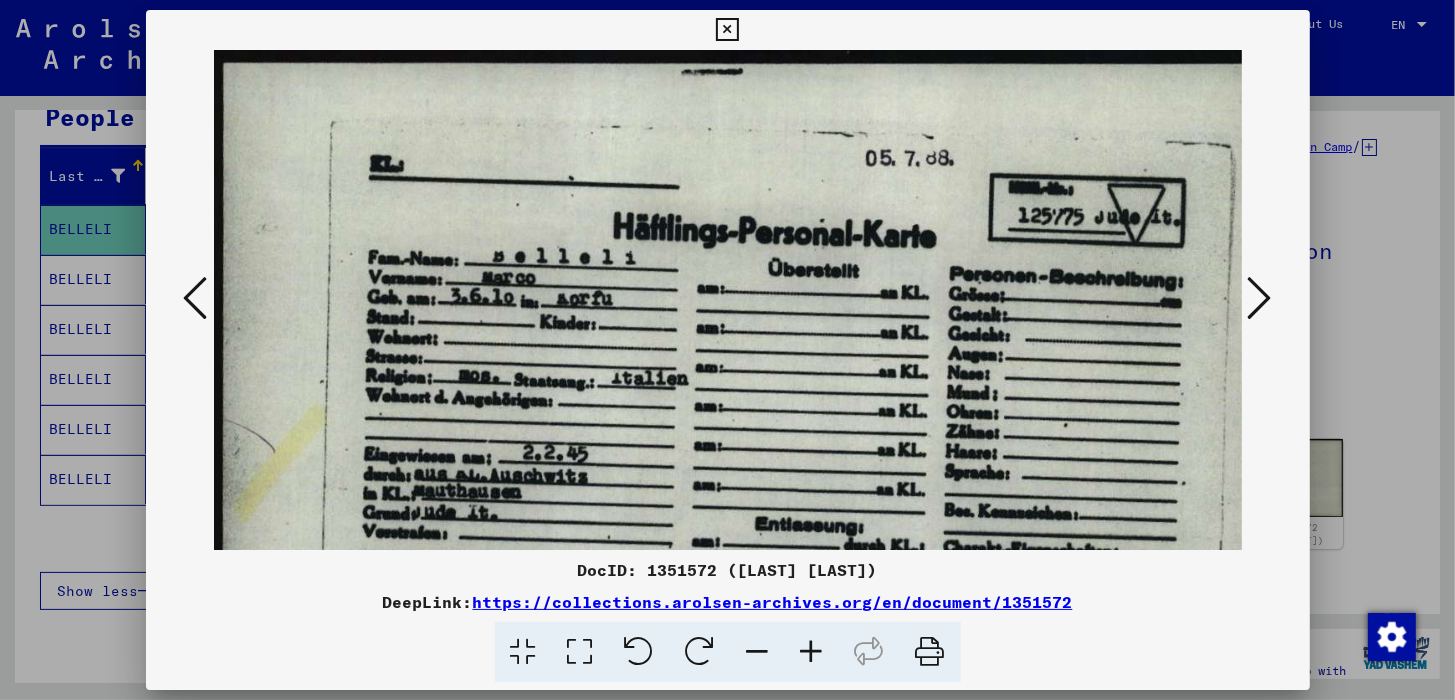 click at bounding box center (812, 652) 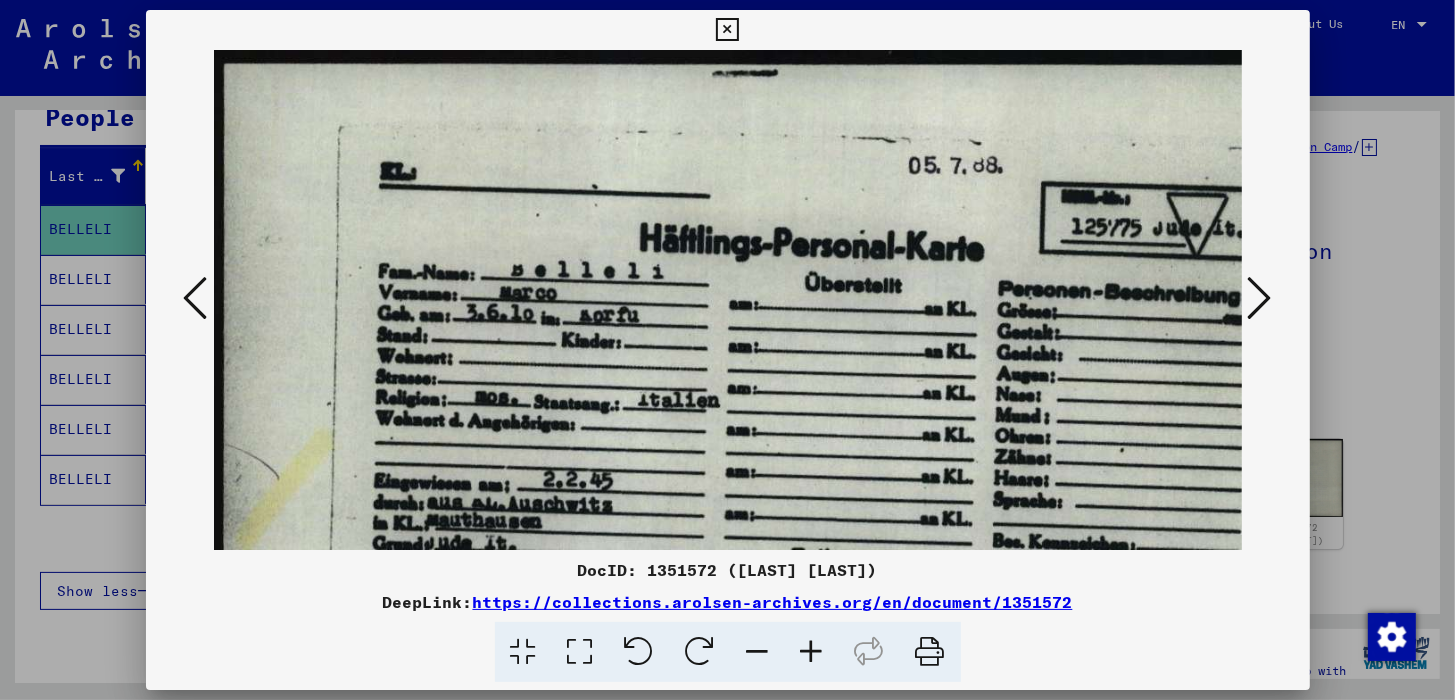 click at bounding box center (812, 652) 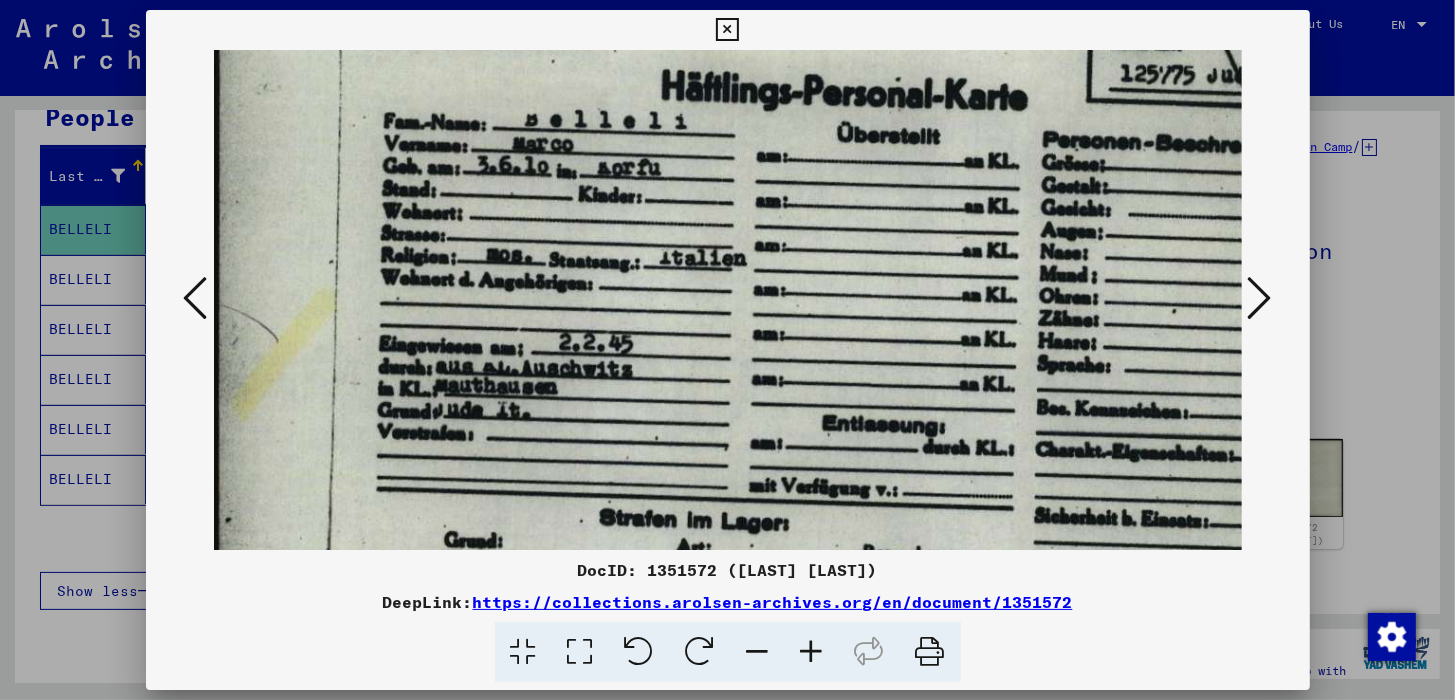 scroll, scrollTop: 166, scrollLeft: 5, axis: both 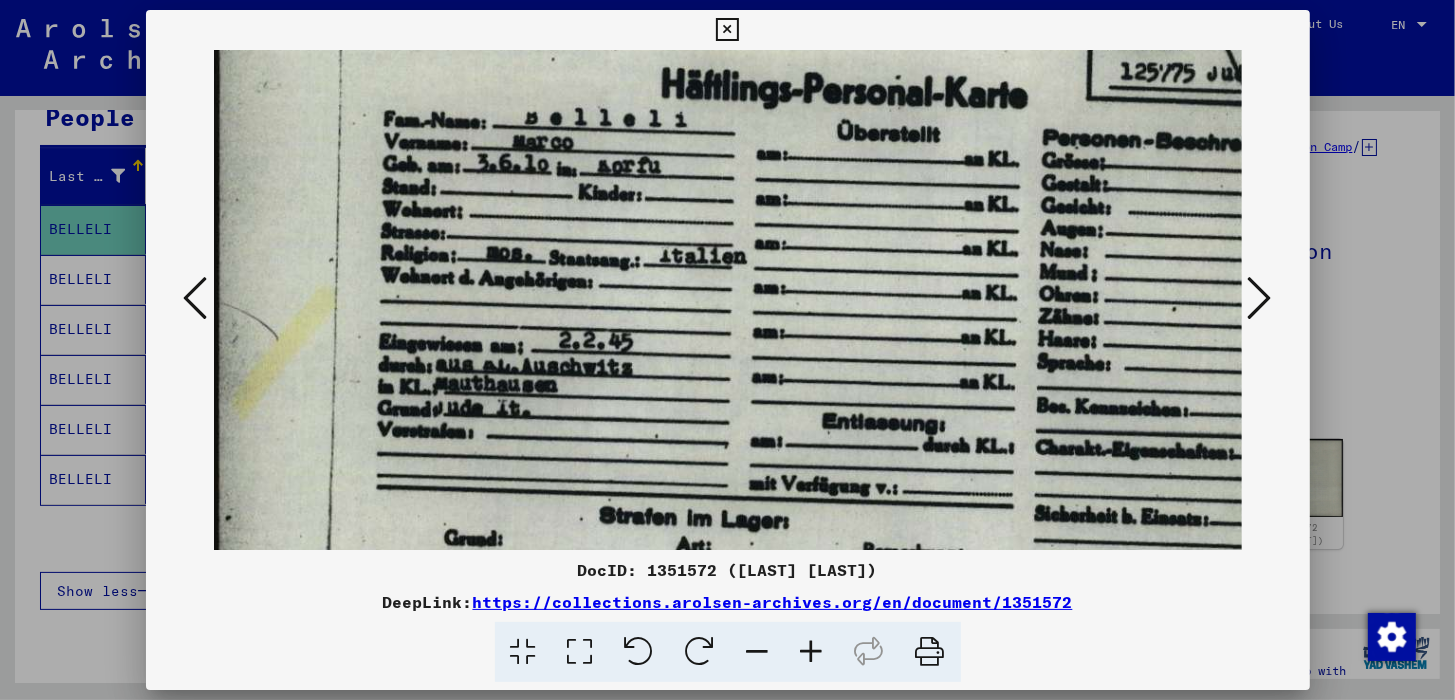 drag, startPoint x: 796, startPoint y: 434, endPoint x: 790, endPoint y: 268, distance: 166.1084 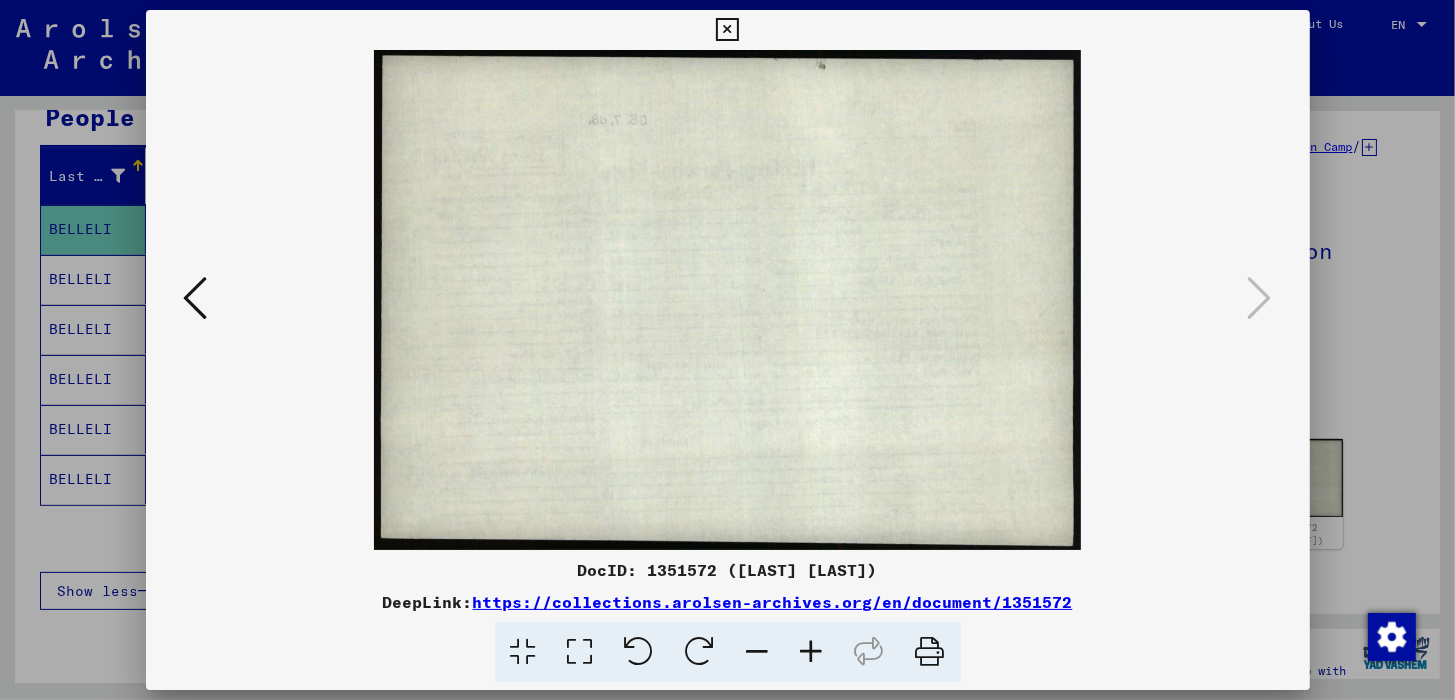 scroll, scrollTop: 0, scrollLeft: 0, axis: both 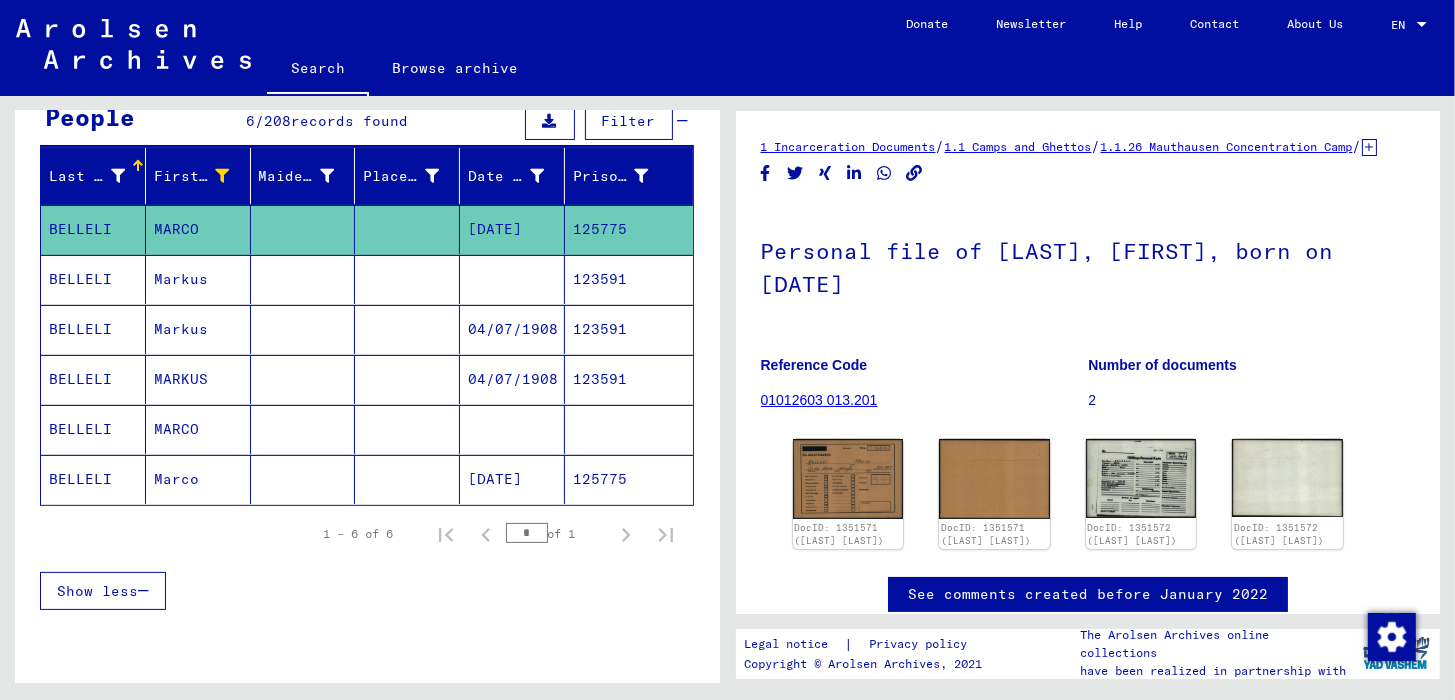 click on "BELLELI" at bounding box center (93, 329) 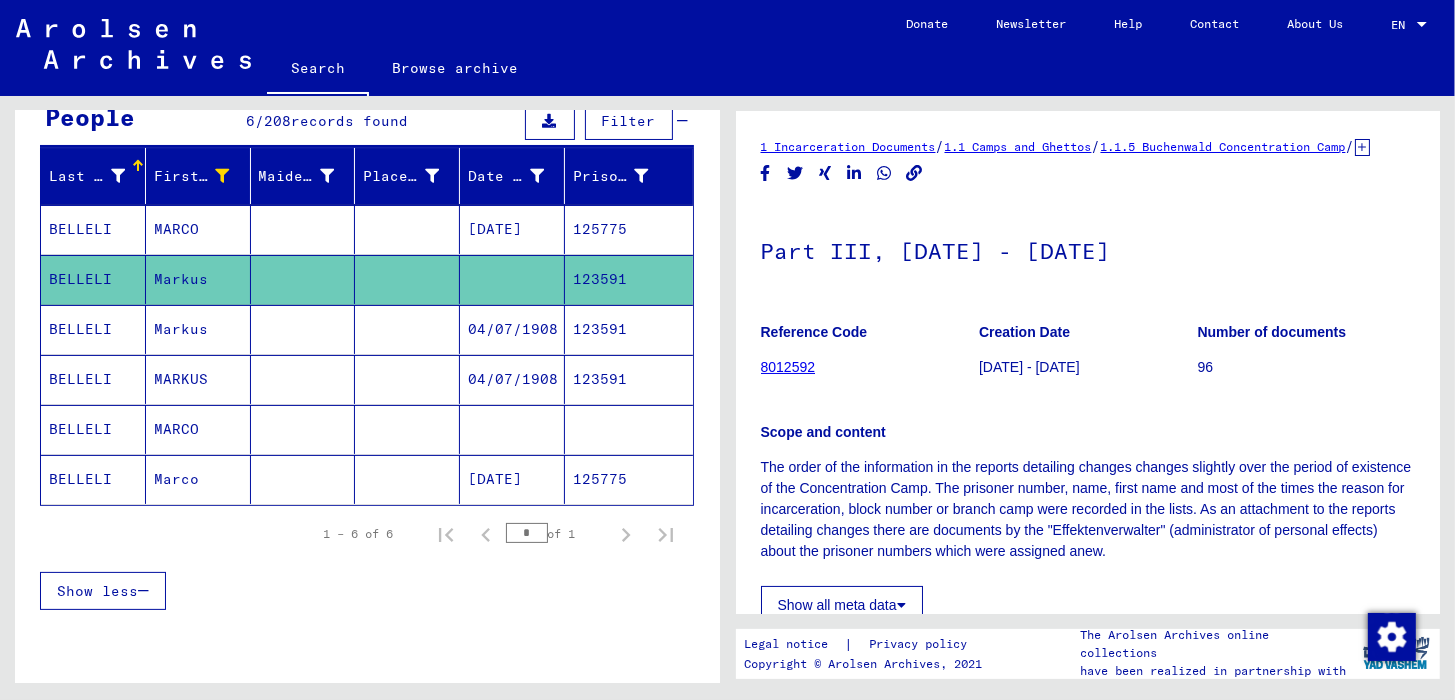 scroll, scrollTop: 0, scrollLeft: 0, axis: both 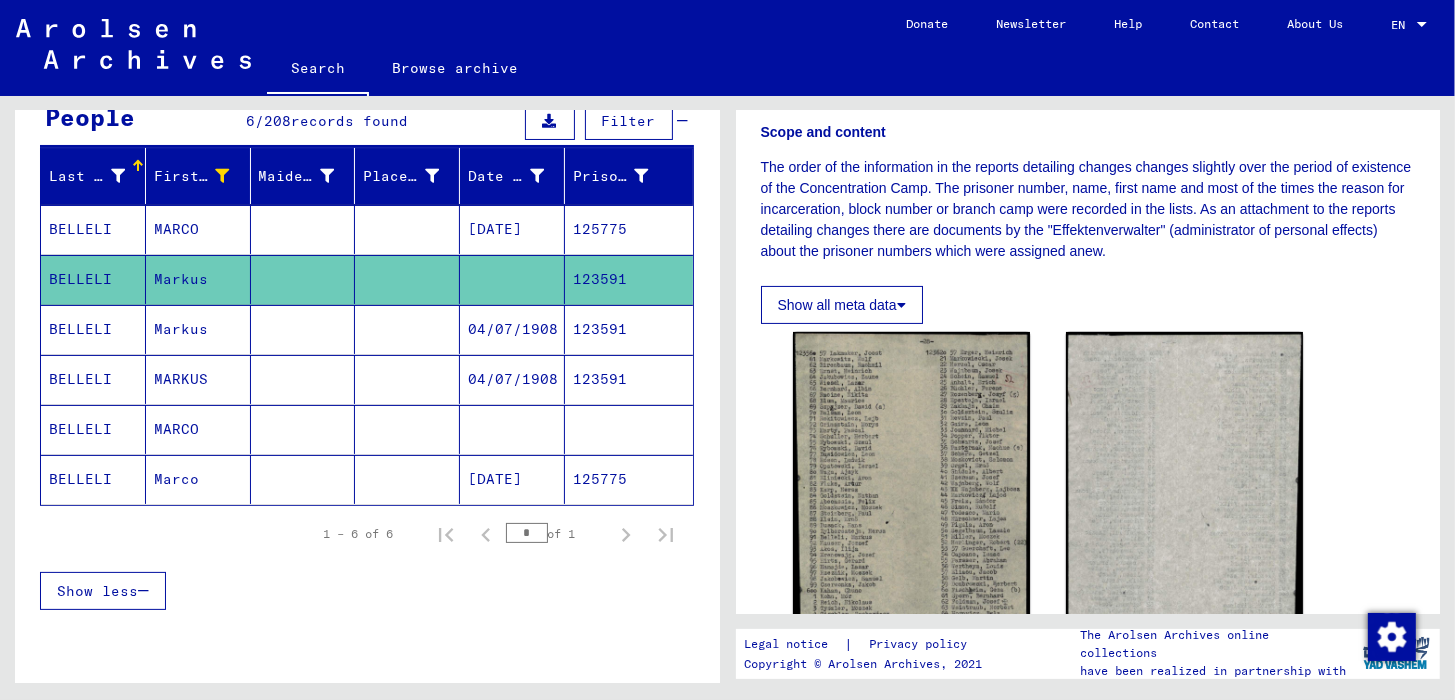 click on "BELLELI" at bounding box center (93, 379) 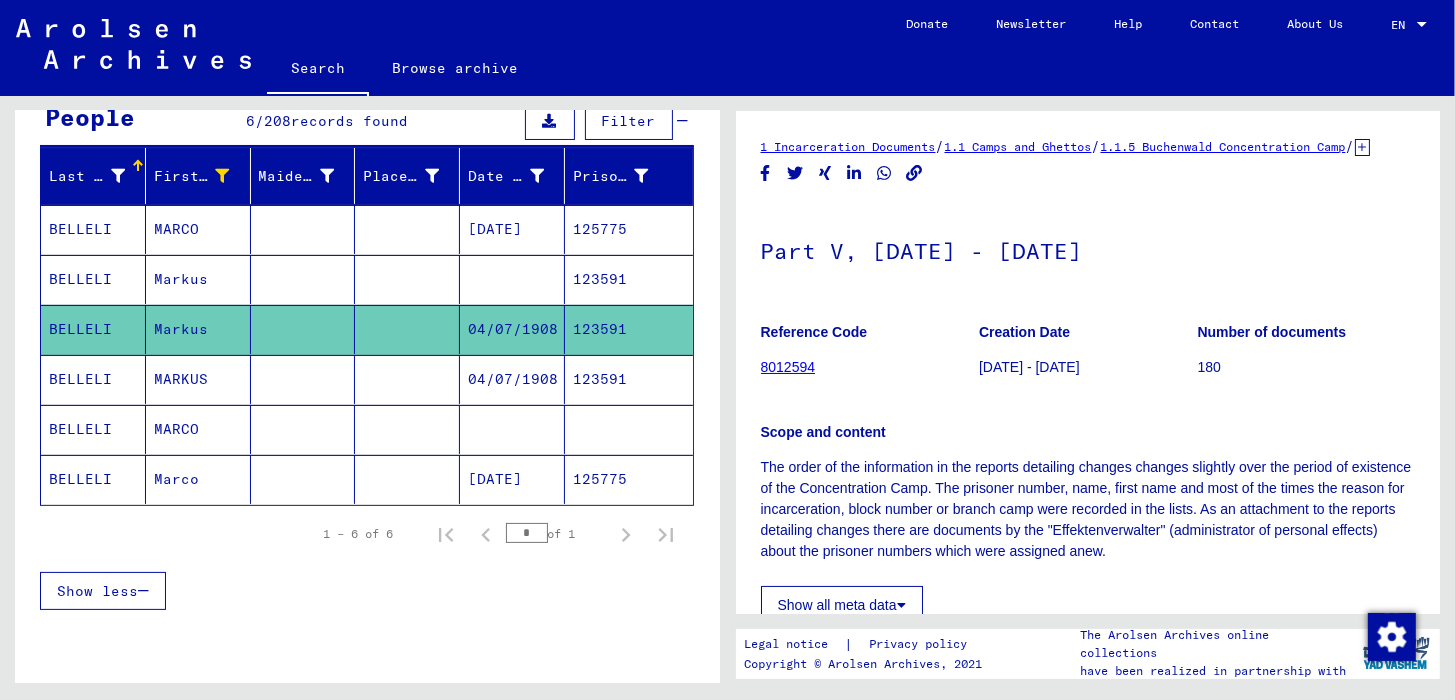scroll, scrollTop: 0, scrollLeft: 0, axis: both 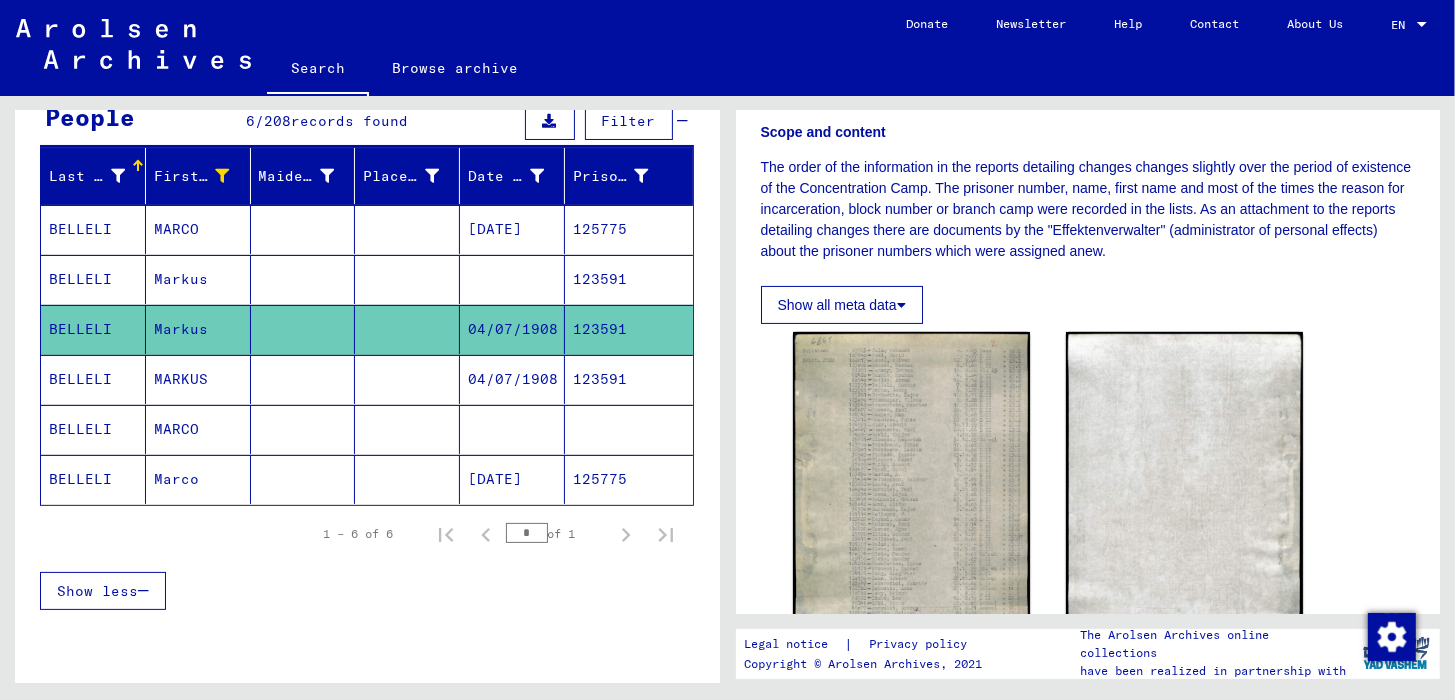 click on "BELLELI" at bounding box center [93, 429] 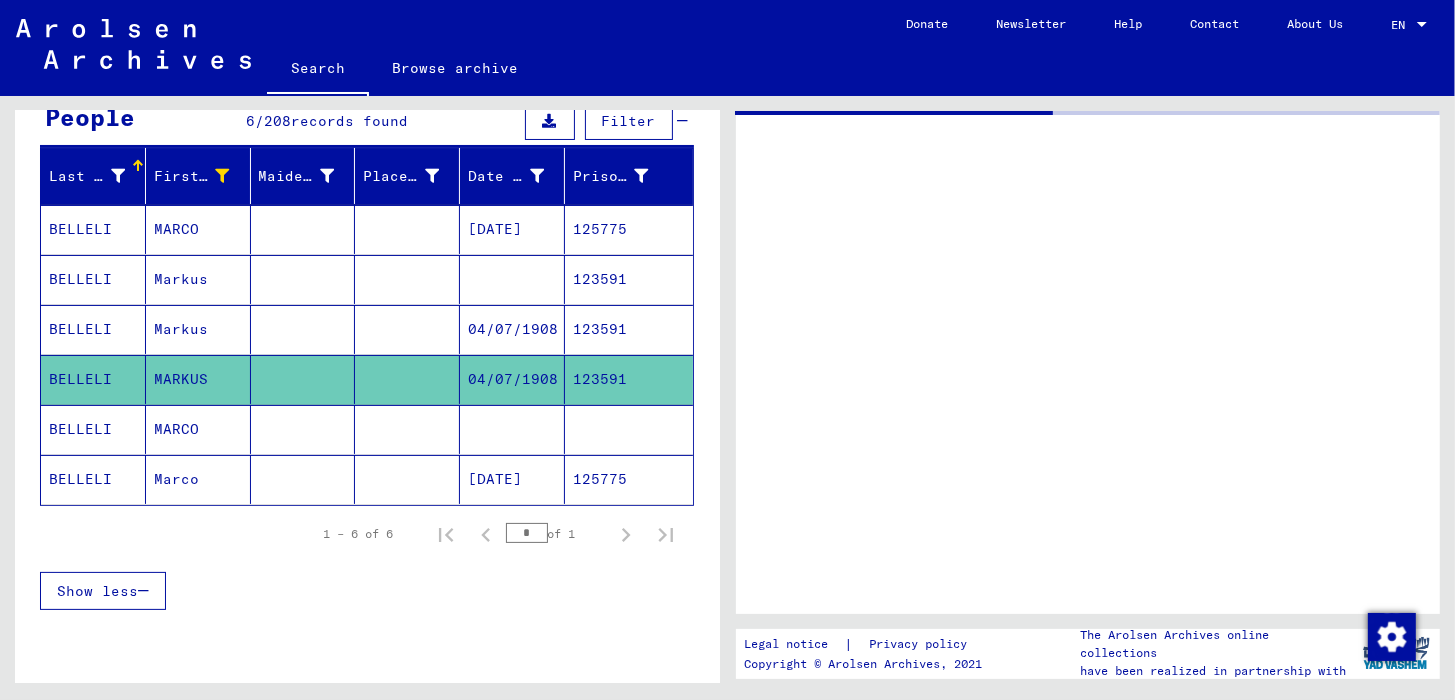 scroll, scrollTop: 0, scrollLeft: 0, axis: both 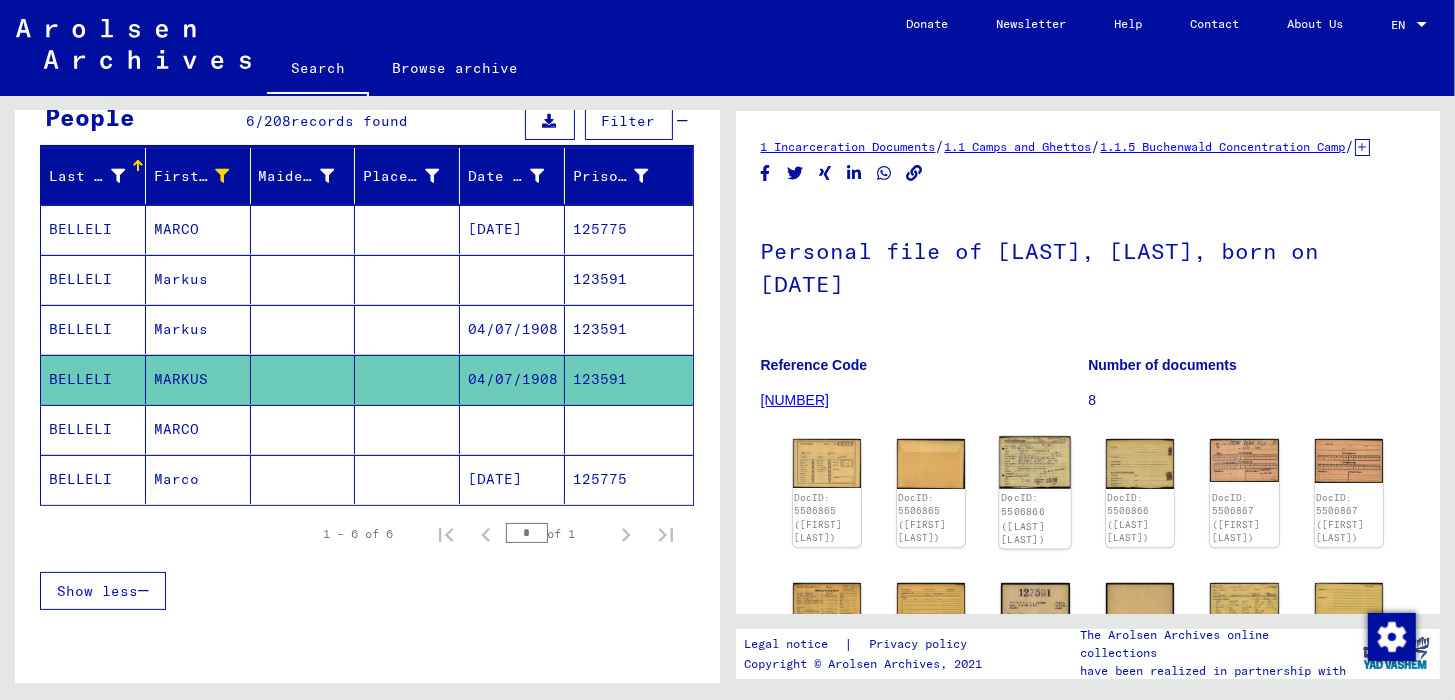click 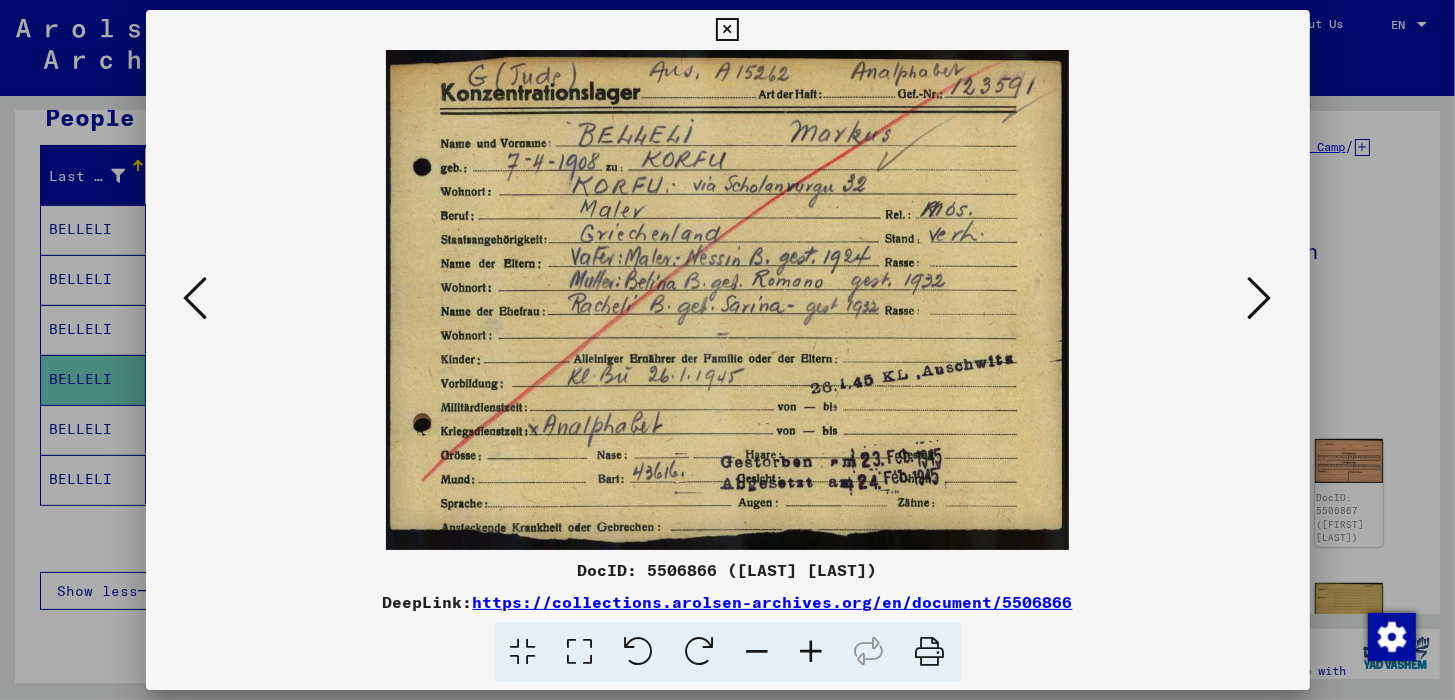 click at bounding box center [812, 652] 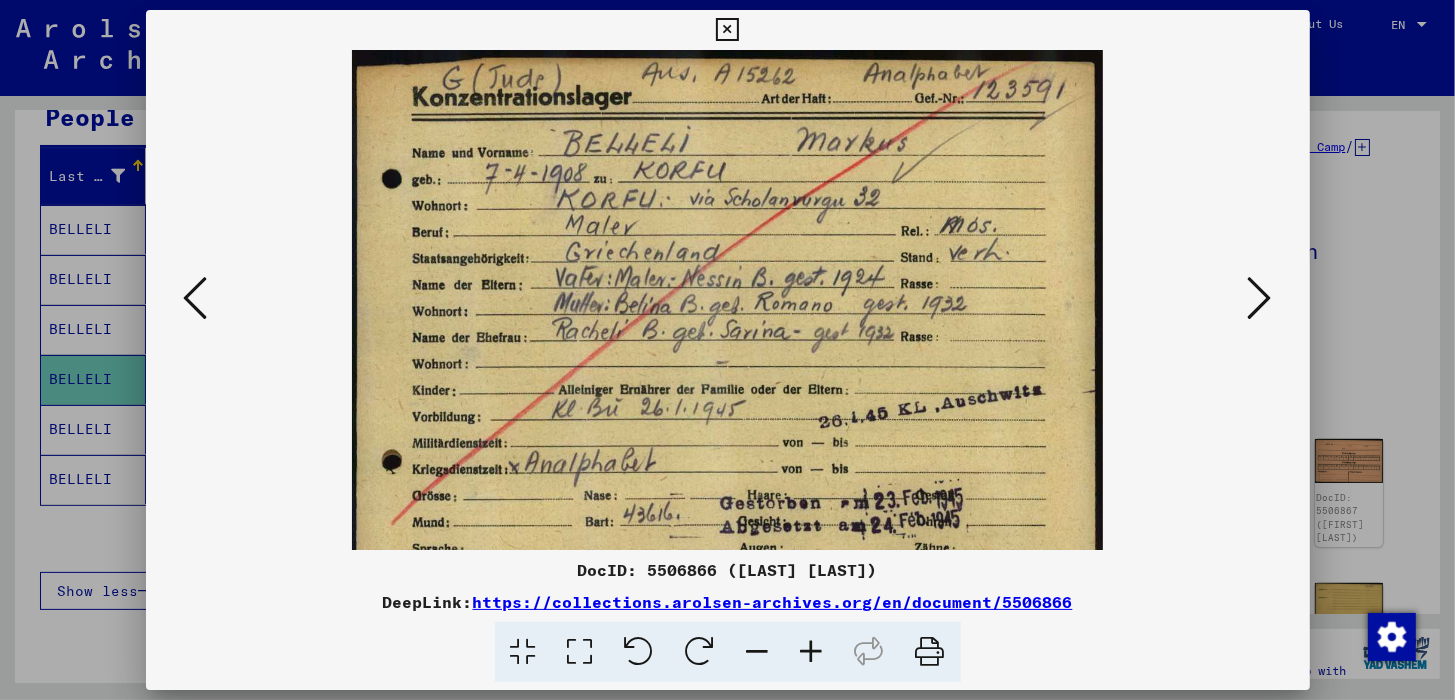 click at bounding box center (812, 652) 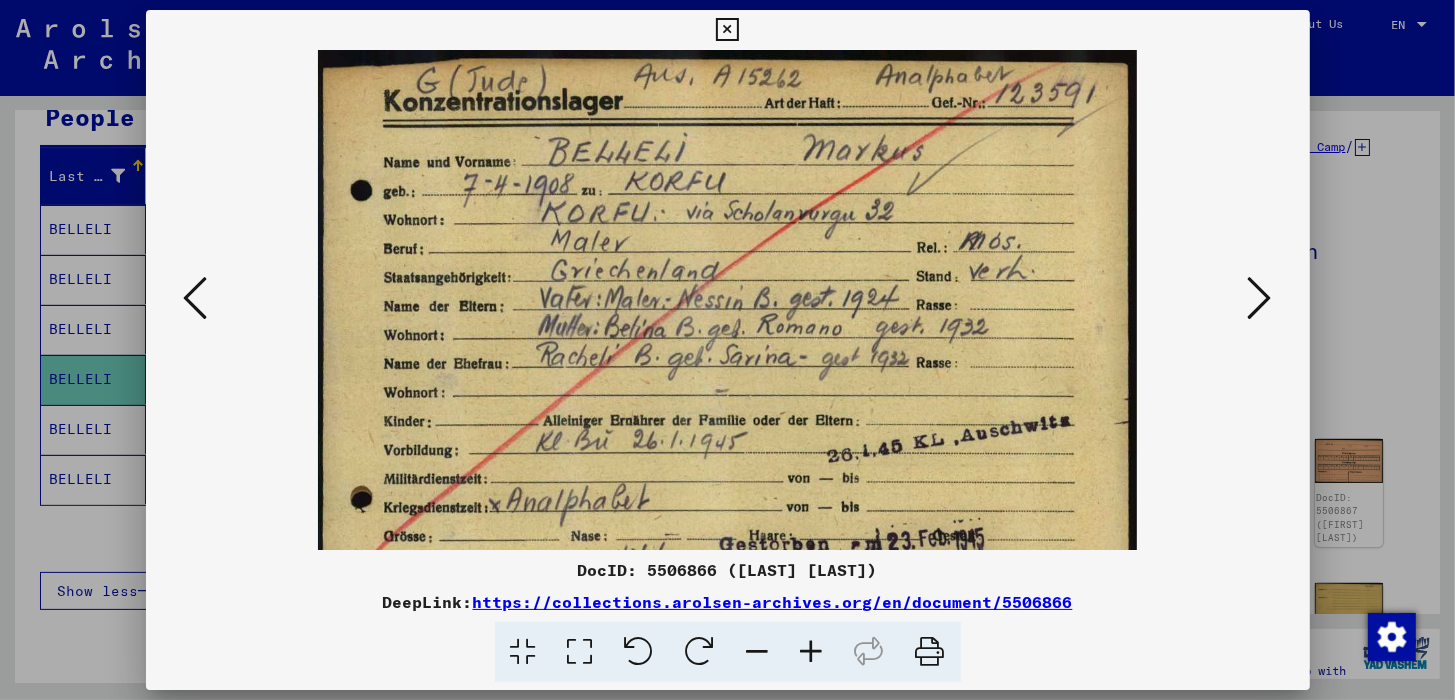 click at bounding box center (812, 652) 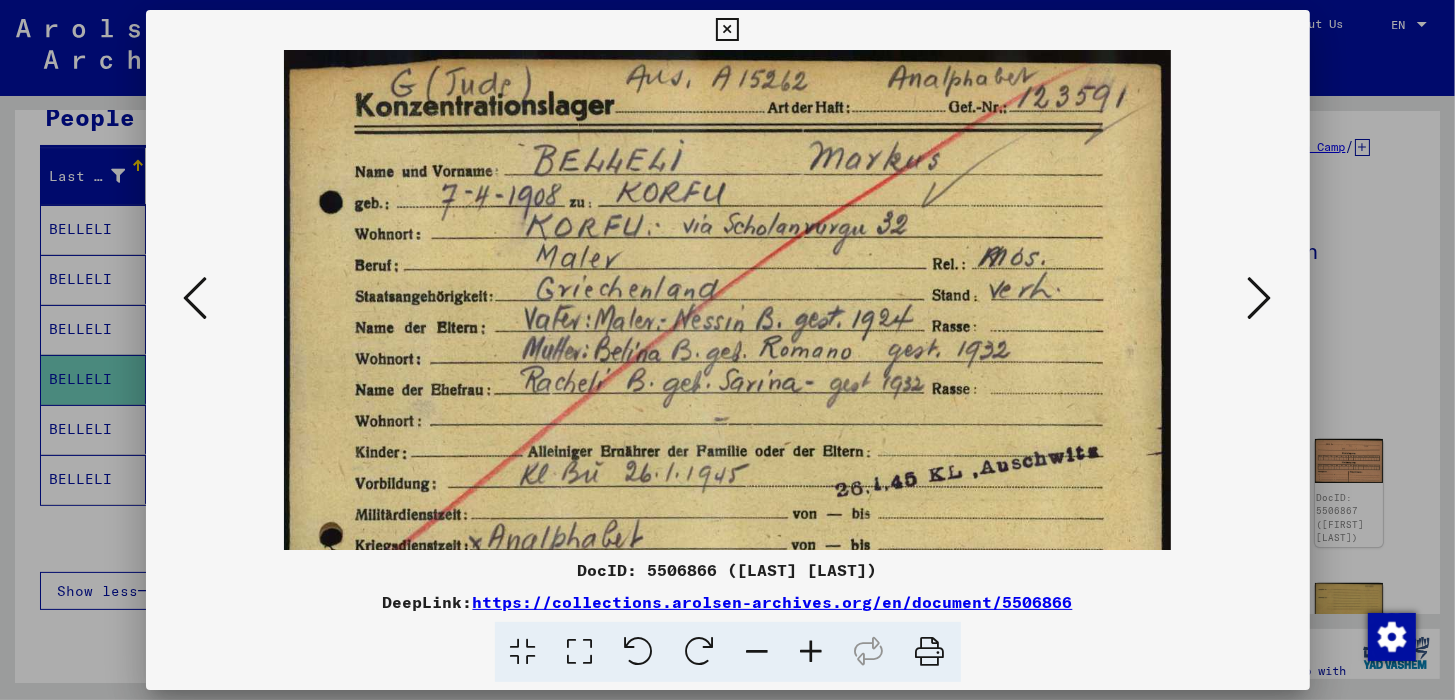 click at bounding box center (812, 652) 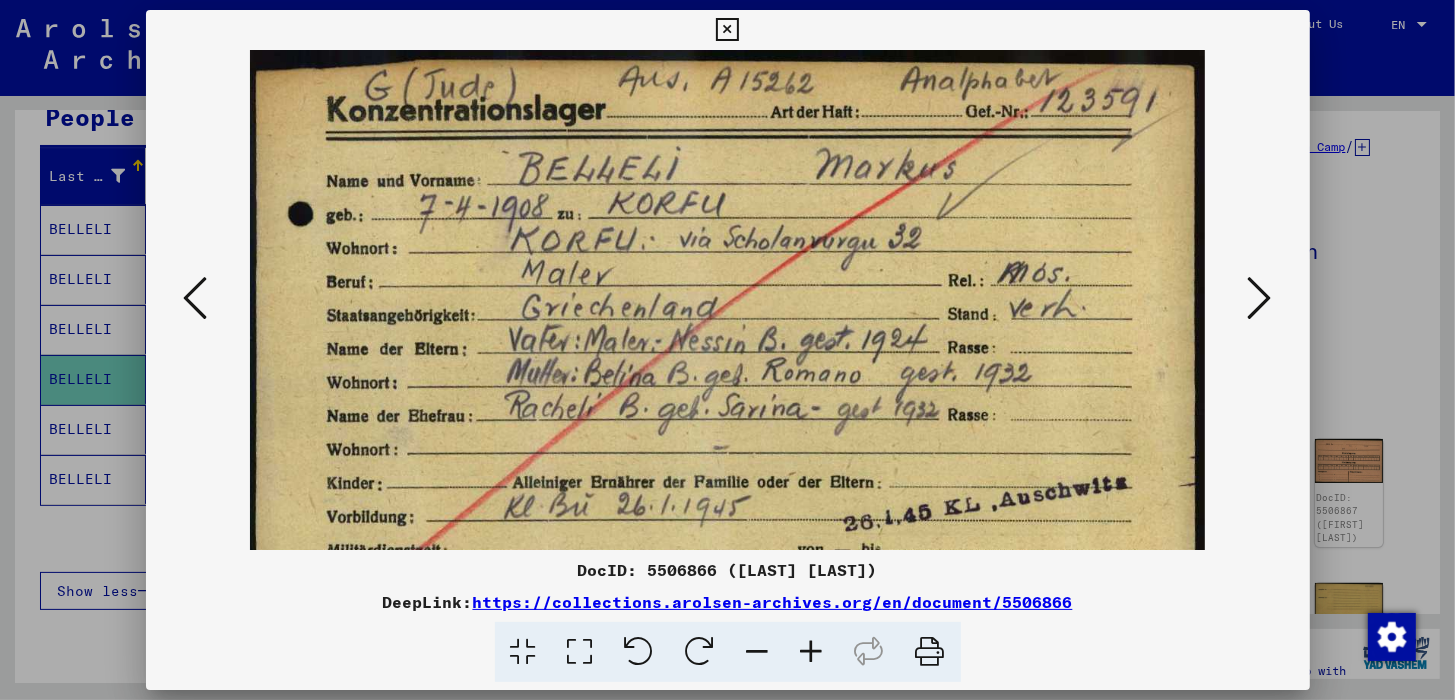 click at bounding box center [812, 652] 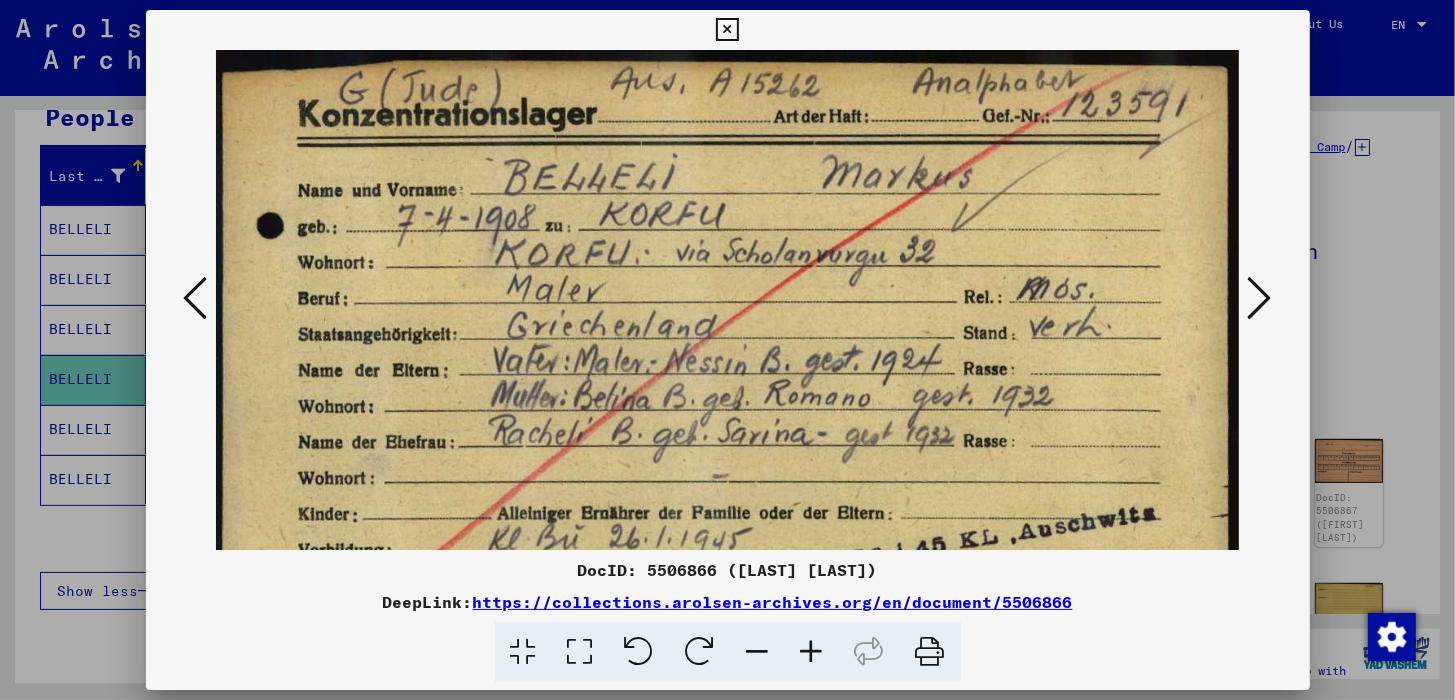 click at bounding box center [812, 652] 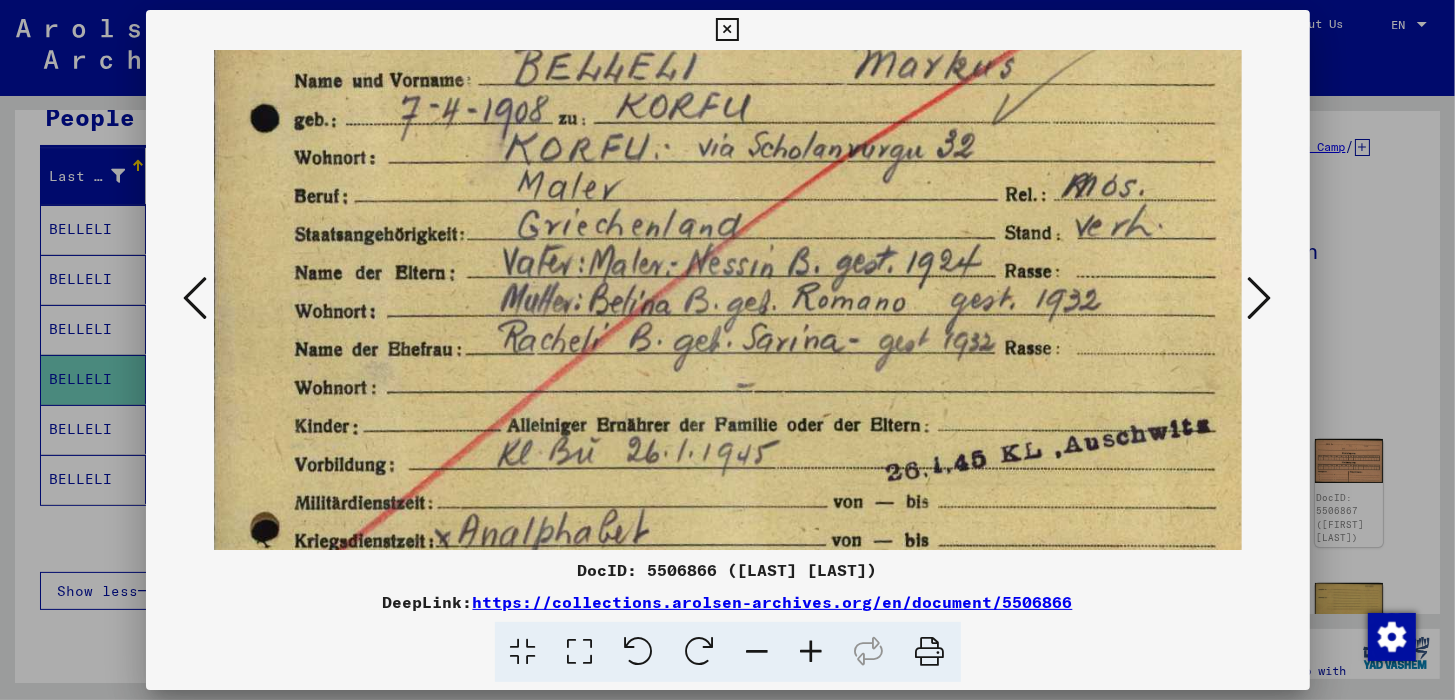 scroll, scrollTop: 125, scrollLeft: 8, axis: both 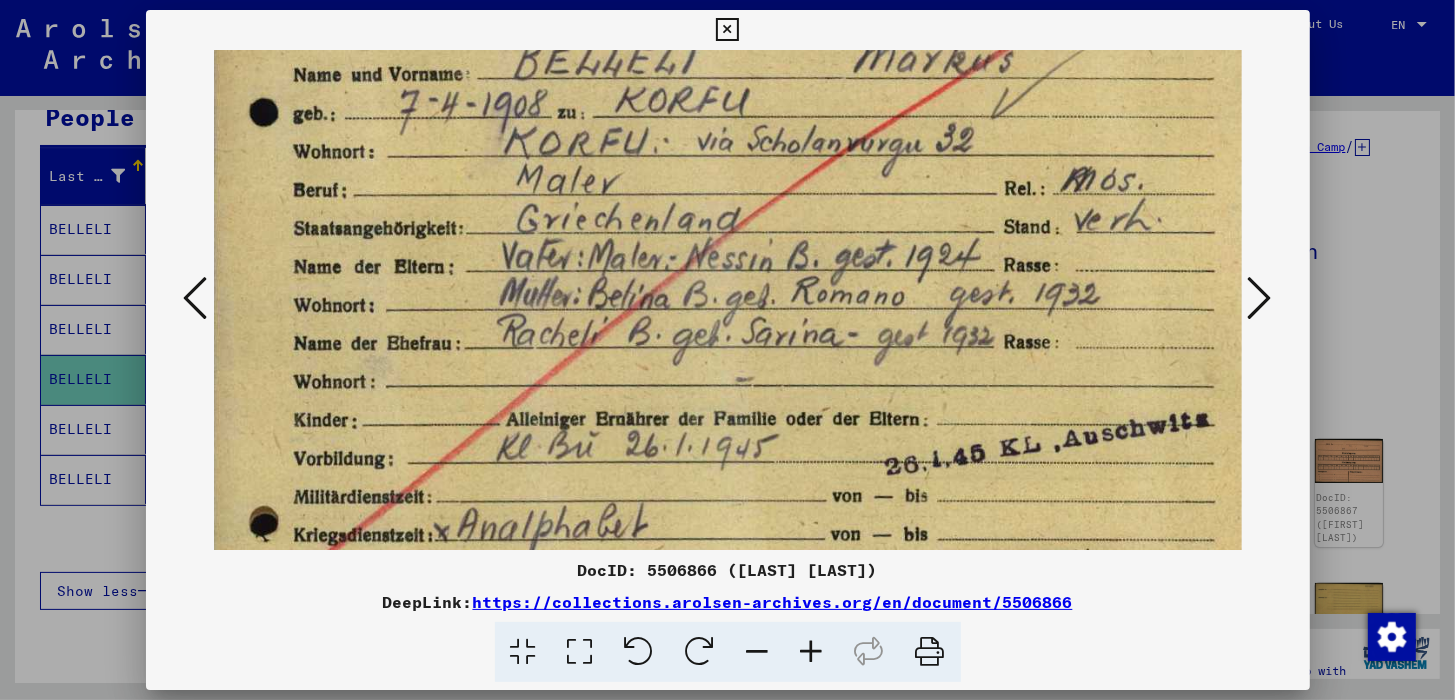 drag, startPoint x: 913, startPoint y: 338, endPoint x: 903, endPoint y: 214, distance: 124.40257 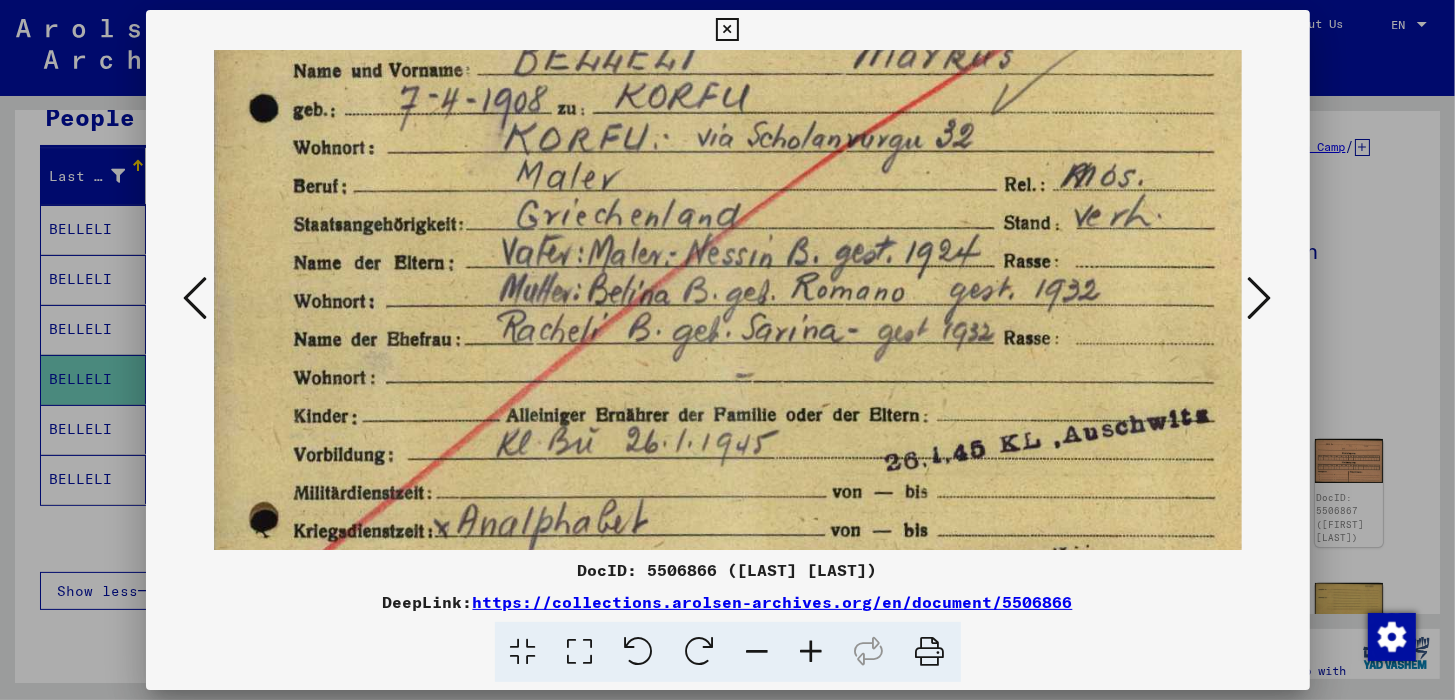scroll, scrollTop: 137, scrollLeft: 5, axis: both 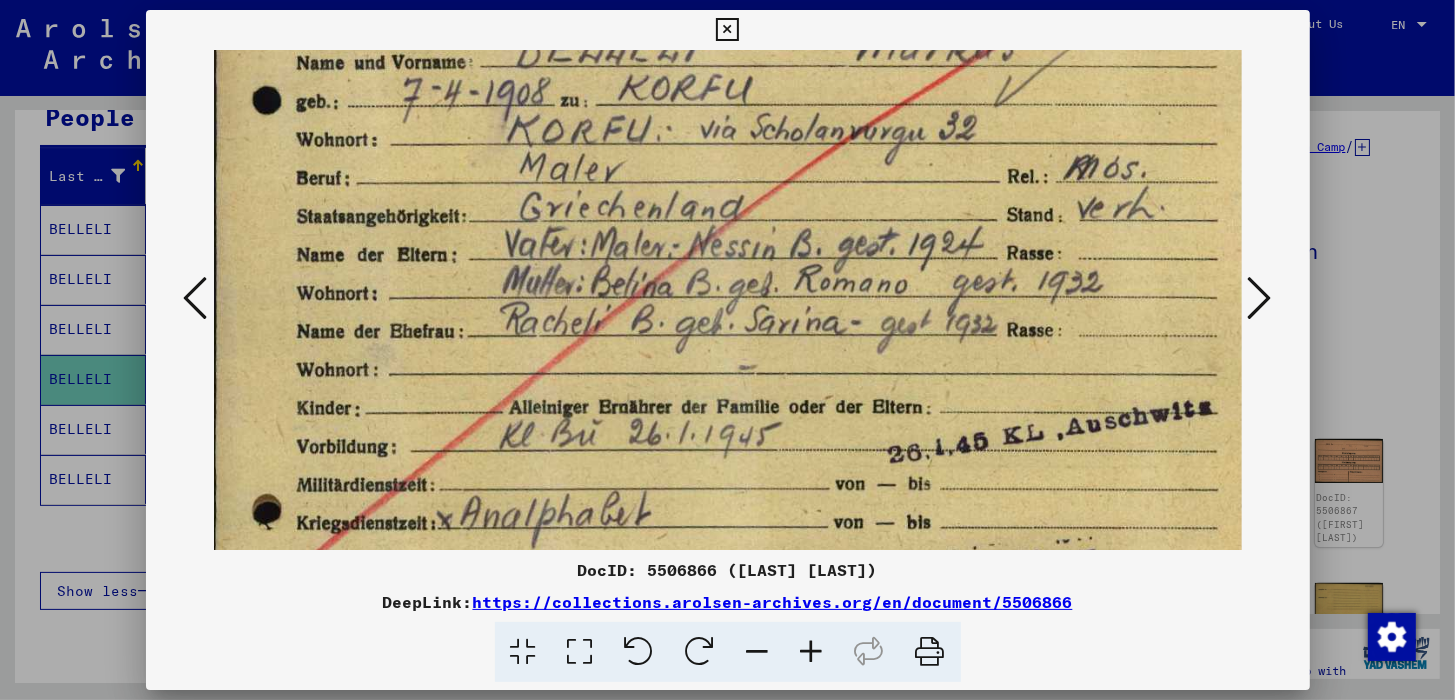 drag, startPoint x: 815, startPoint y: 377, endPoint x: 818, endPoint y: 364, distance: 13.341664 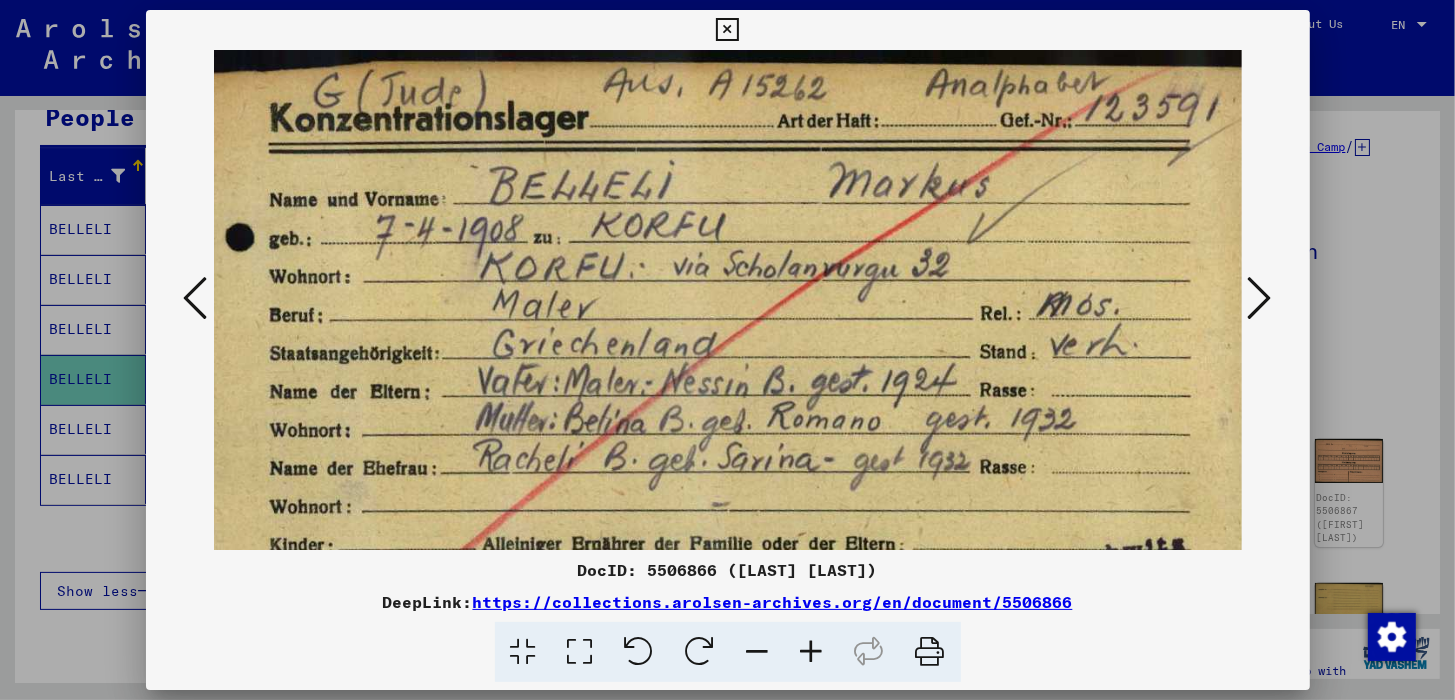 scroll, scrollTop: 0, scrollLeft: 33, axis: horizontal 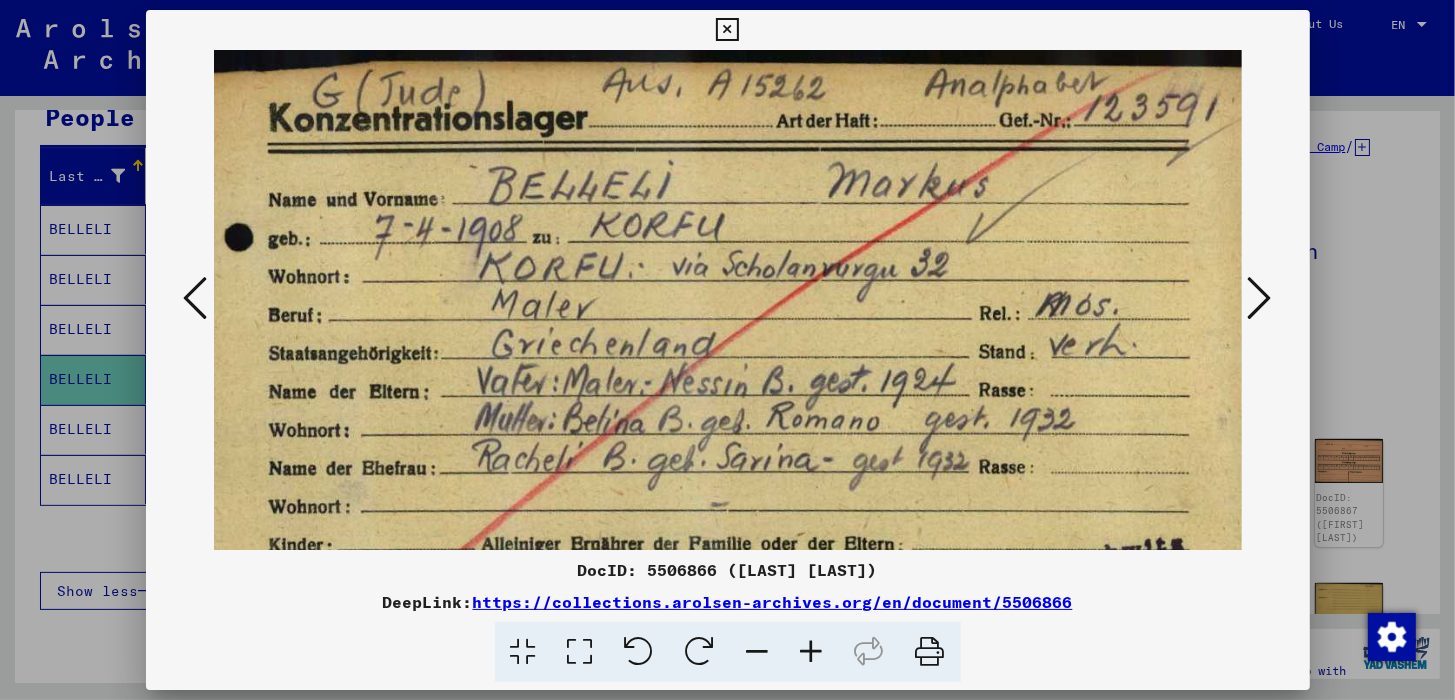 drag, startPoint x: 830, startPoint y: 280, endPoint x: 806, endPoint y: 415, distance: 137.11674 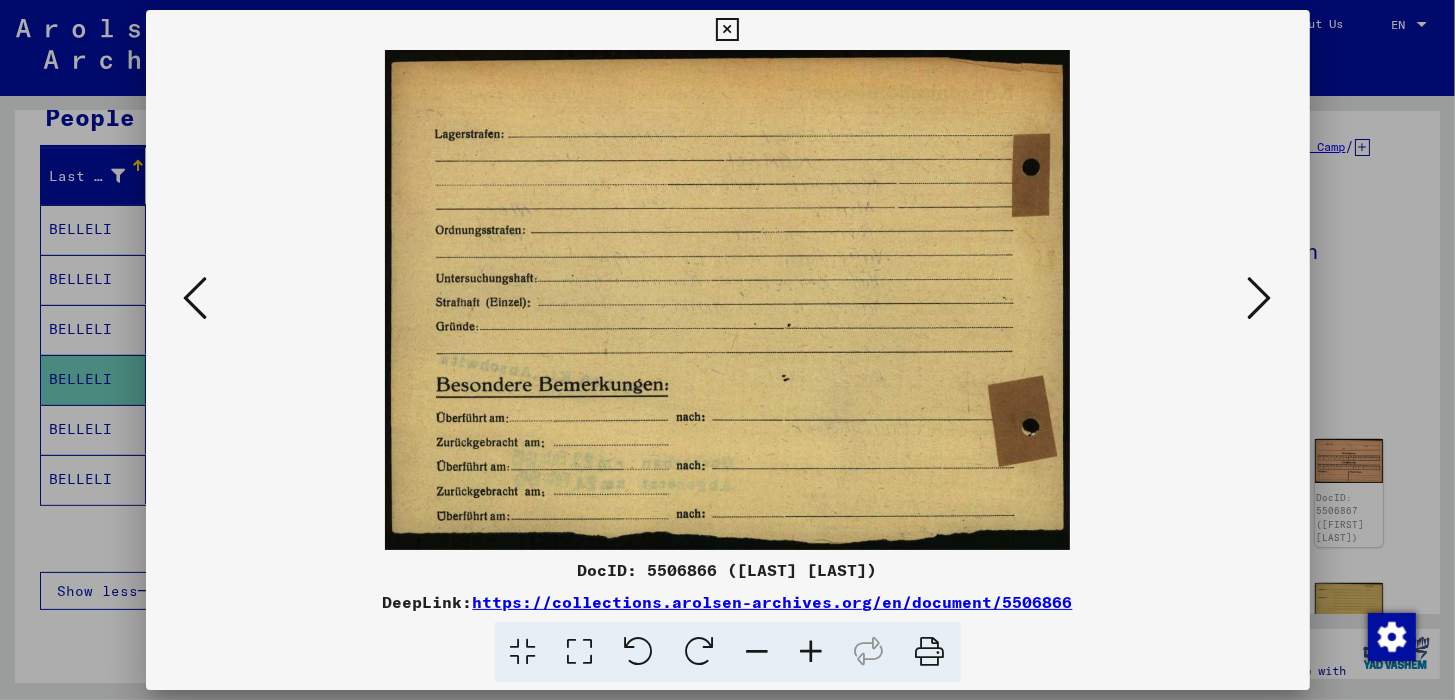 click at bounding box center (1260, 298) 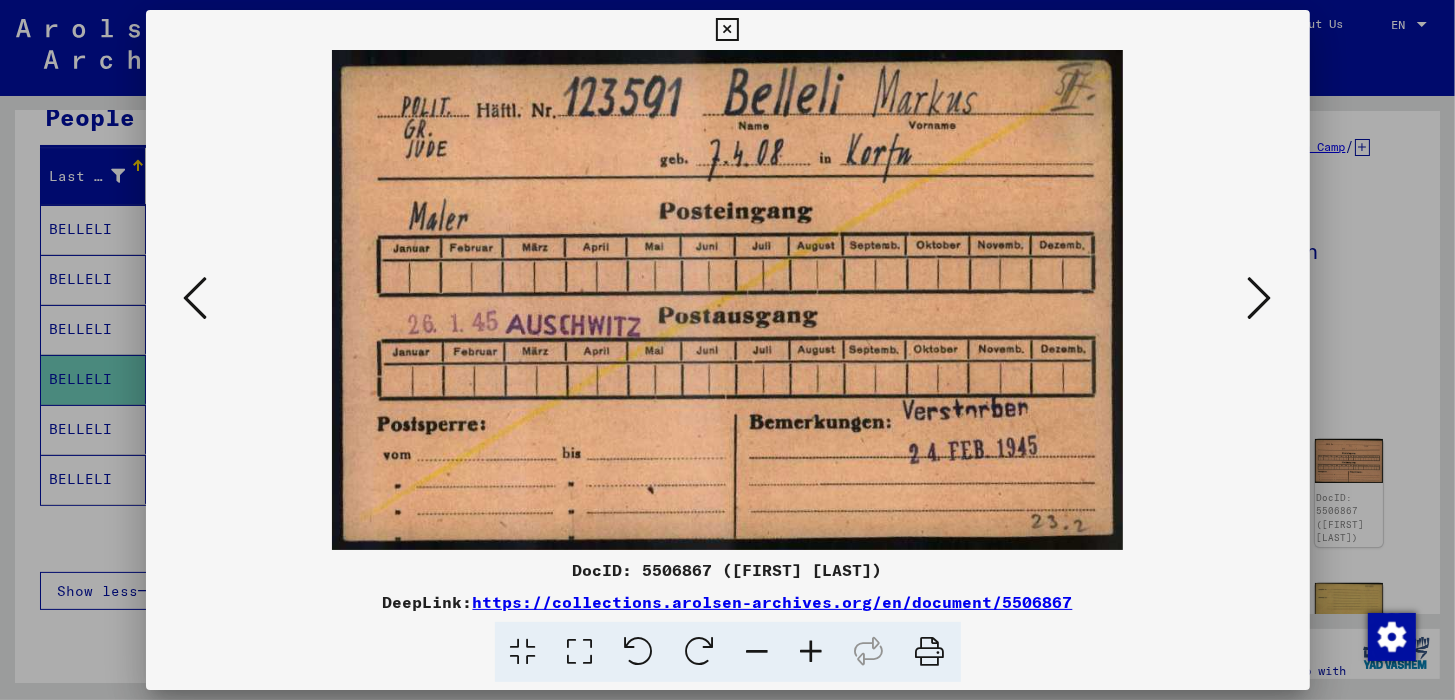click at bounding box center (196, 298) 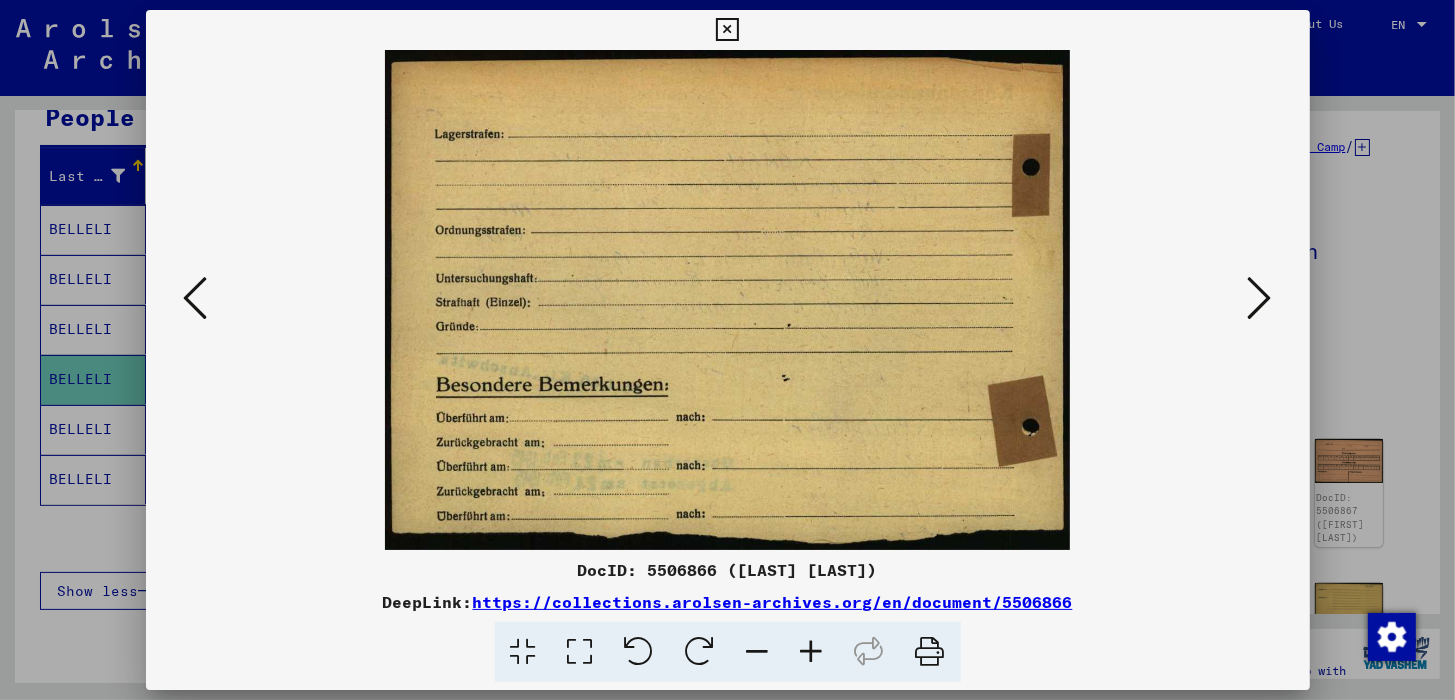 click at bounding box center [196, 298] 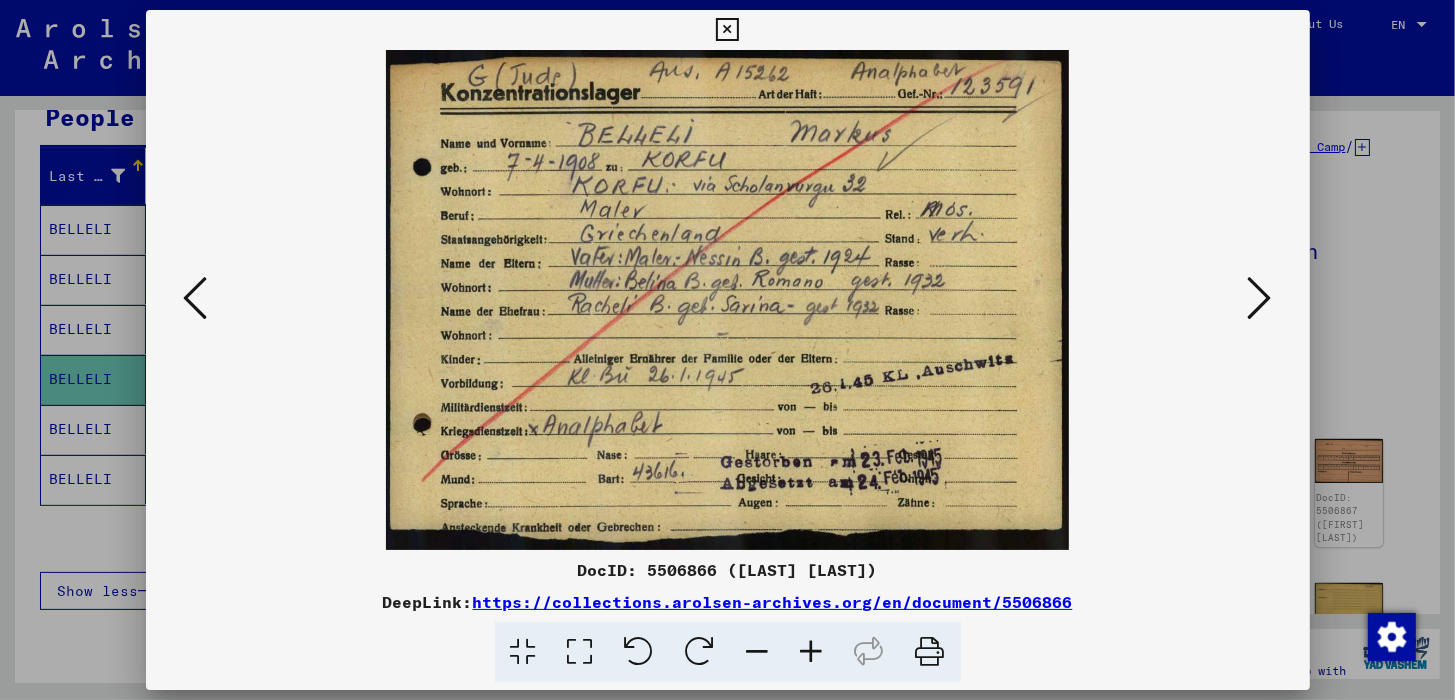 click at bounding box center [812, 652] 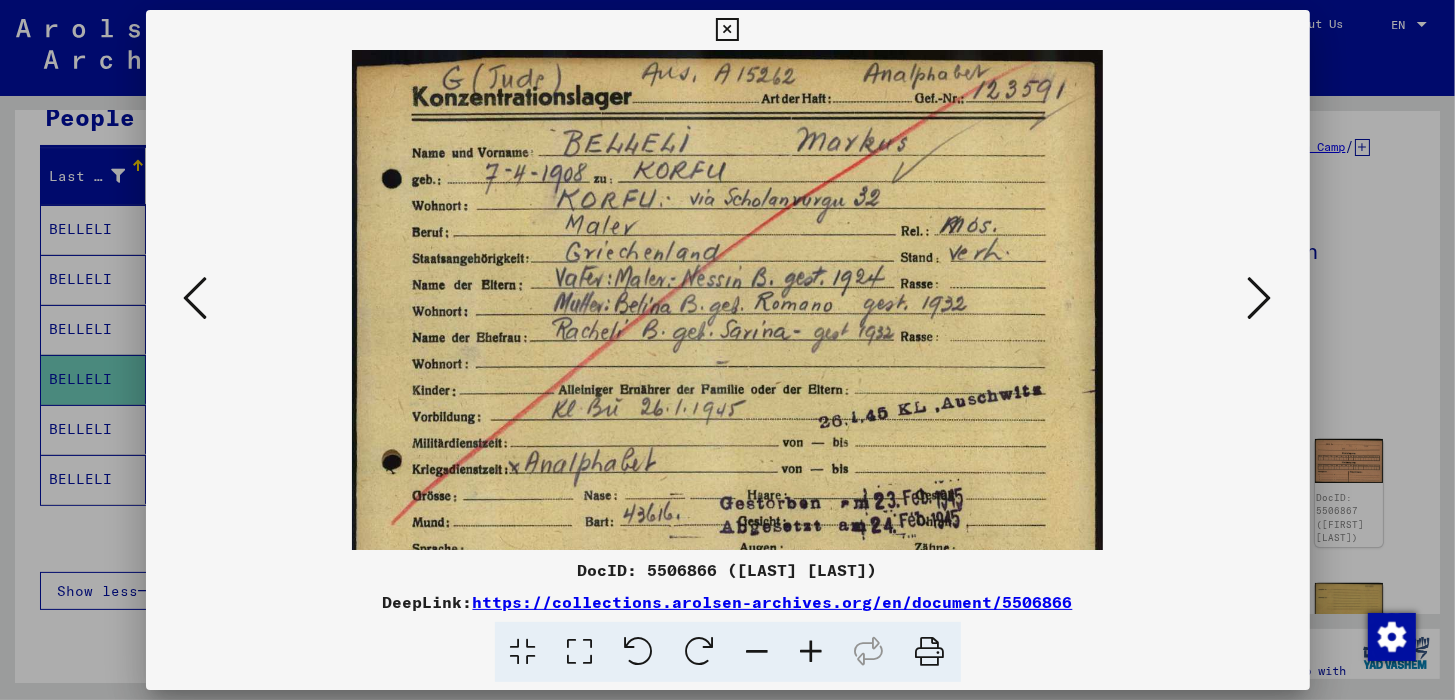 click at bounding box center [812, 652] 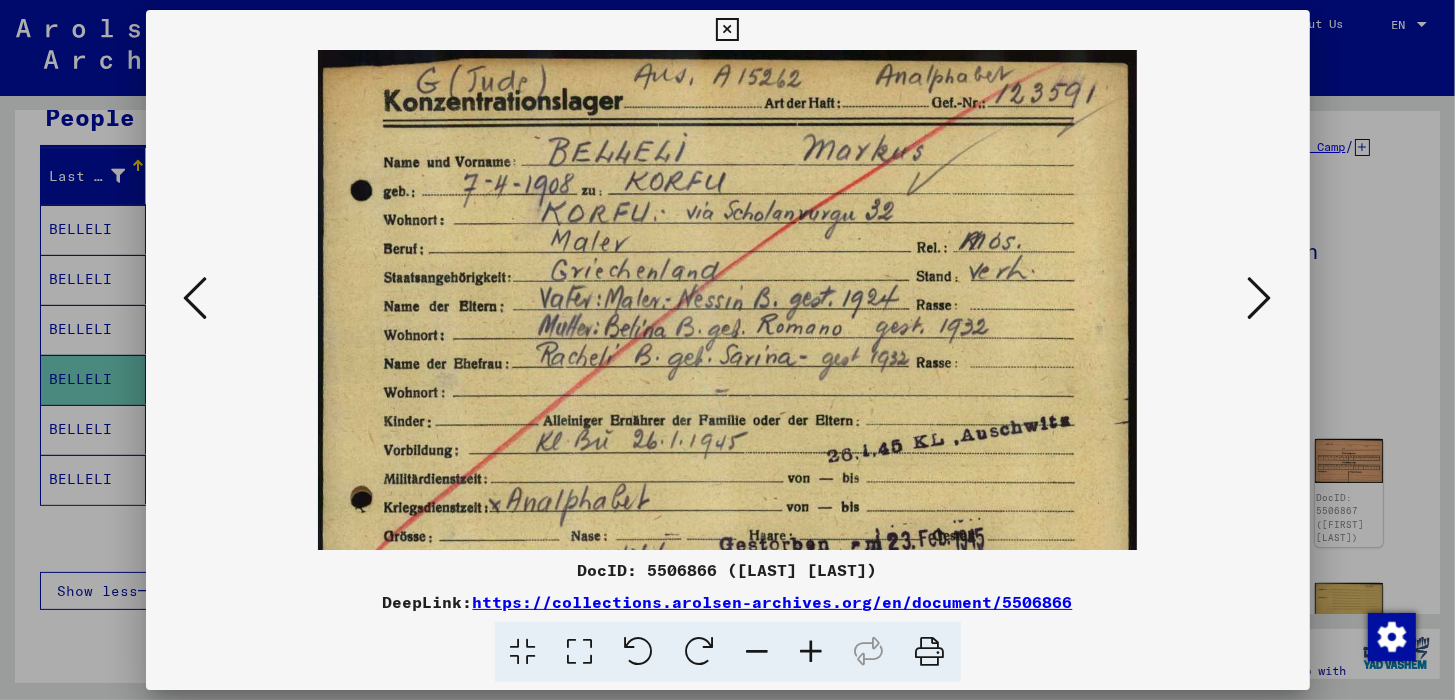 click at bounding box center (812, 652) 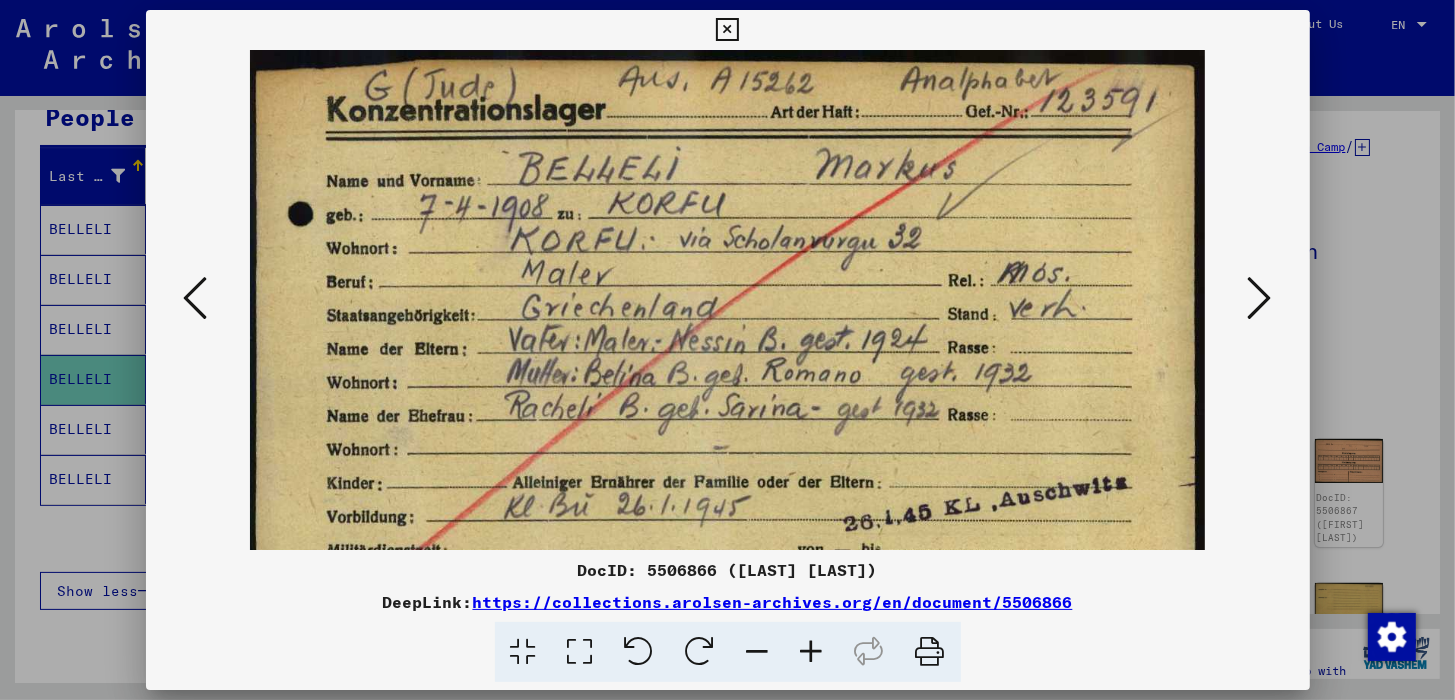click at bounding box center (812, 652) 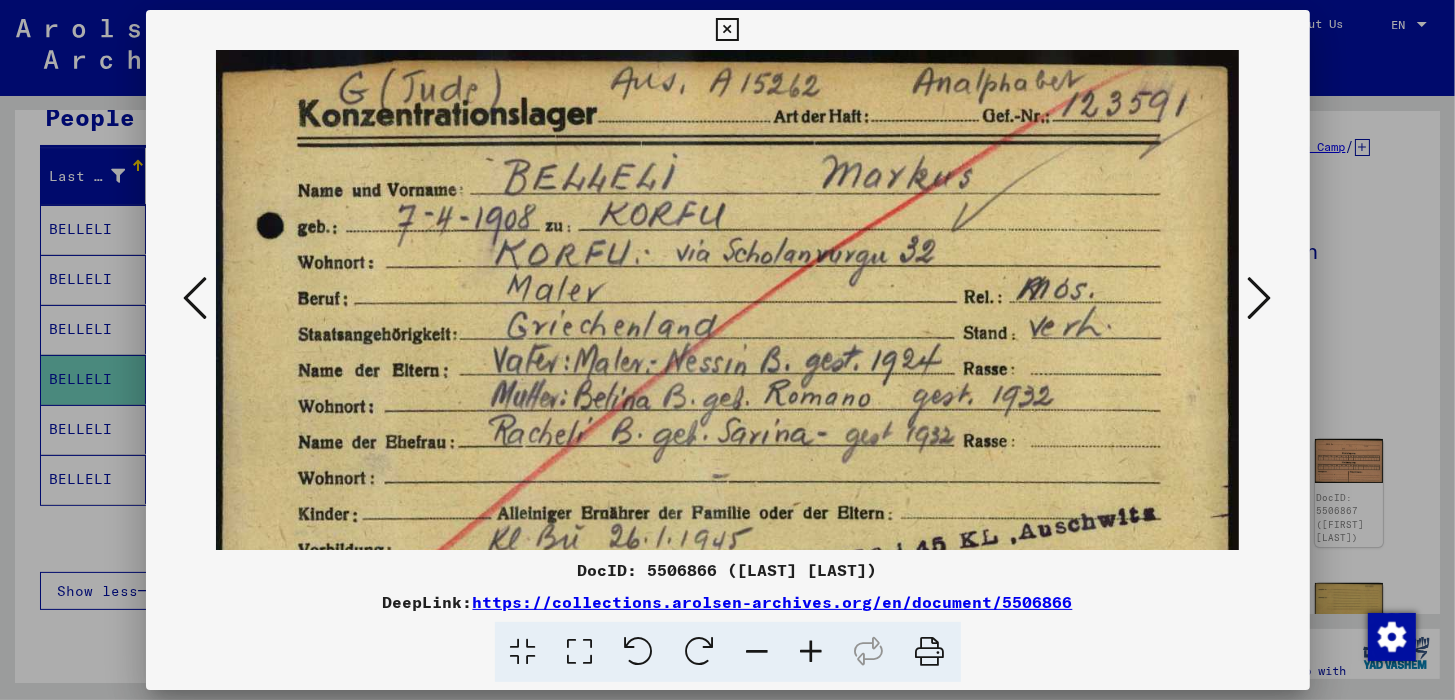 click at bounding box center [727, 30] 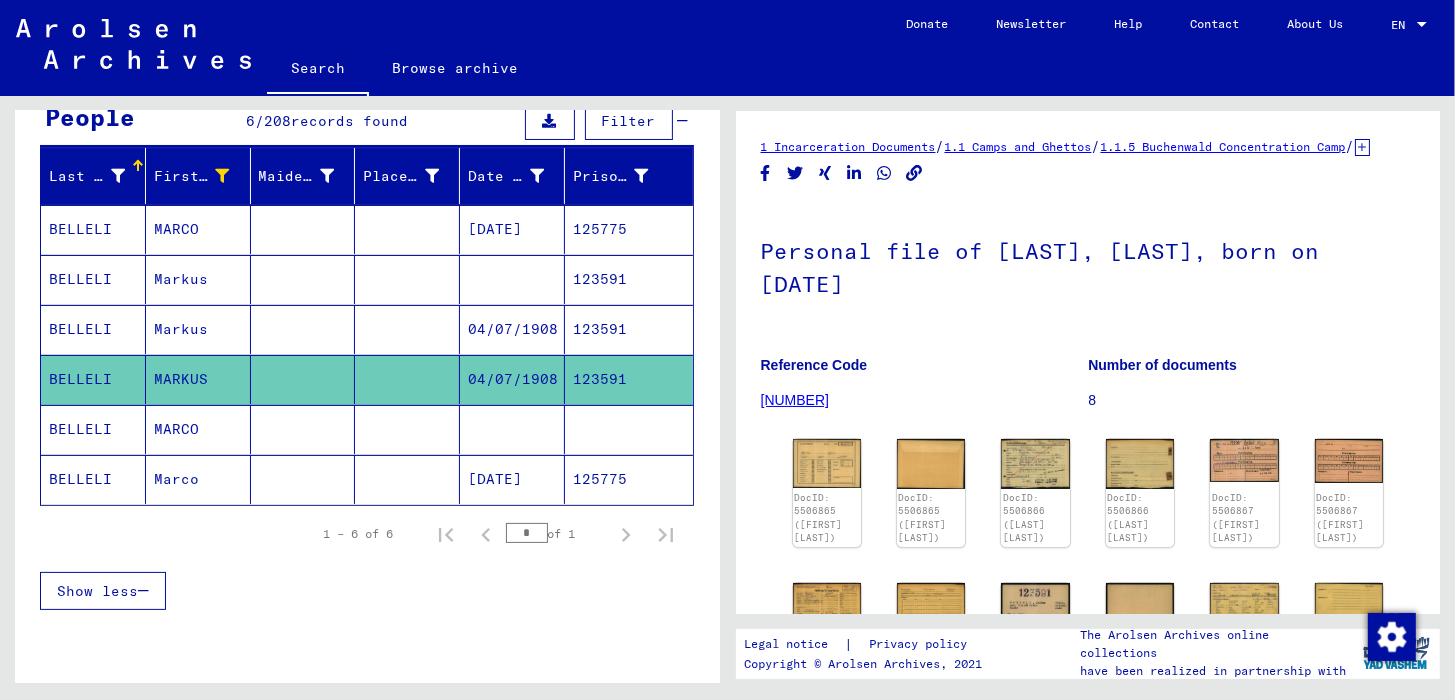 click on "BELLELI" at bounding box center (93, 479) 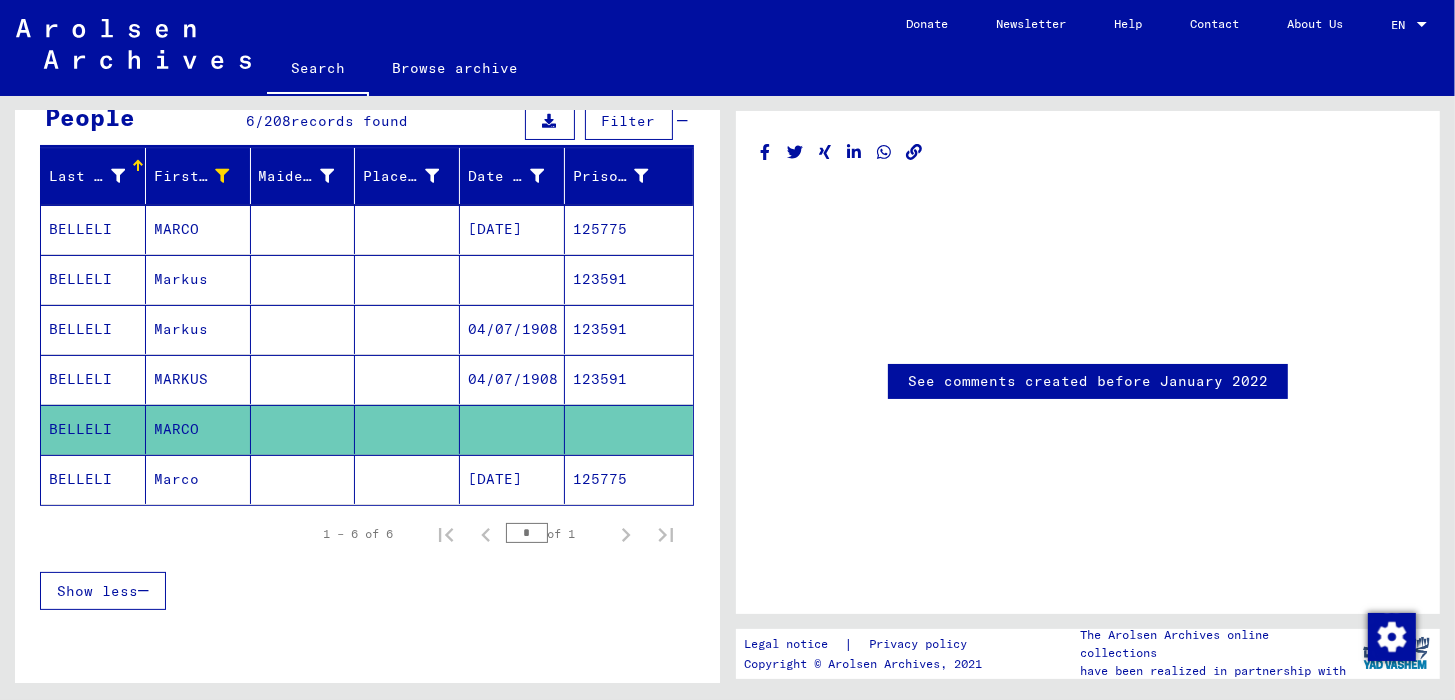 scroll, scrollTop: 0, scrollLeft: 0, axis: both 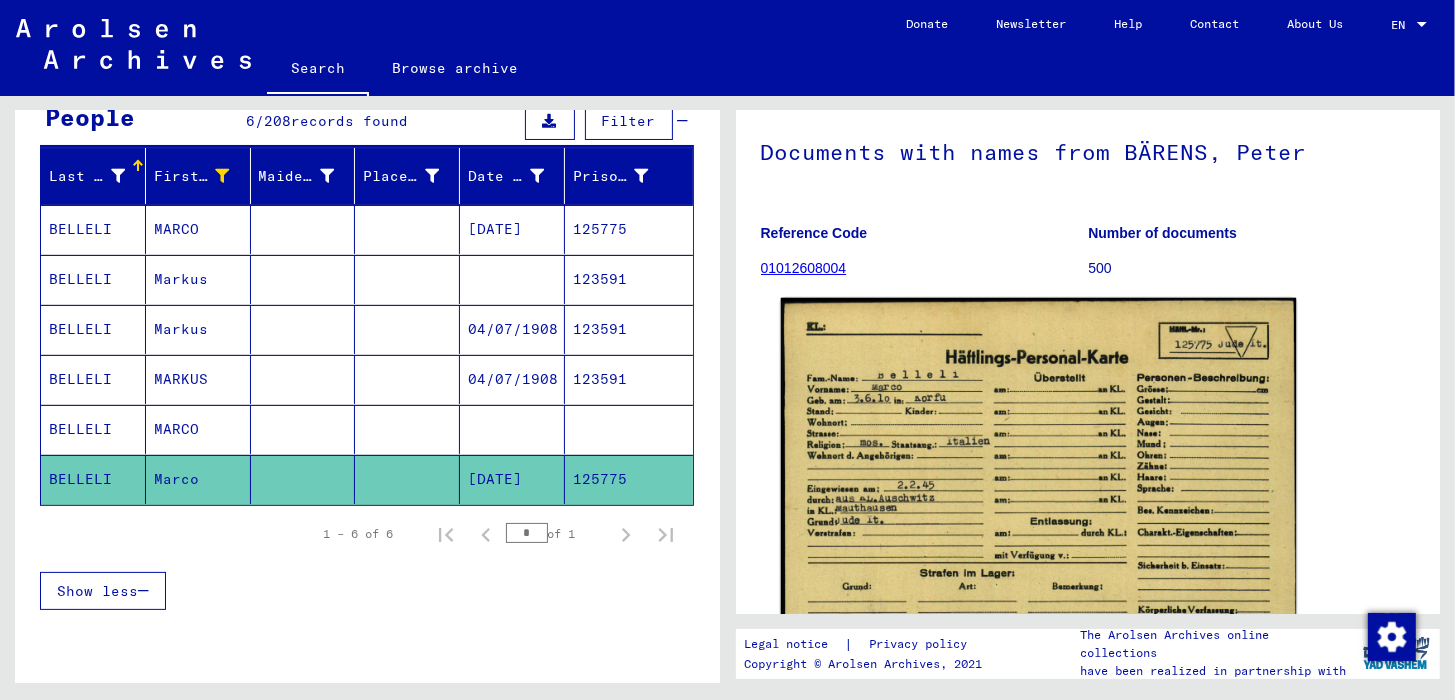 click 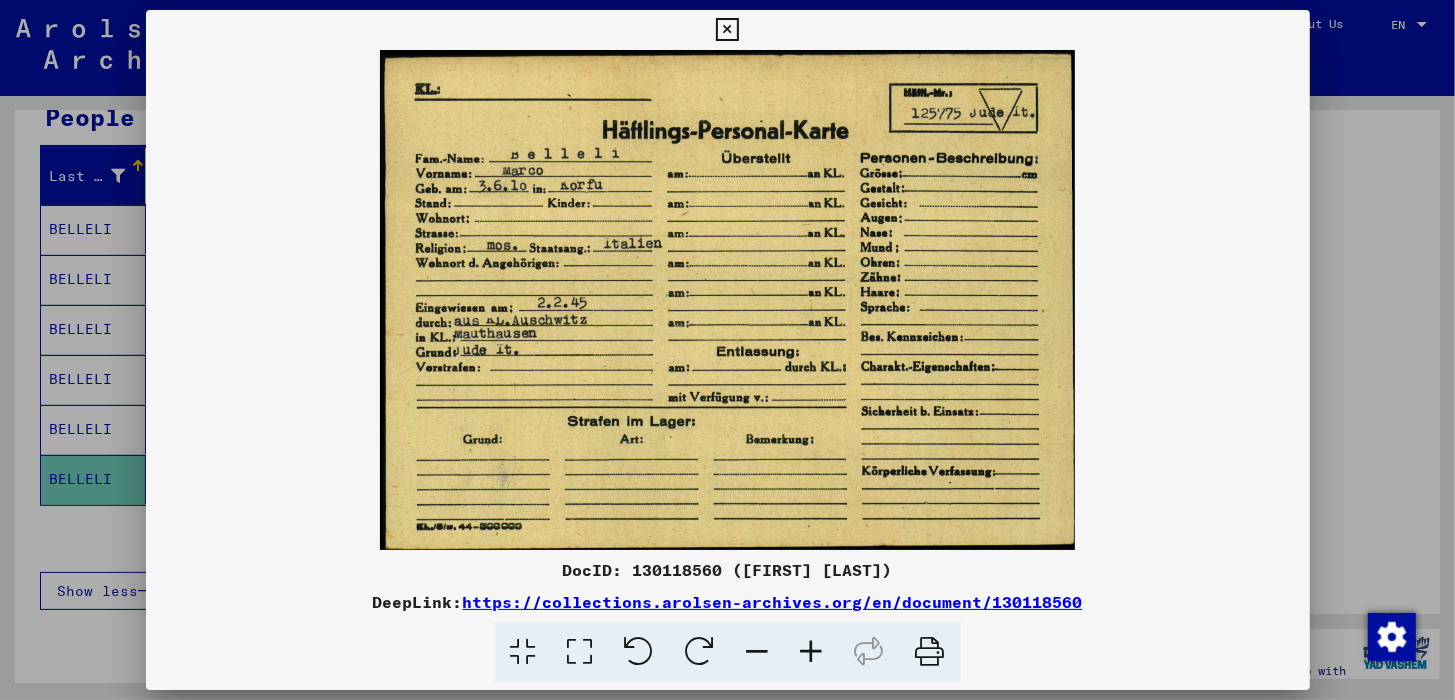 click at bounding box center (812, 652) 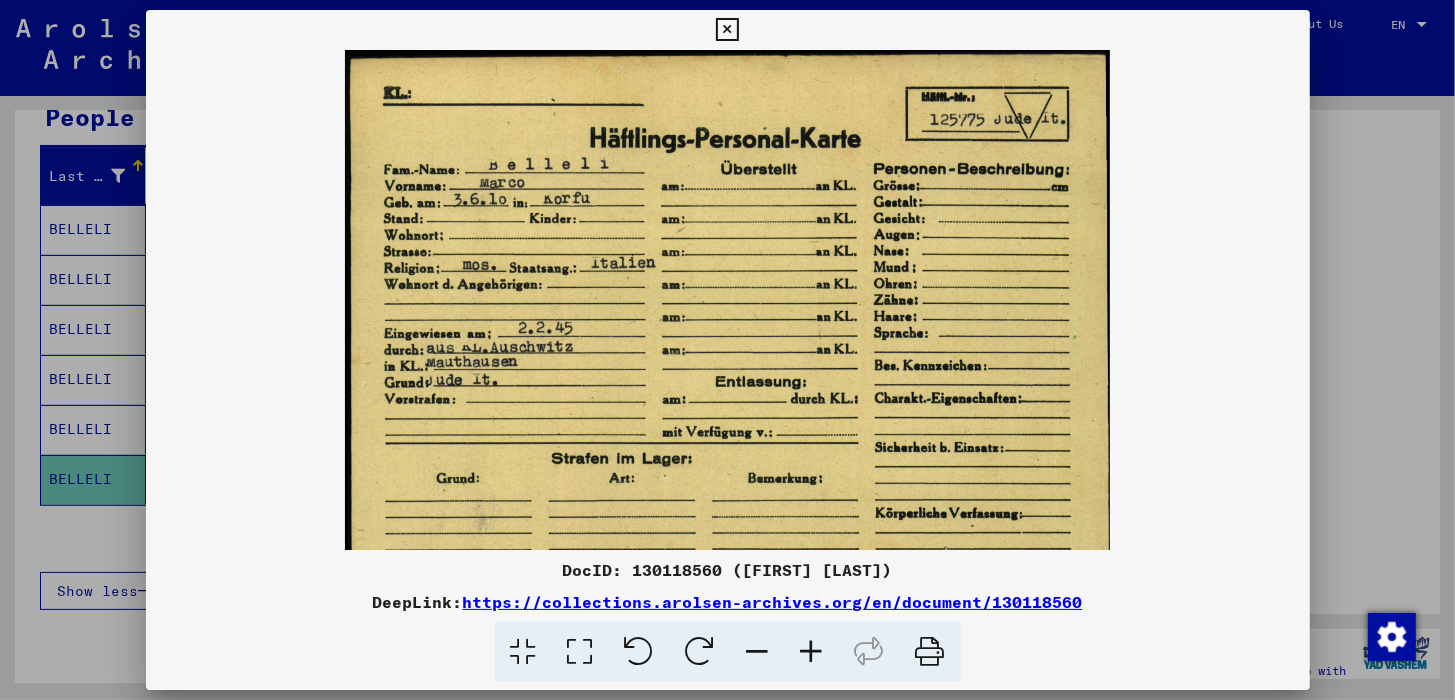 click at bounding box center [812, 652] 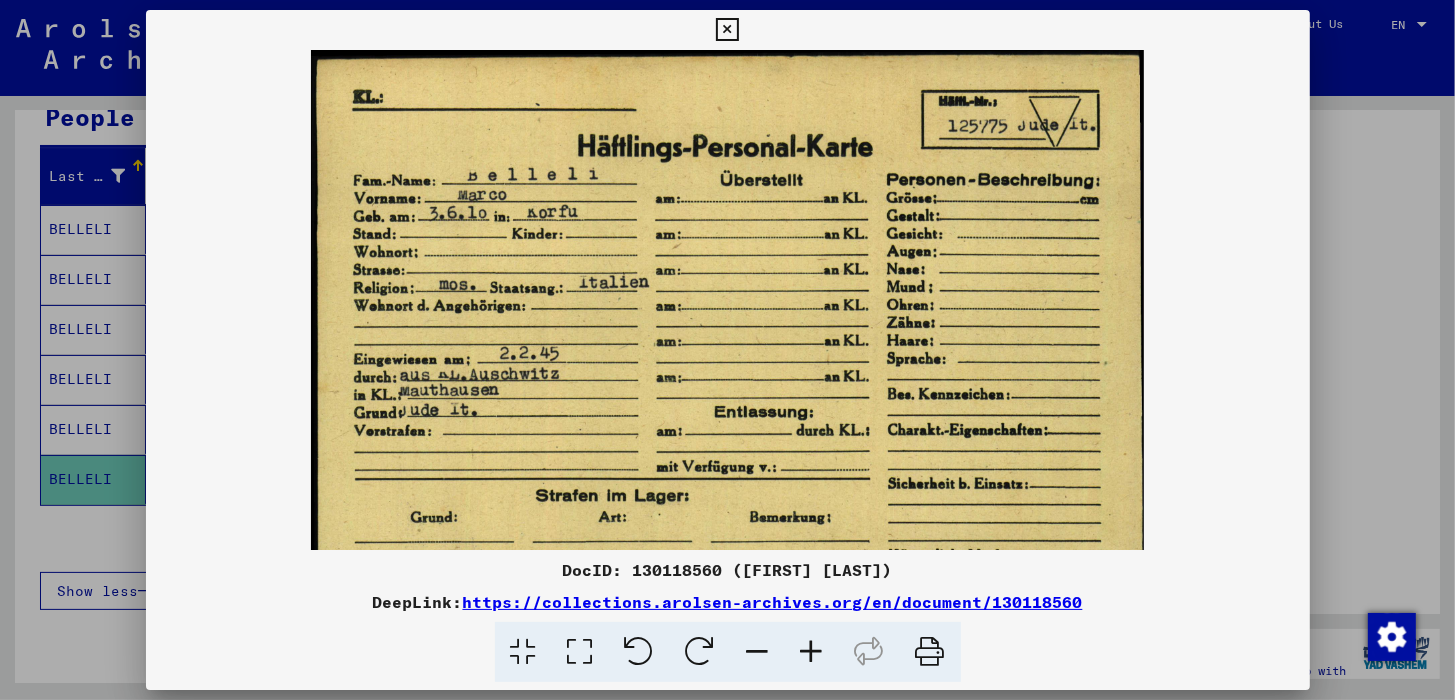 click at bounding box center (812, 652) 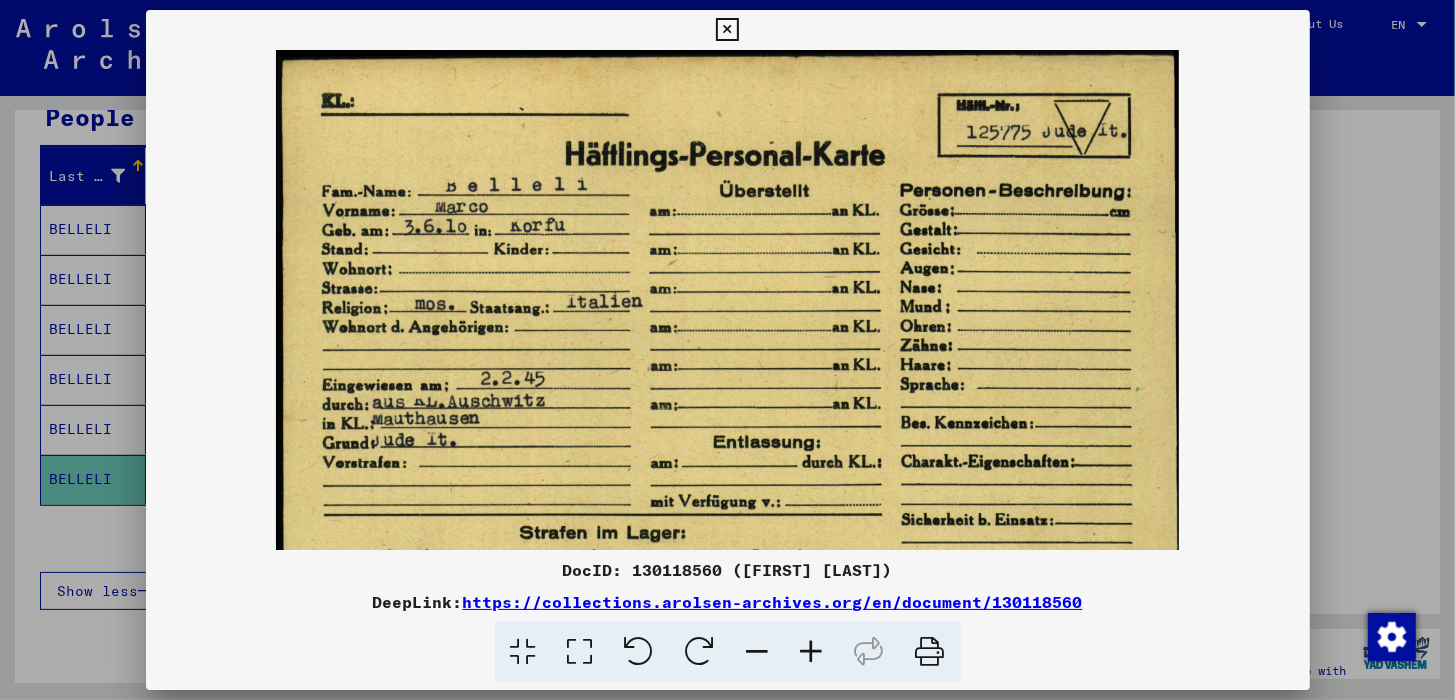 click at bounding box center (812, 652) 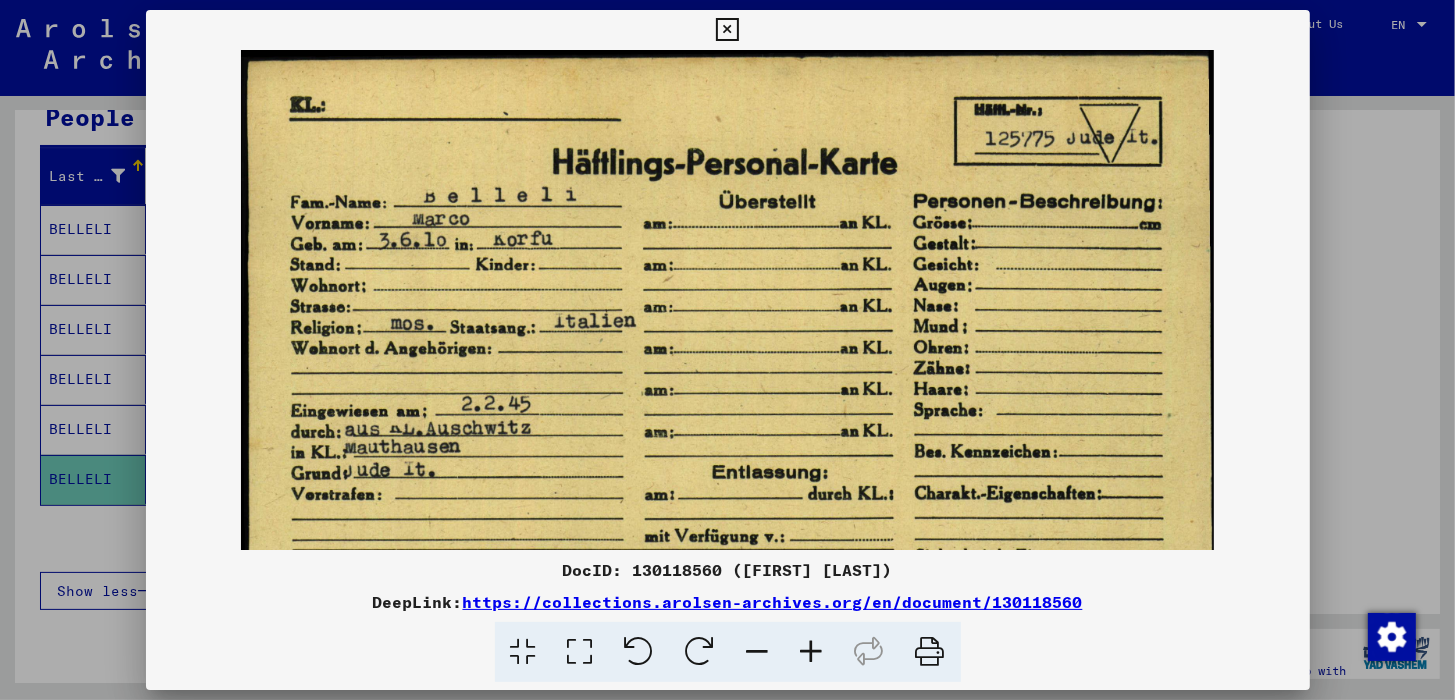 click at bounding box center [727, 30] 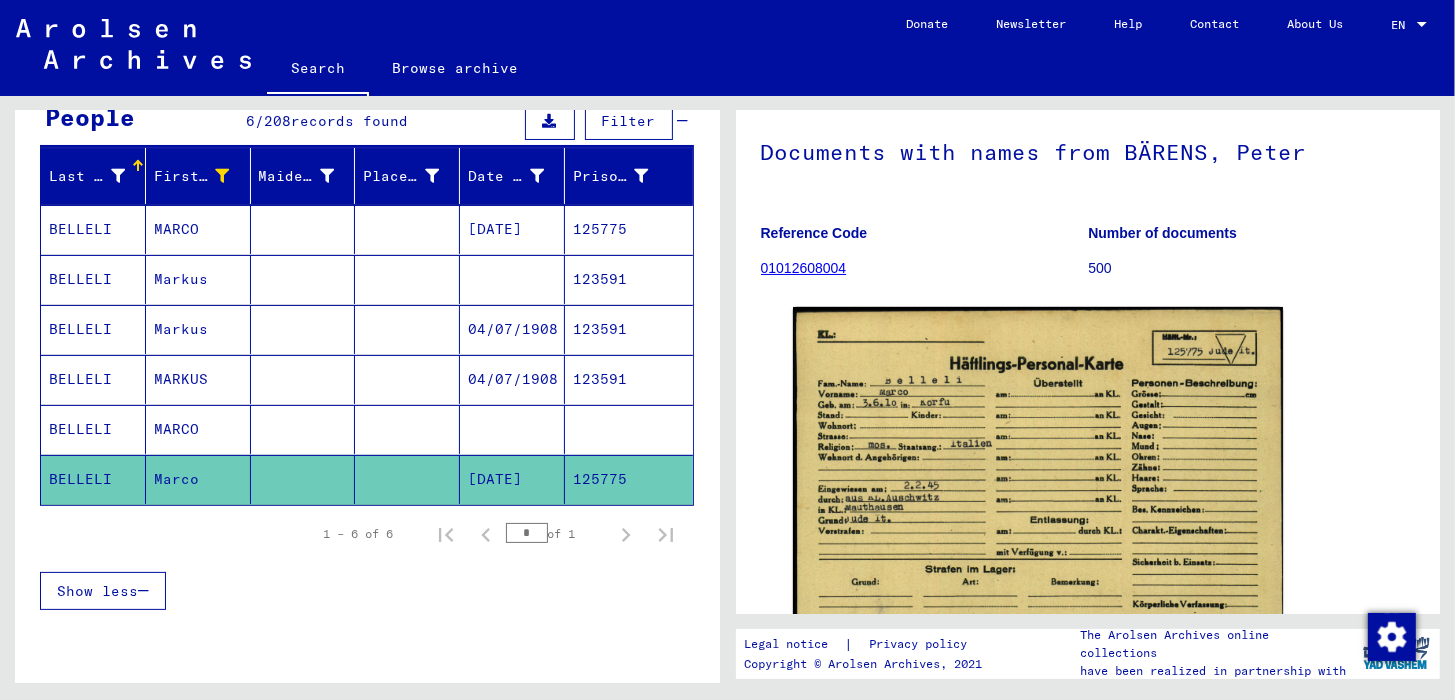 click on "BELLELI" at bounding box center (93, 429) 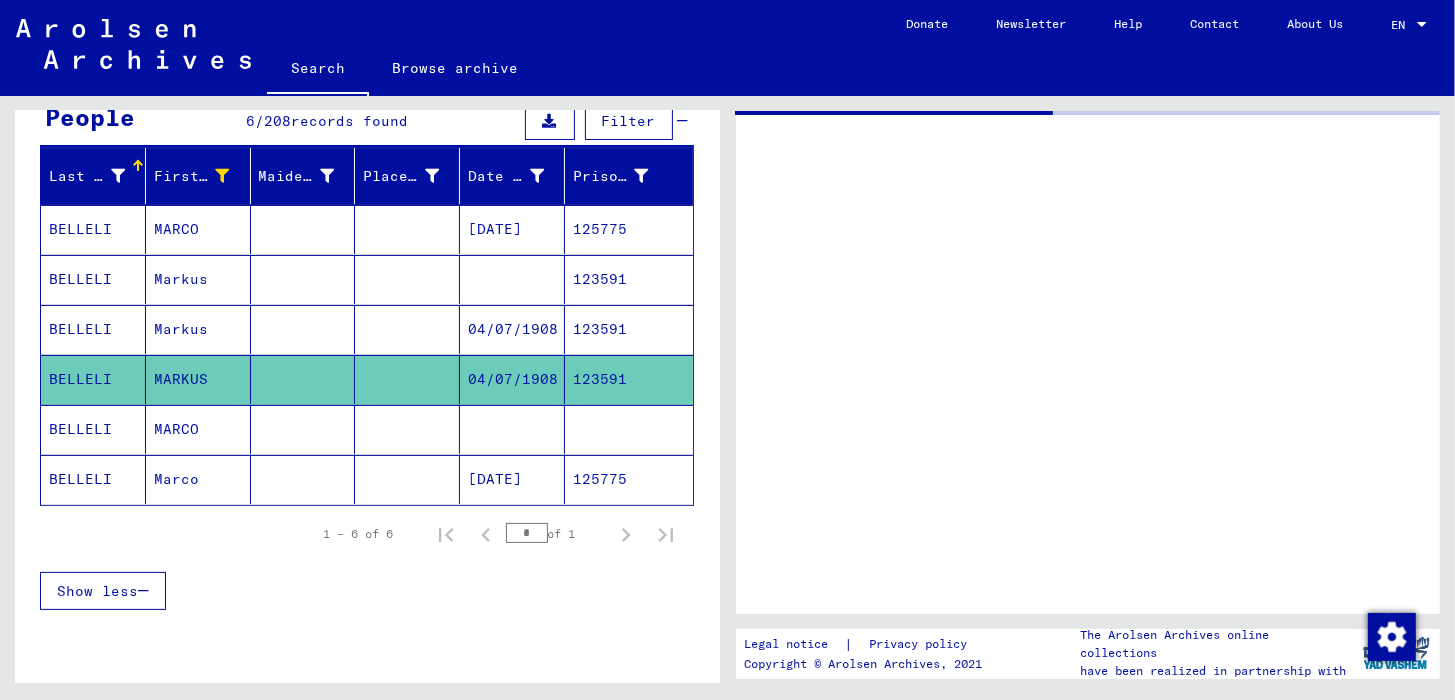 scroll, scrollTop: 0, scrollLeft: 0, axis: both 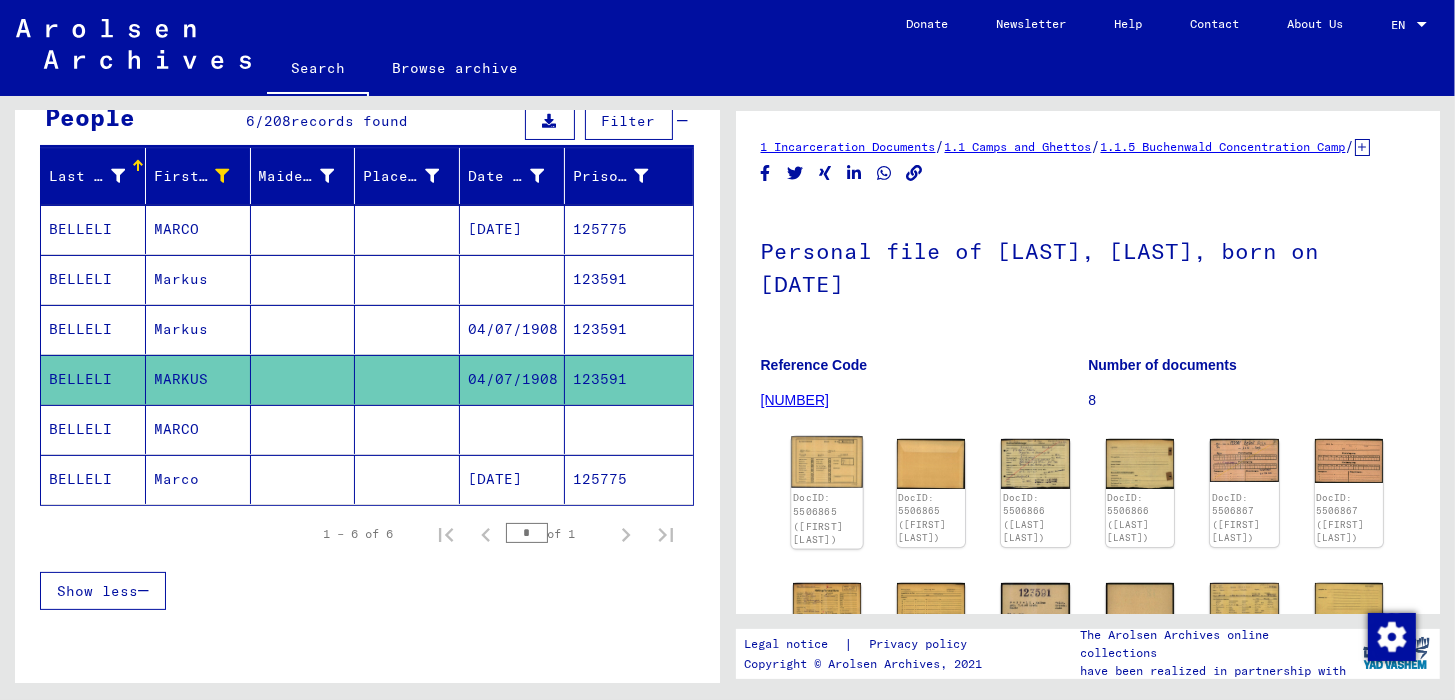 click 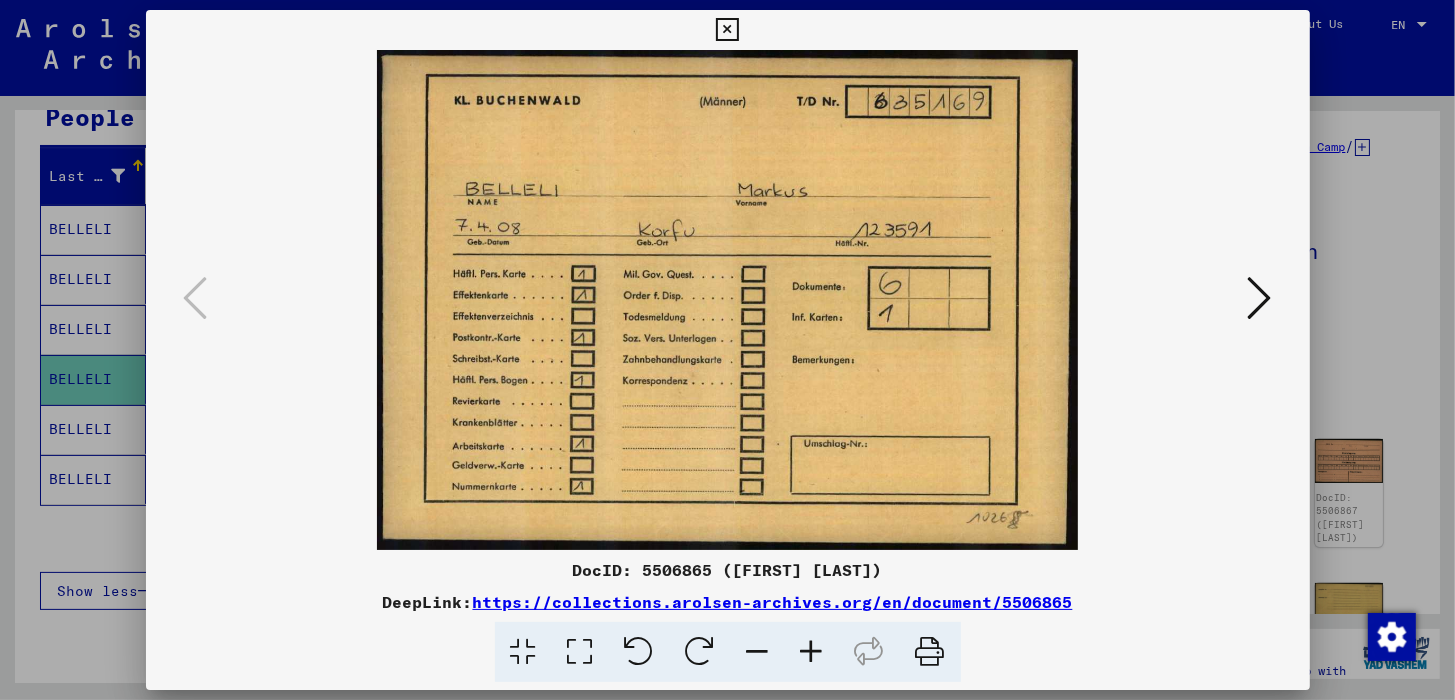 click at bounding box center [1260, 298] 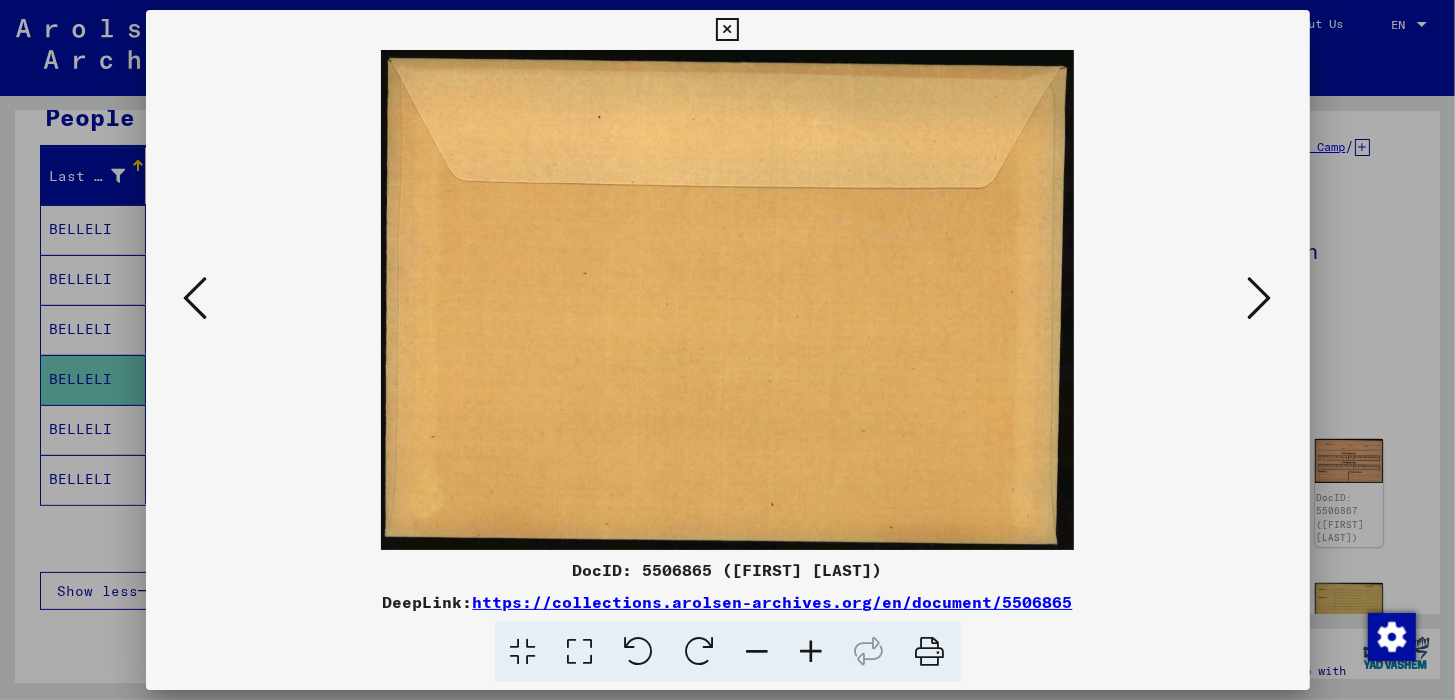 click at bounding box center (1260, 298) 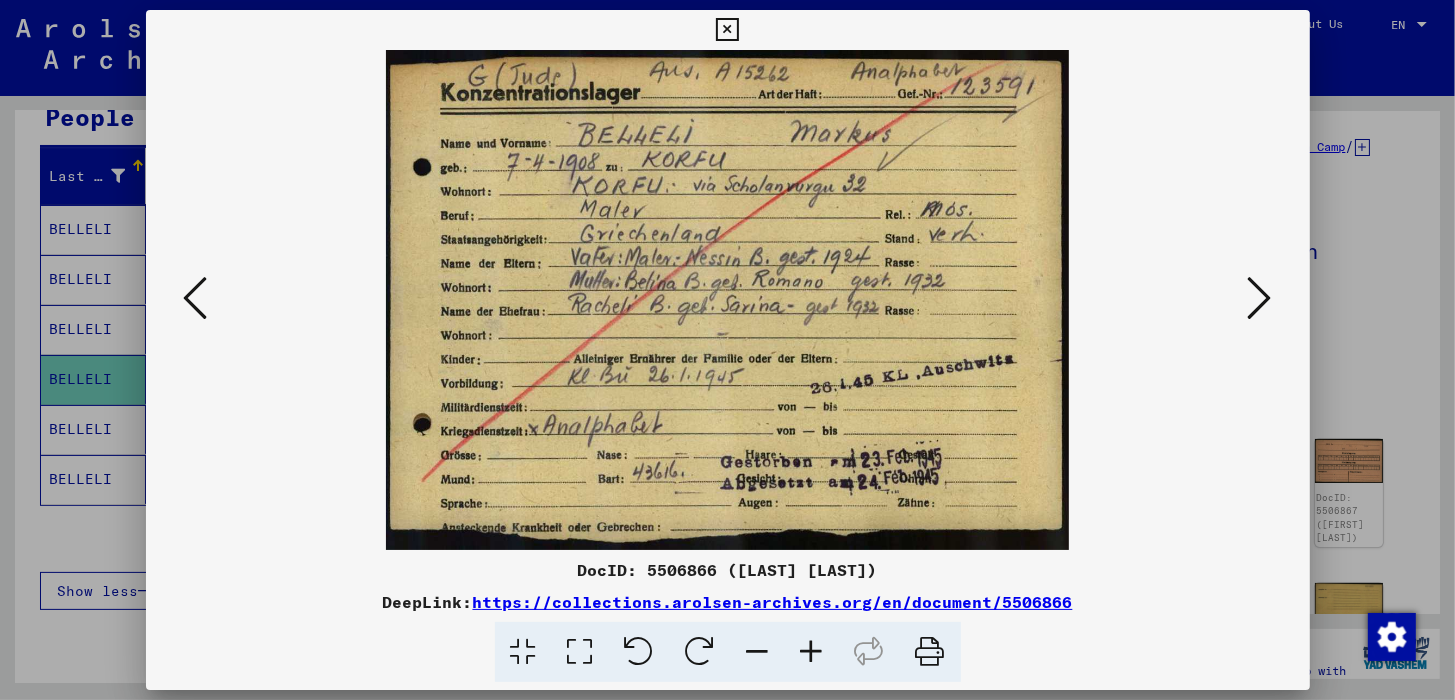 click at bounding box center (1260, 298) 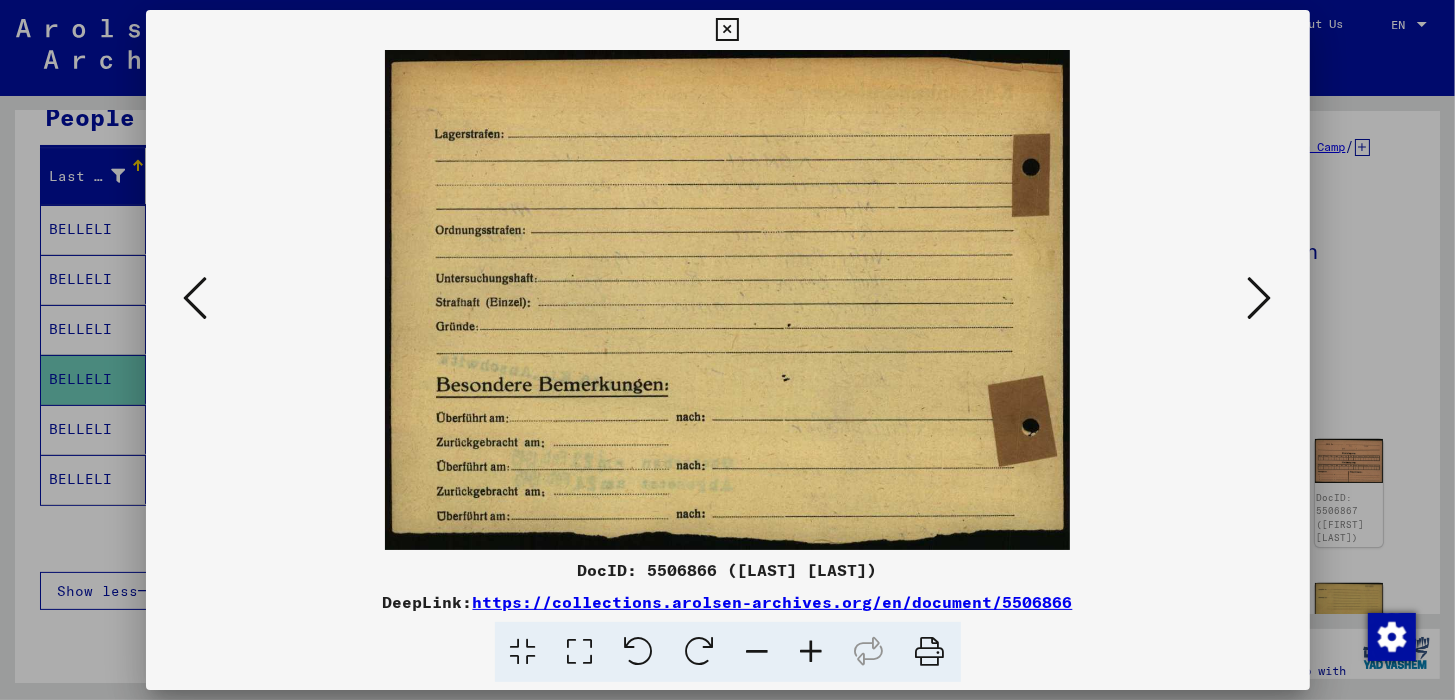 click at bounding box center (1260, 298) 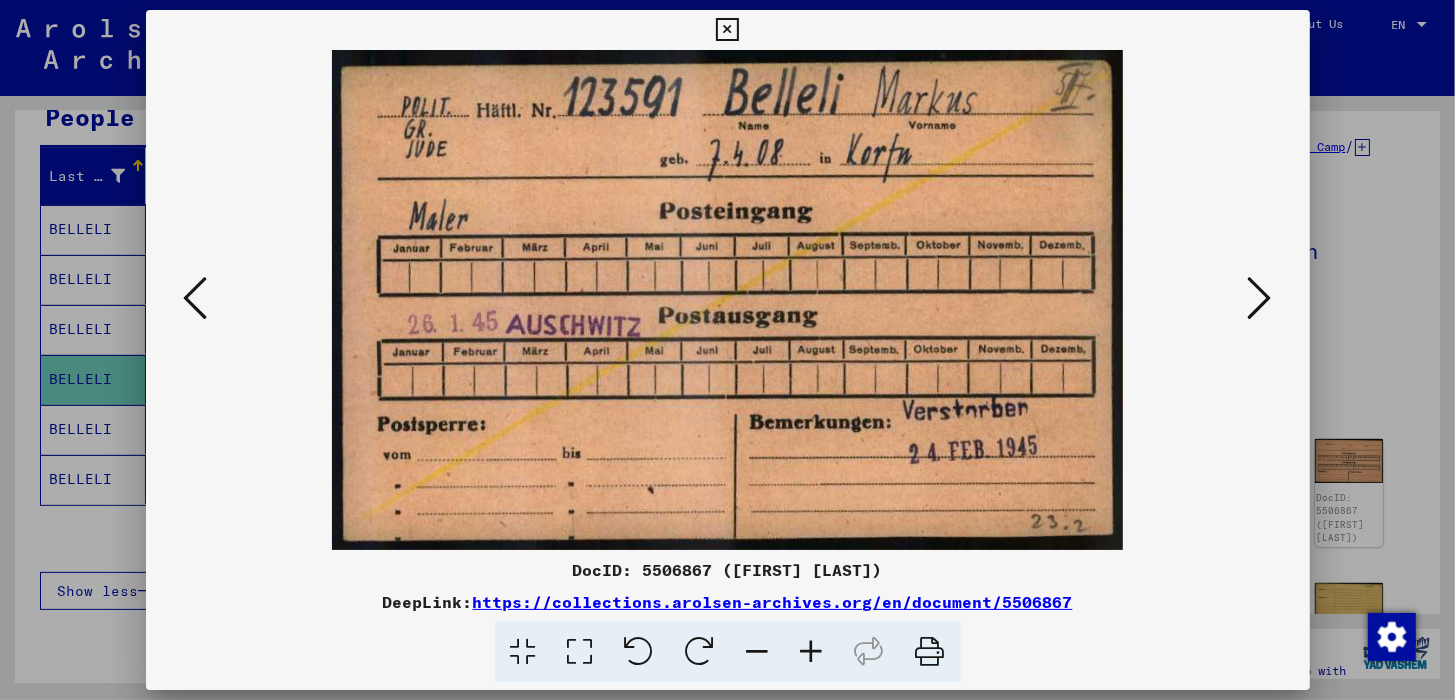 click at bounding box center [1260, 298] 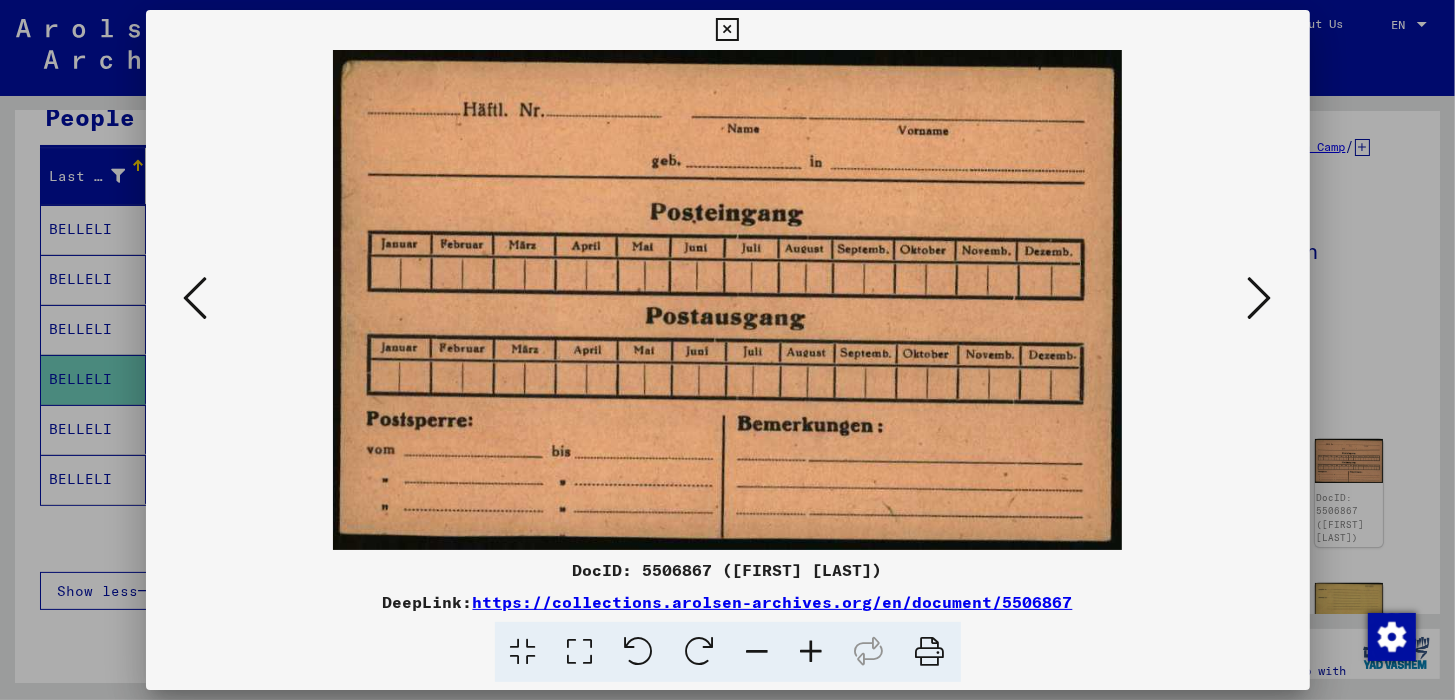 click at bounding box center [1260, 298] 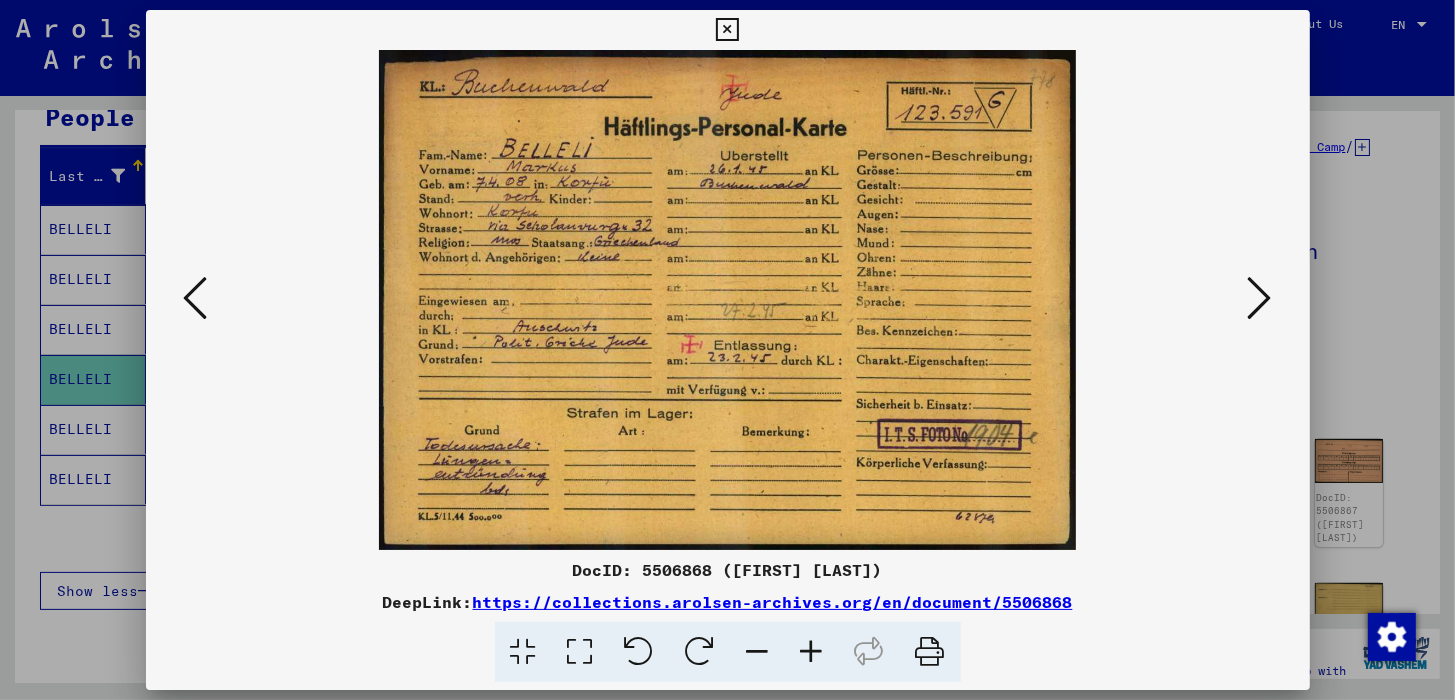 click at bounding box center (812, 652) 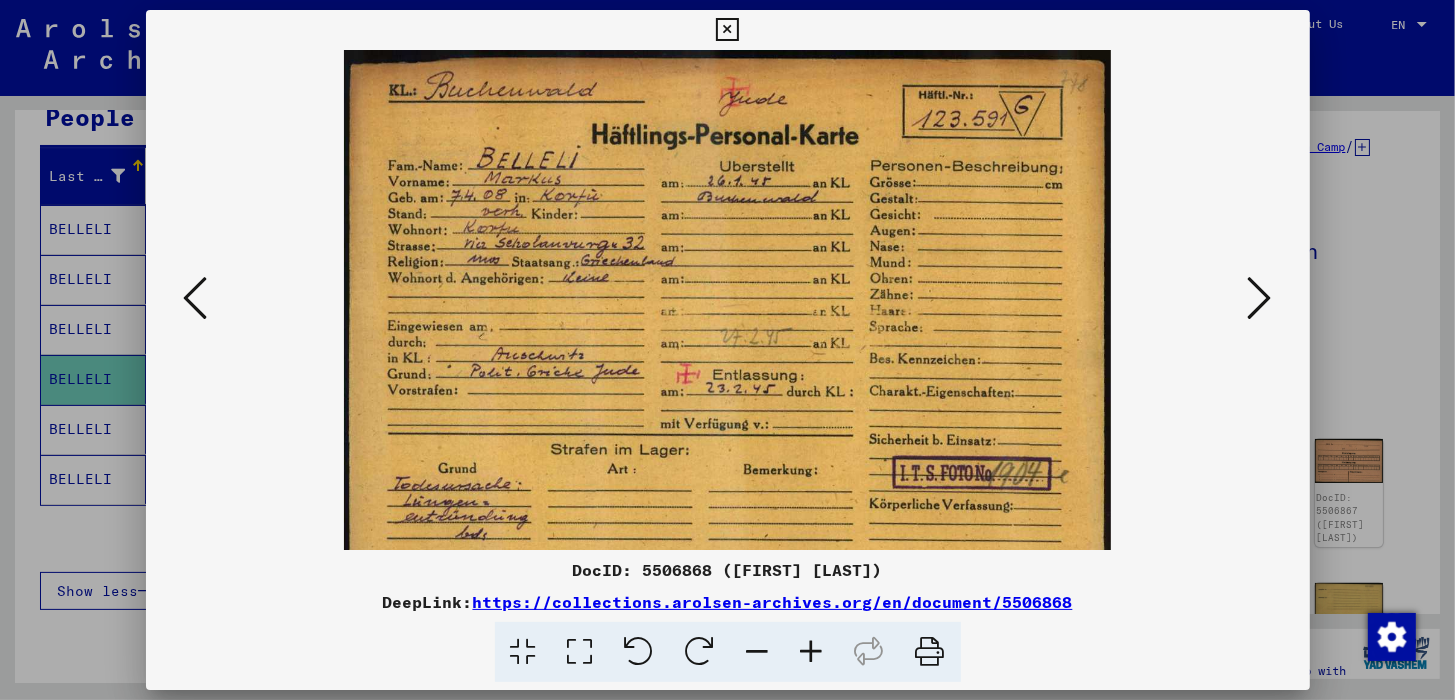 click at bounding box center (812, 652) 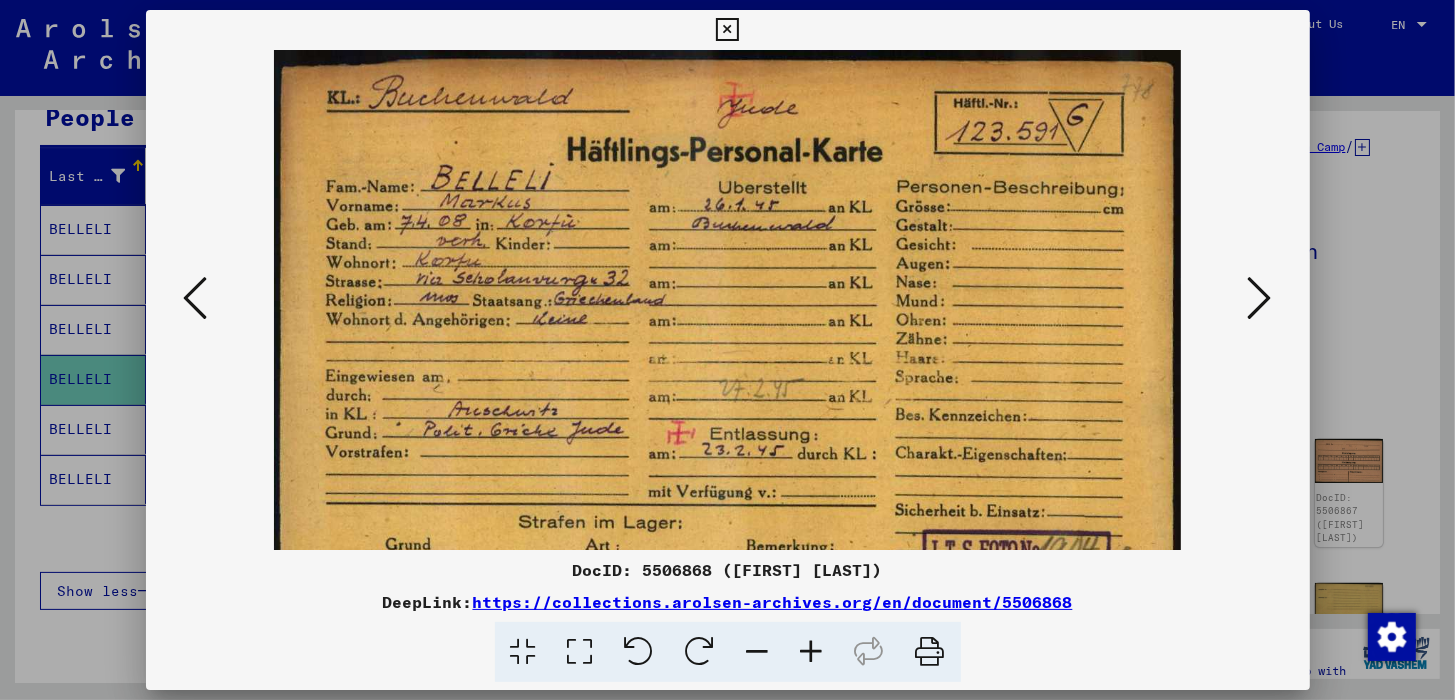 click at bounding box center (812, 652) 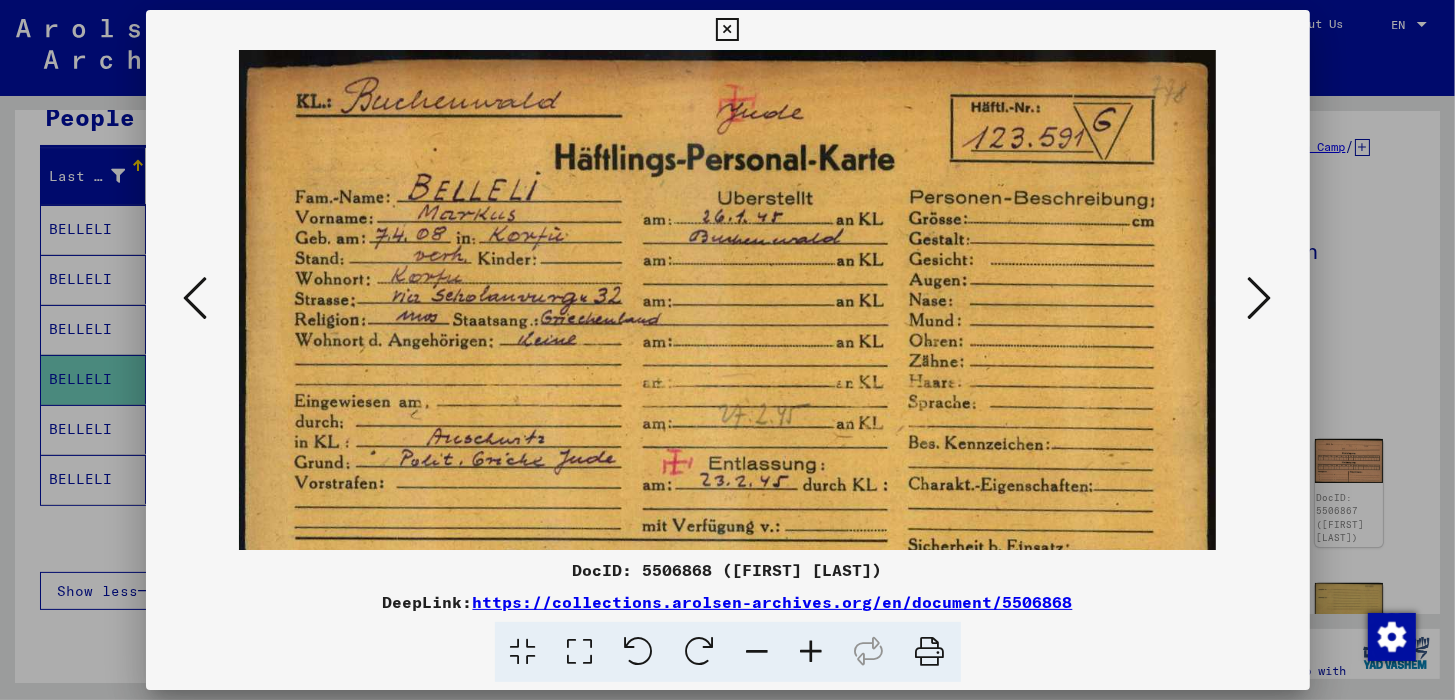 click at bounding box center (812, 652) 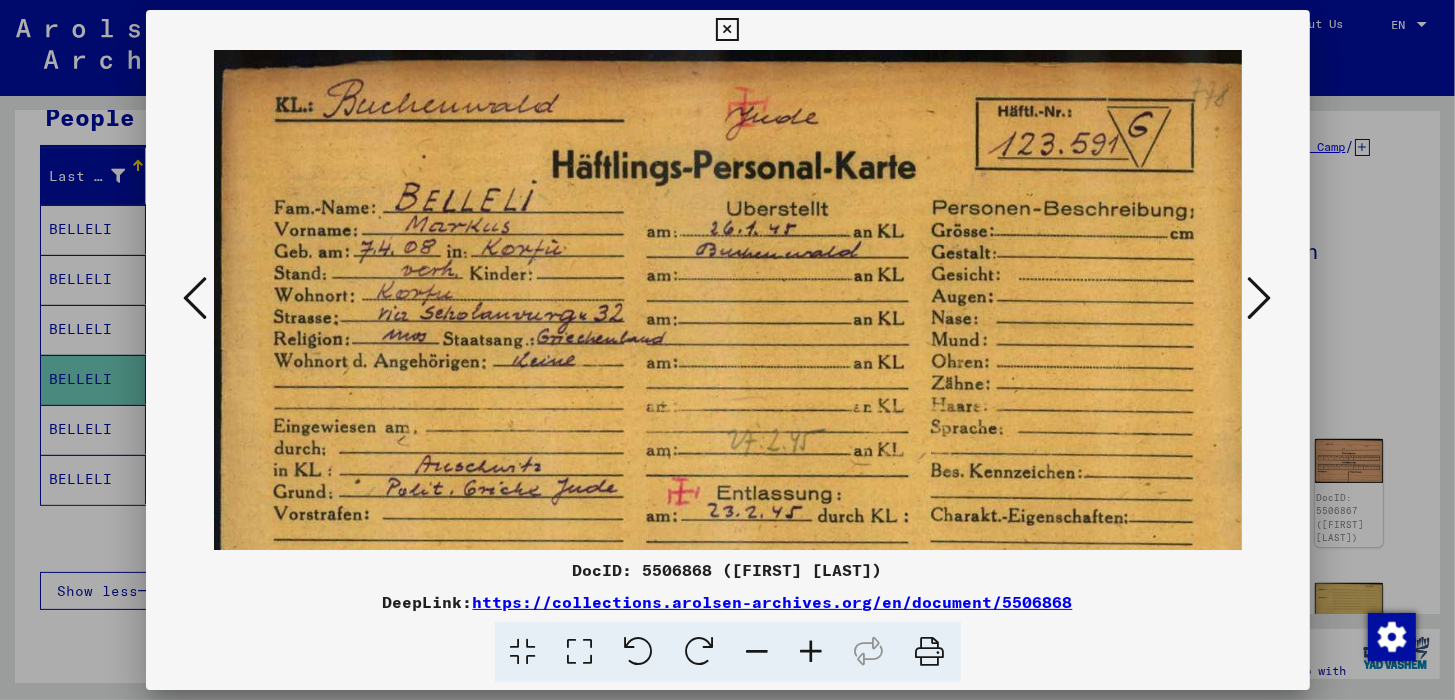 click at bounding box center (812, 652) 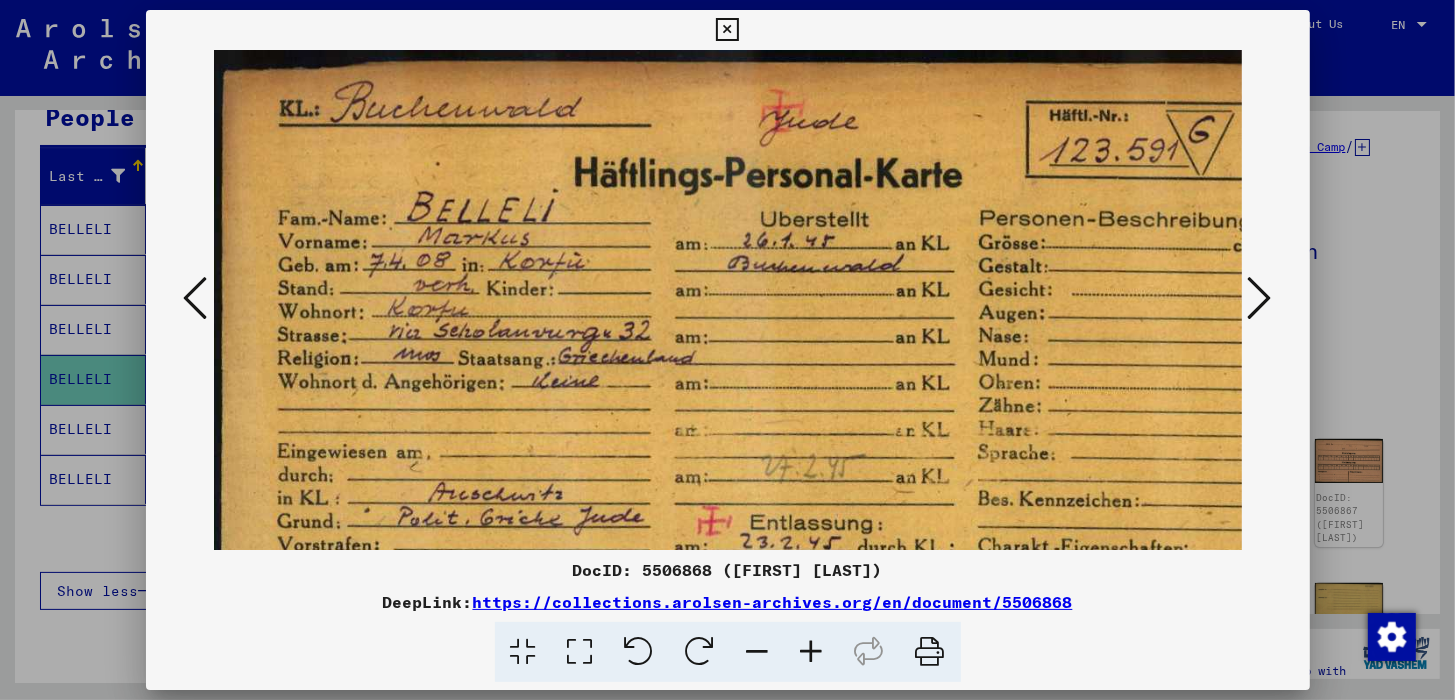 click at bounding box center (812, 652) 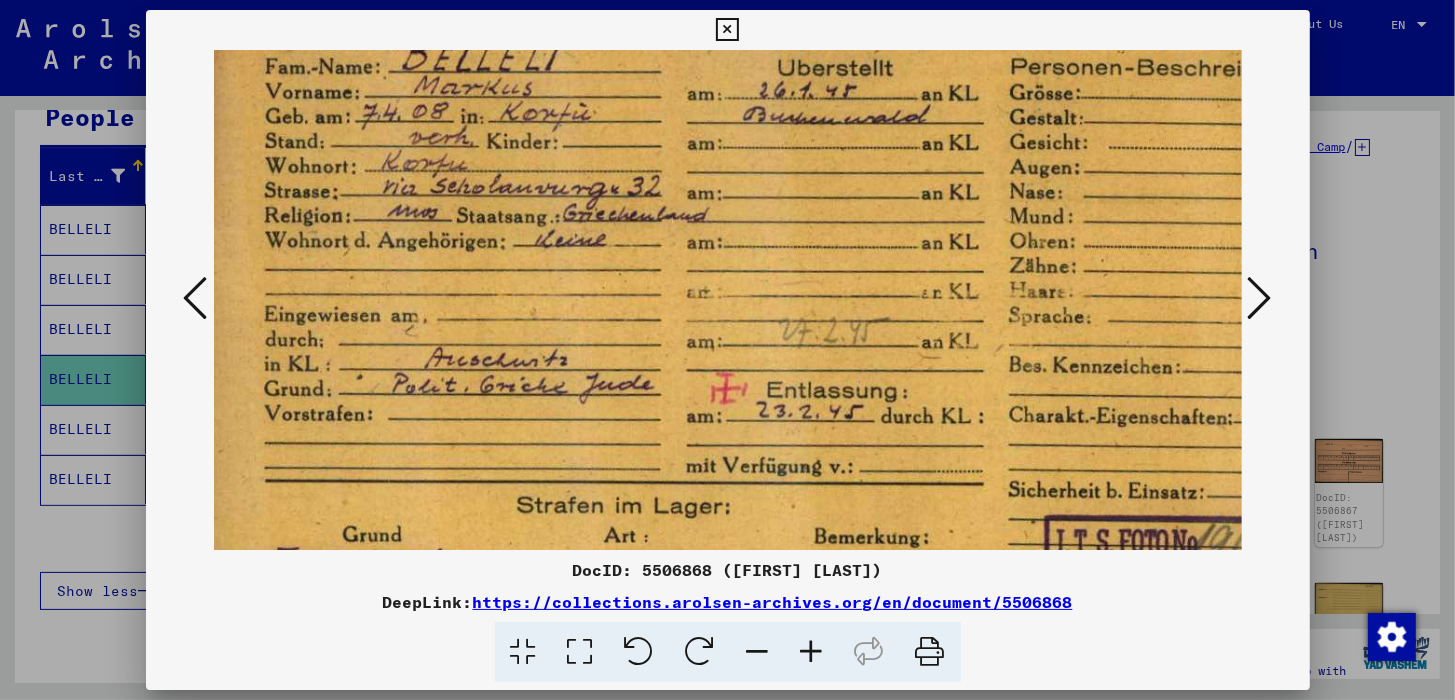 scroll, scrollTop: 57, scrollLeft: 22, axis: both 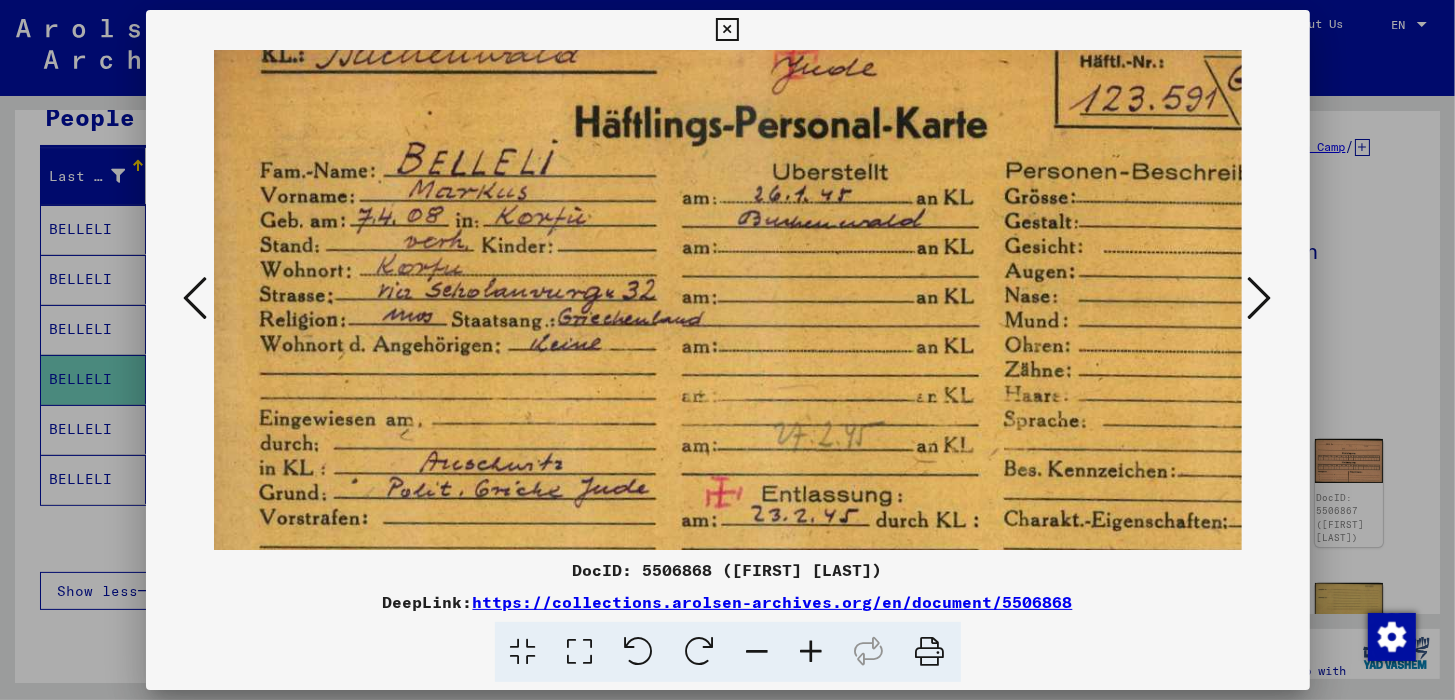 drag, startPoint x: 835, startPoint y: 450, endPoint x: 784, endPoint y: 400, distance: 71.42129 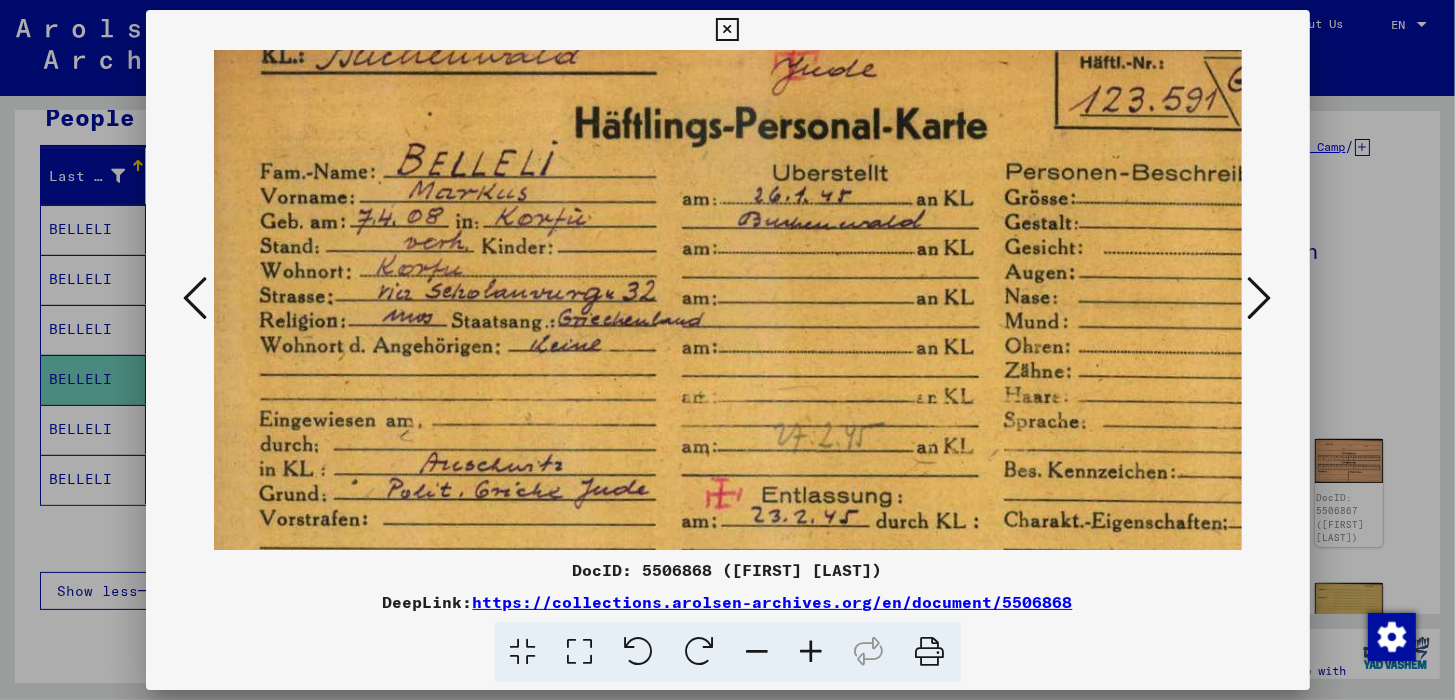 click at bounding box center (1260, 298) 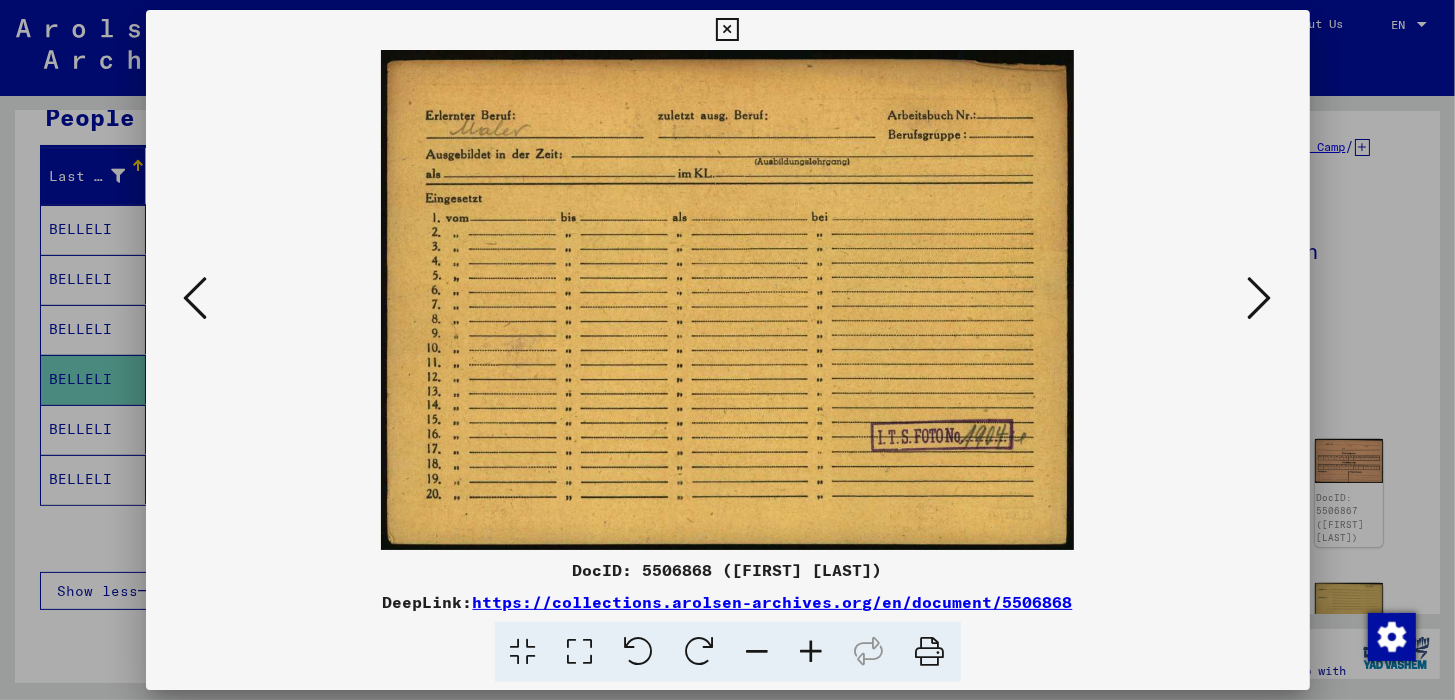 scroll, scrollTop: 0, scrollLeft: 0, axis: both 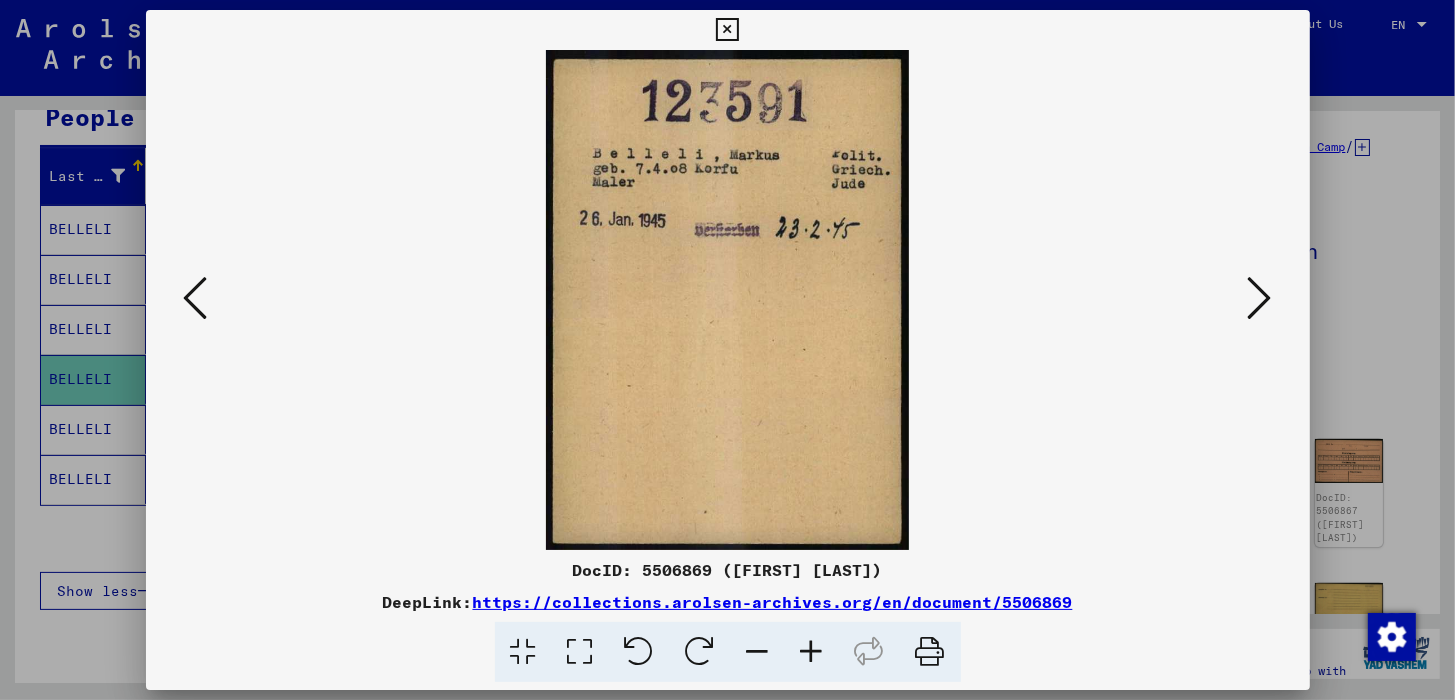 click at bounding box center (1260, 298) 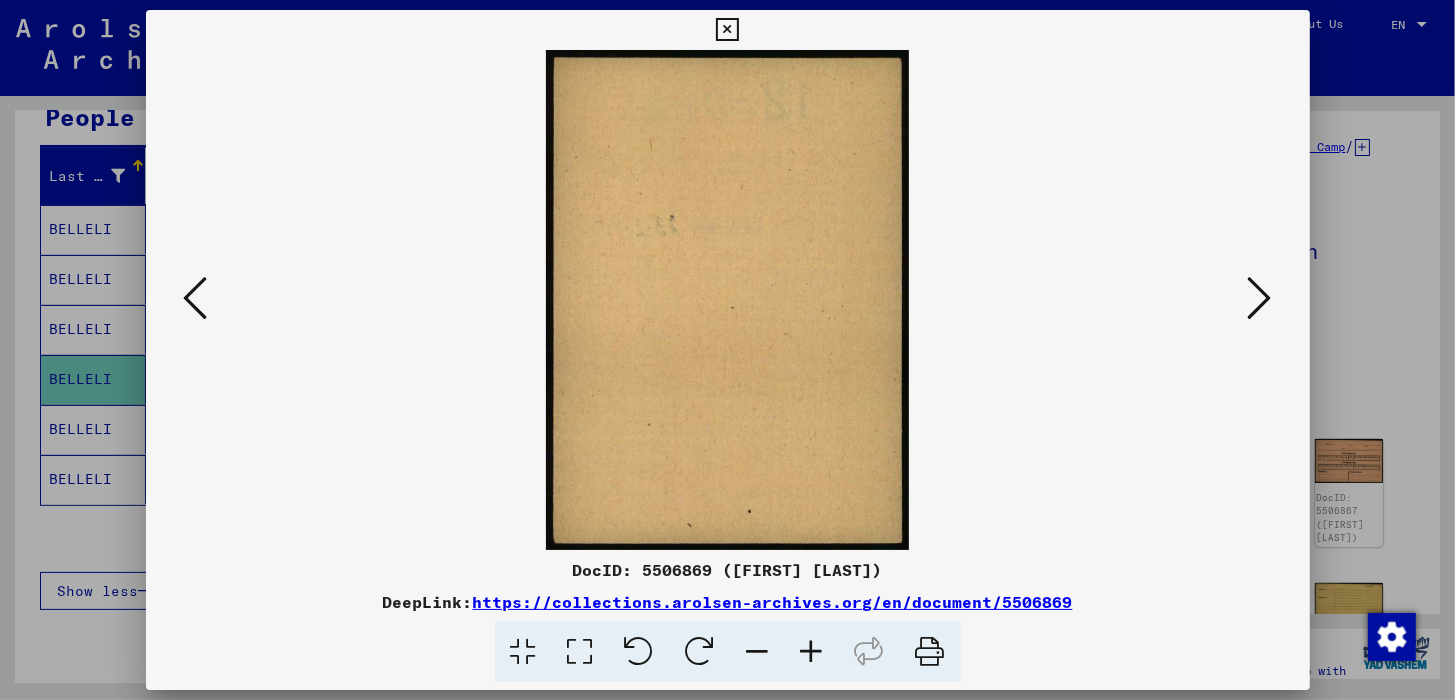 click at bounding box center (1260, 298) 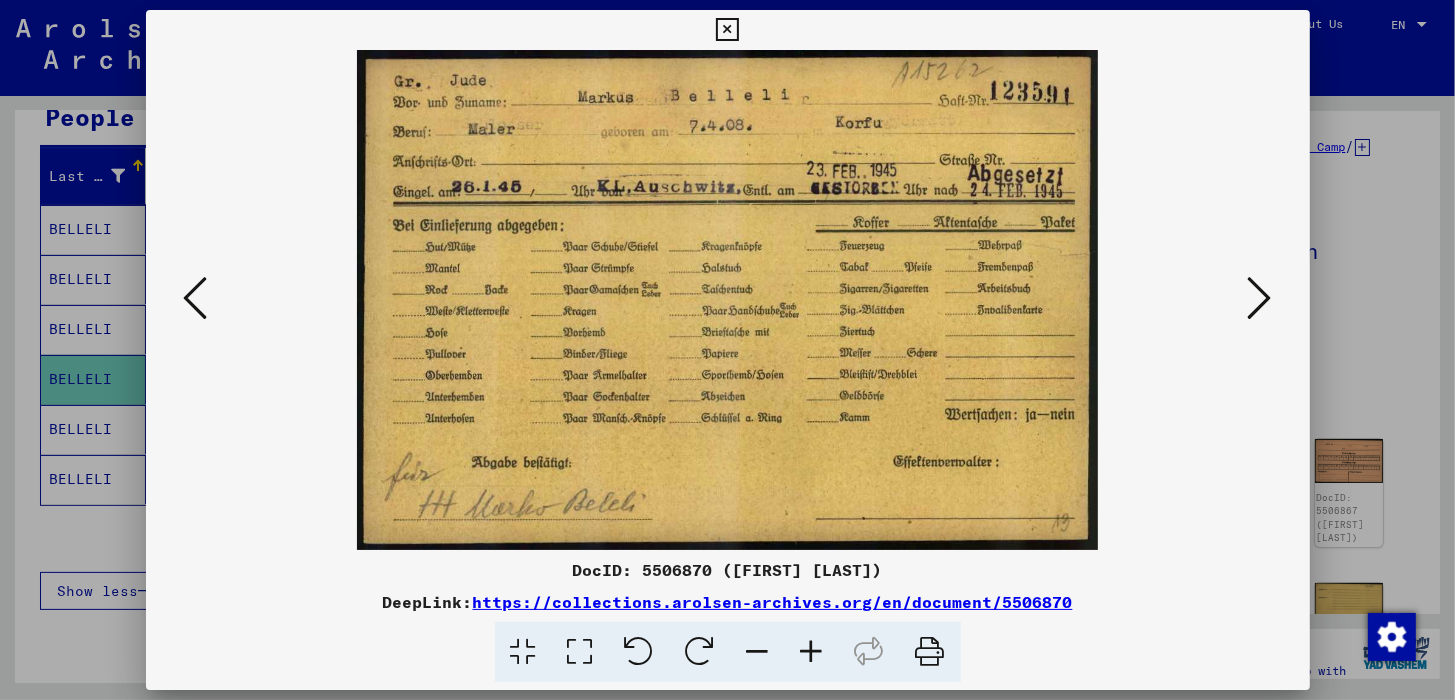 click at bounding box center [1260, 298] 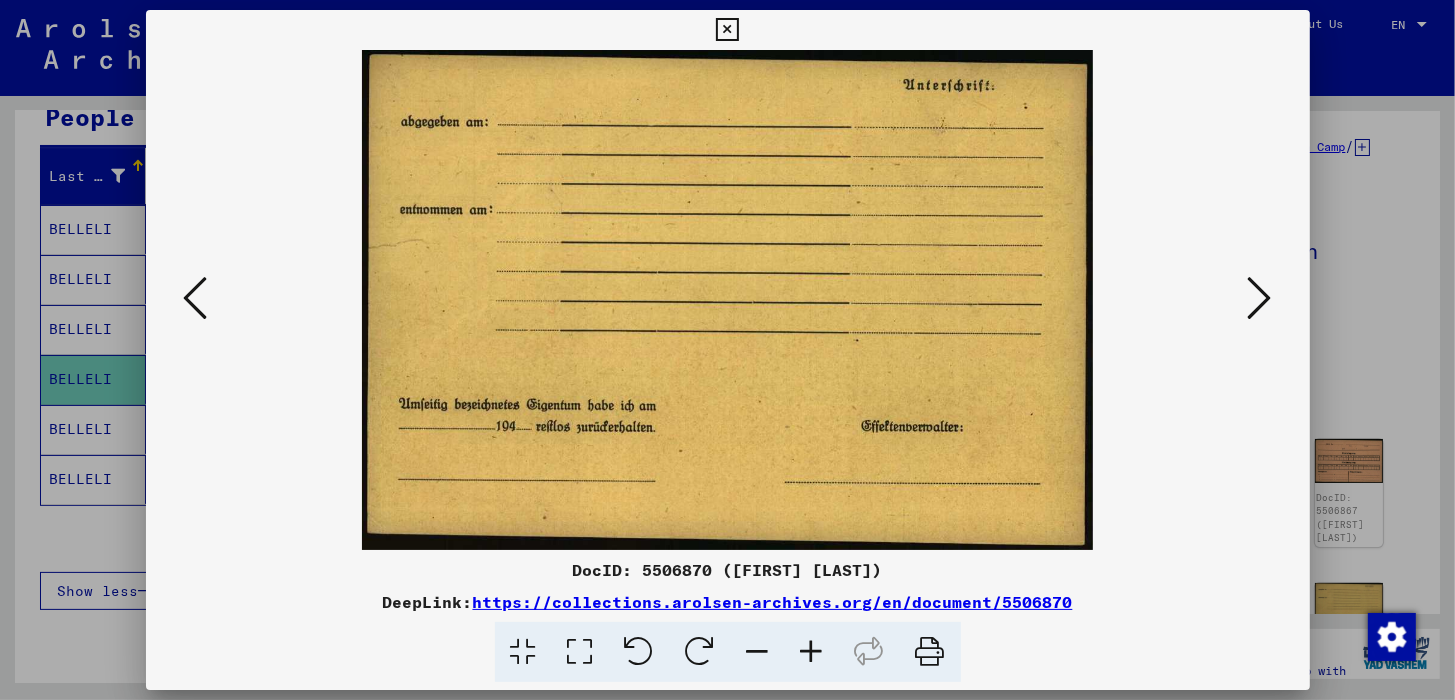 click at bounding box center (196, 298) 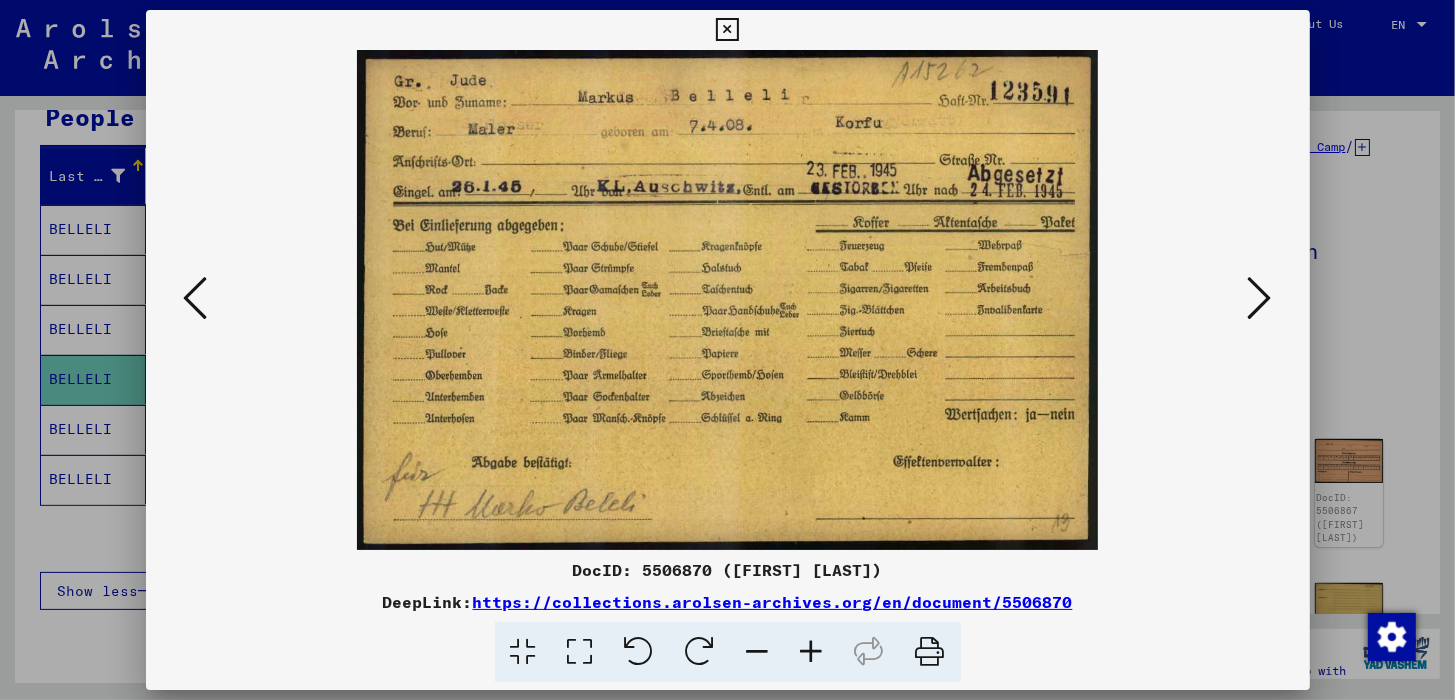 click at bounding box center (196, 298) 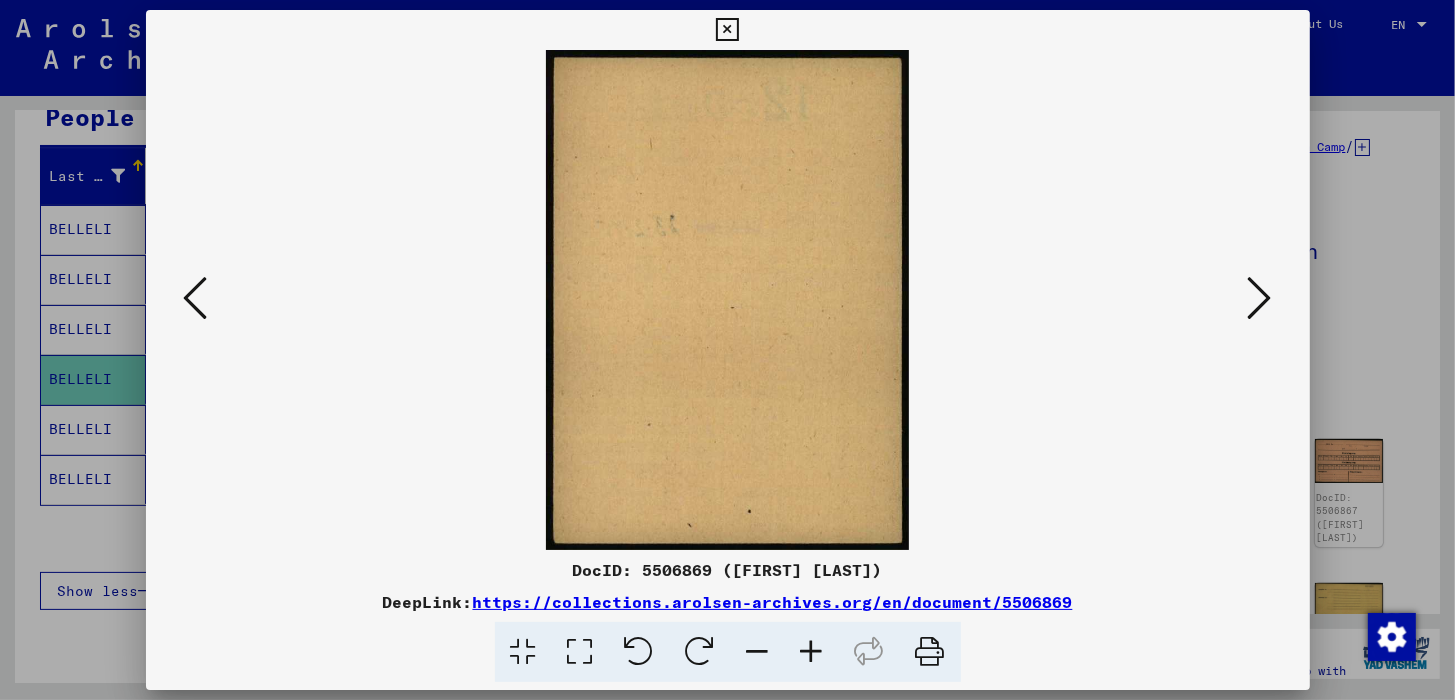 click at bounding box center [196, 298] 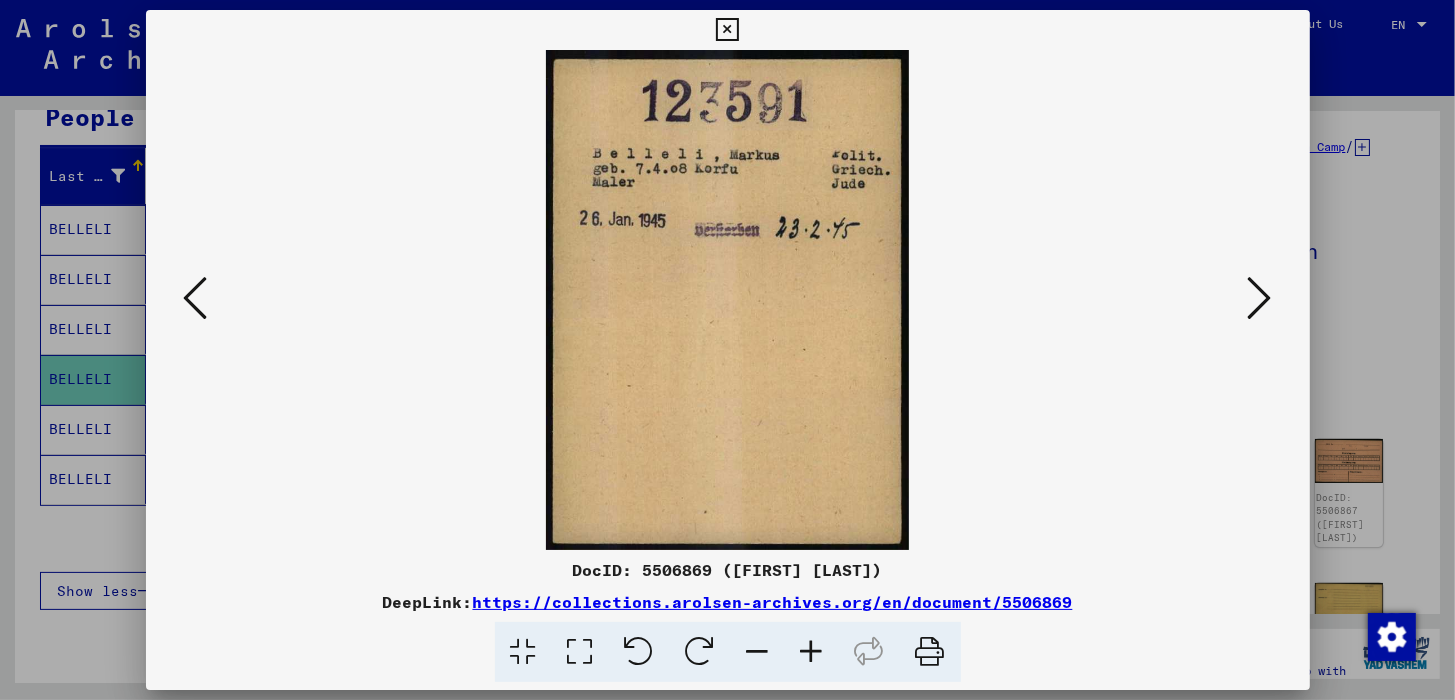 click at bounding box center (196, 298) 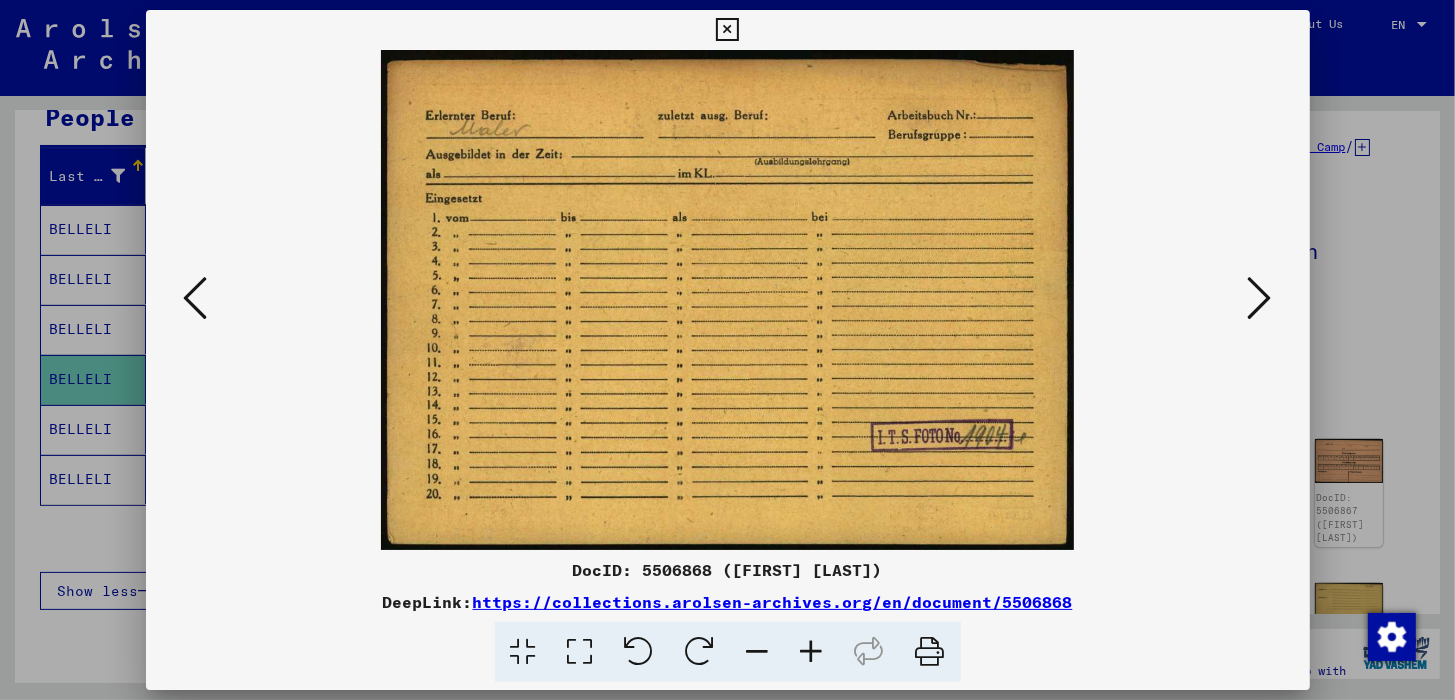 click at bounding box center (196, 298) 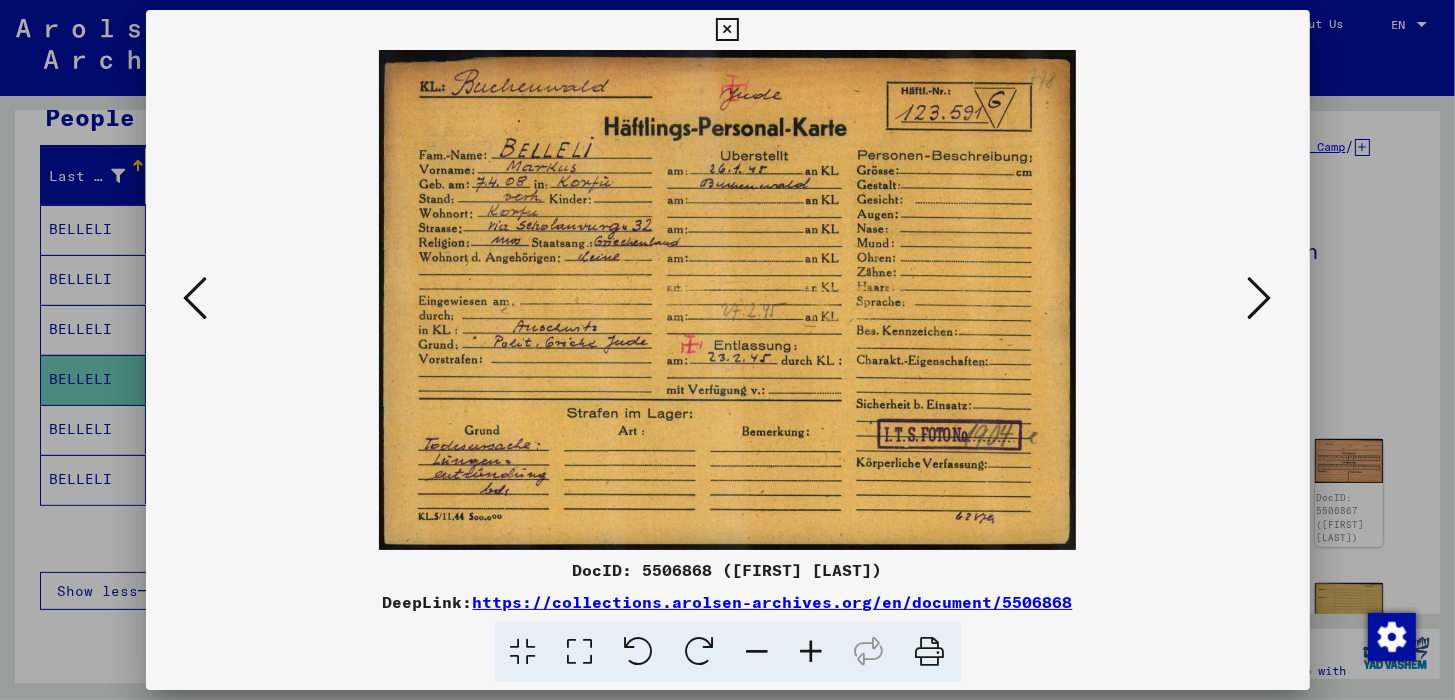 click at bounding box center [196, 298] 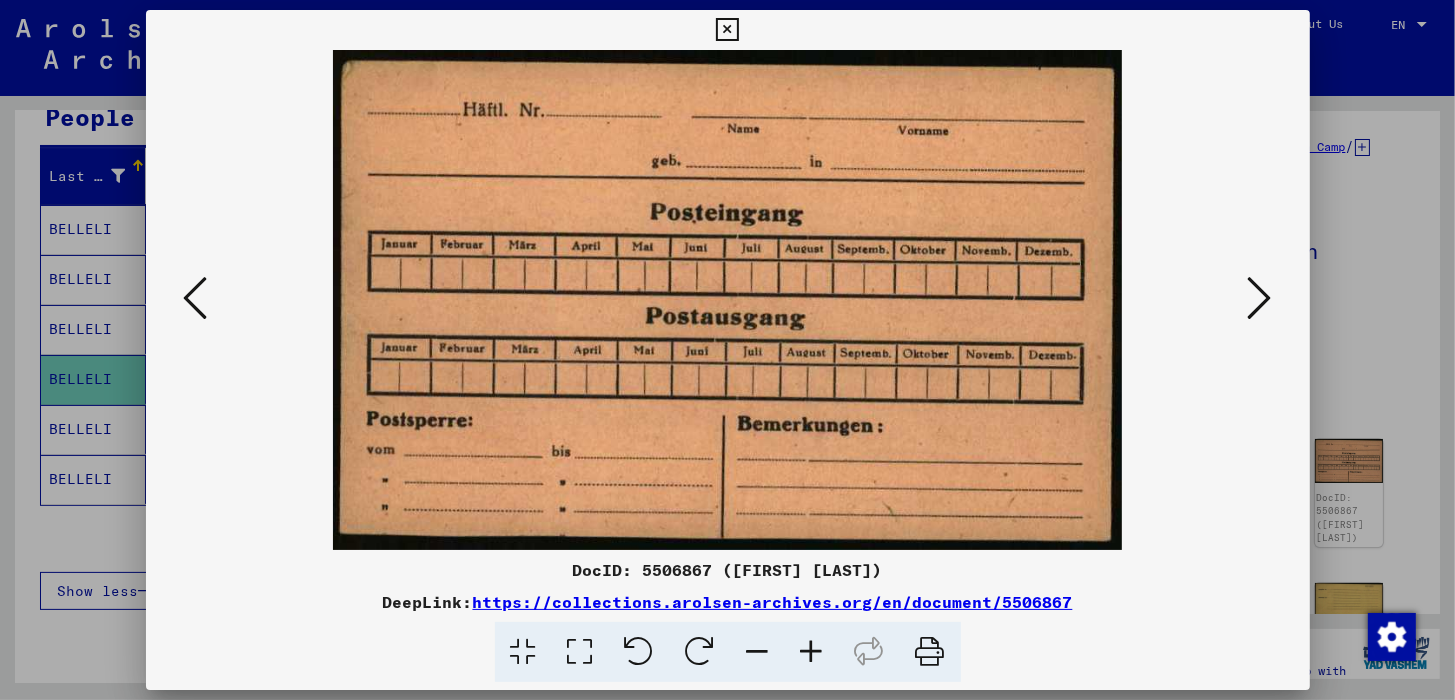 click at bounding box center (196, 298) 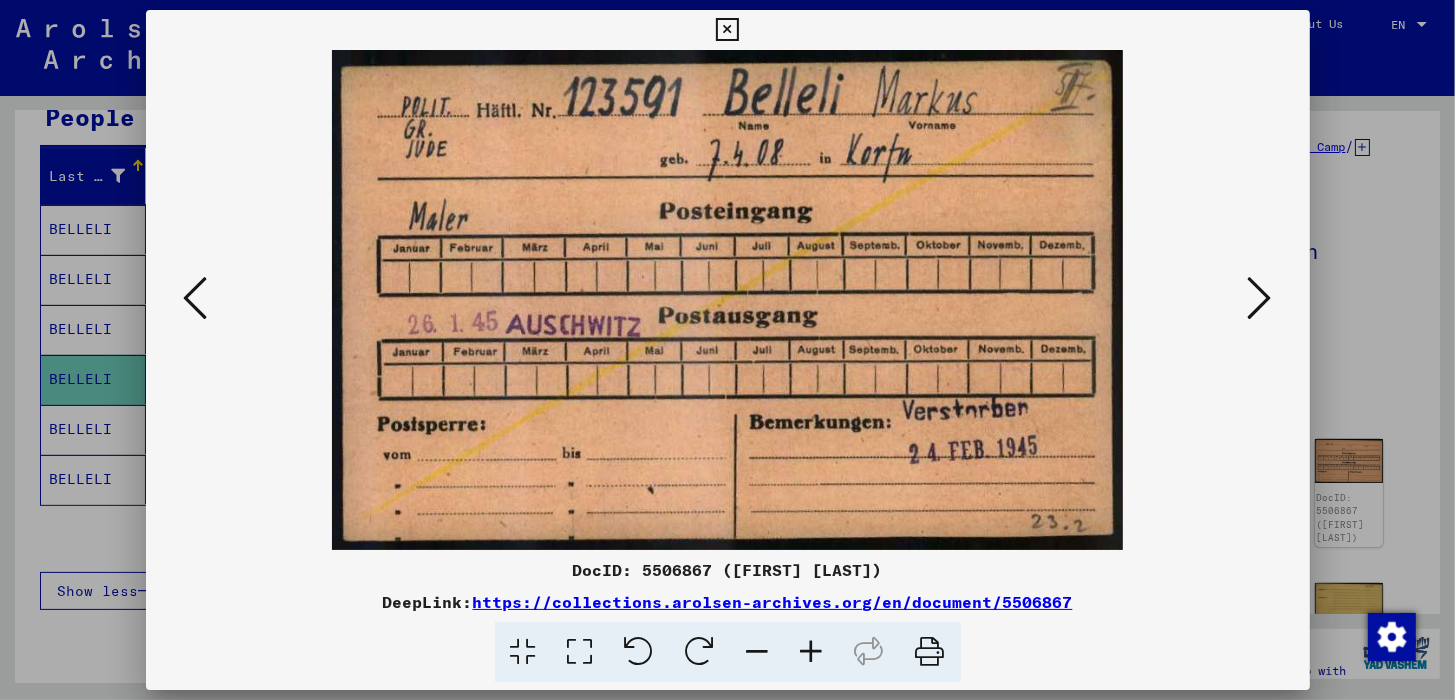 click at bounding box center [196, 298] 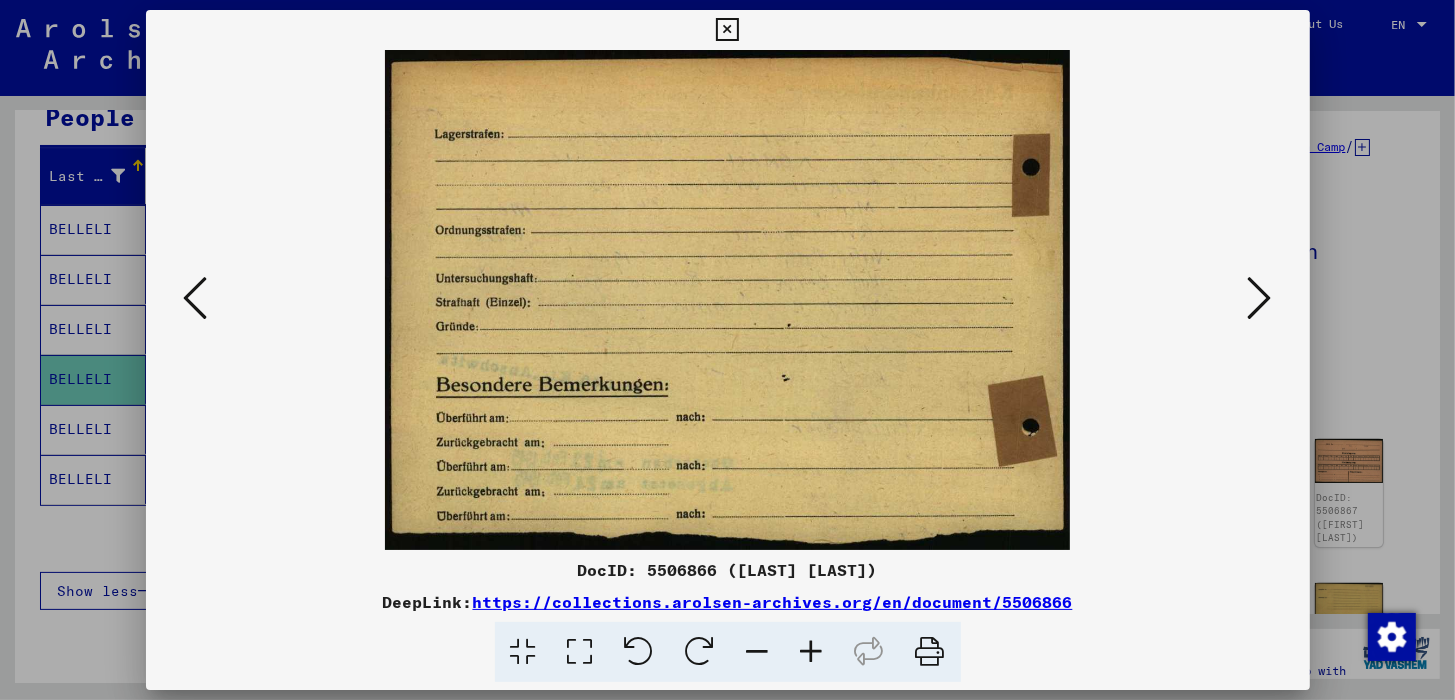 click at bounding box center (196, 298) 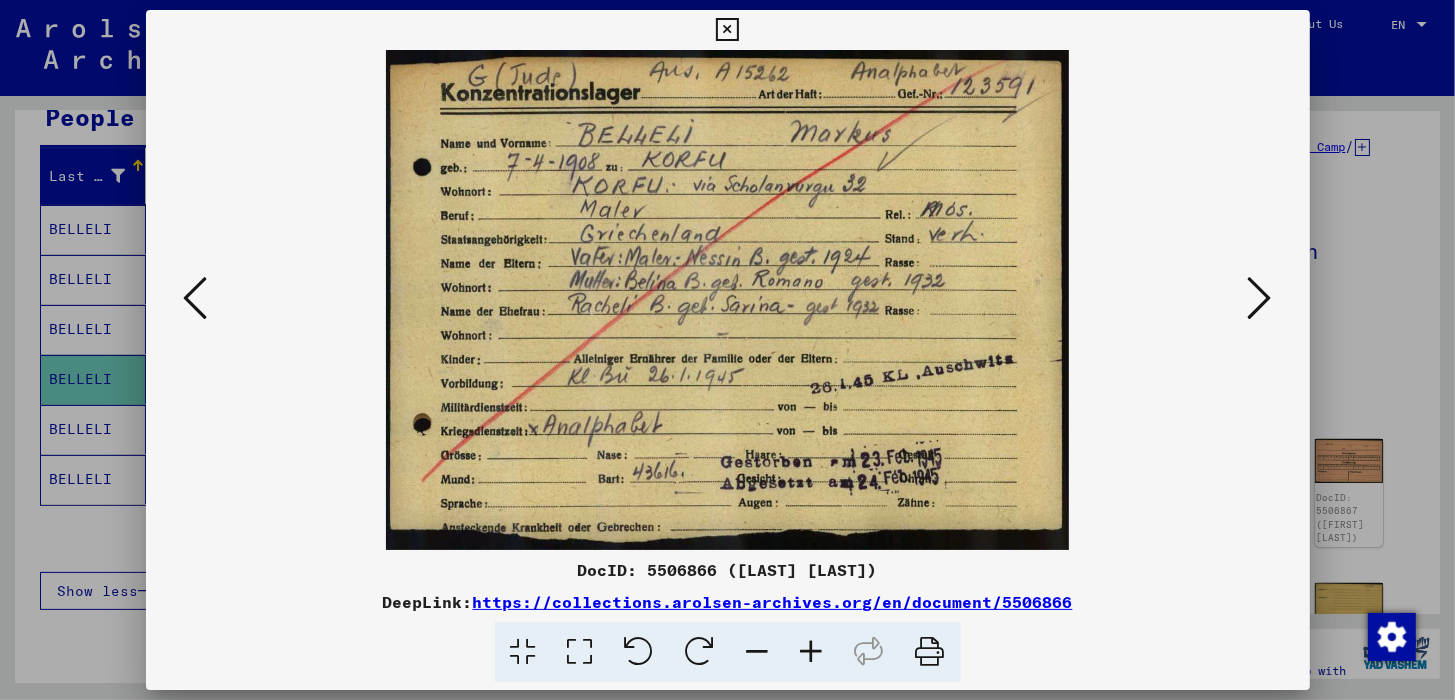 click at bounding box center [1260, 298] 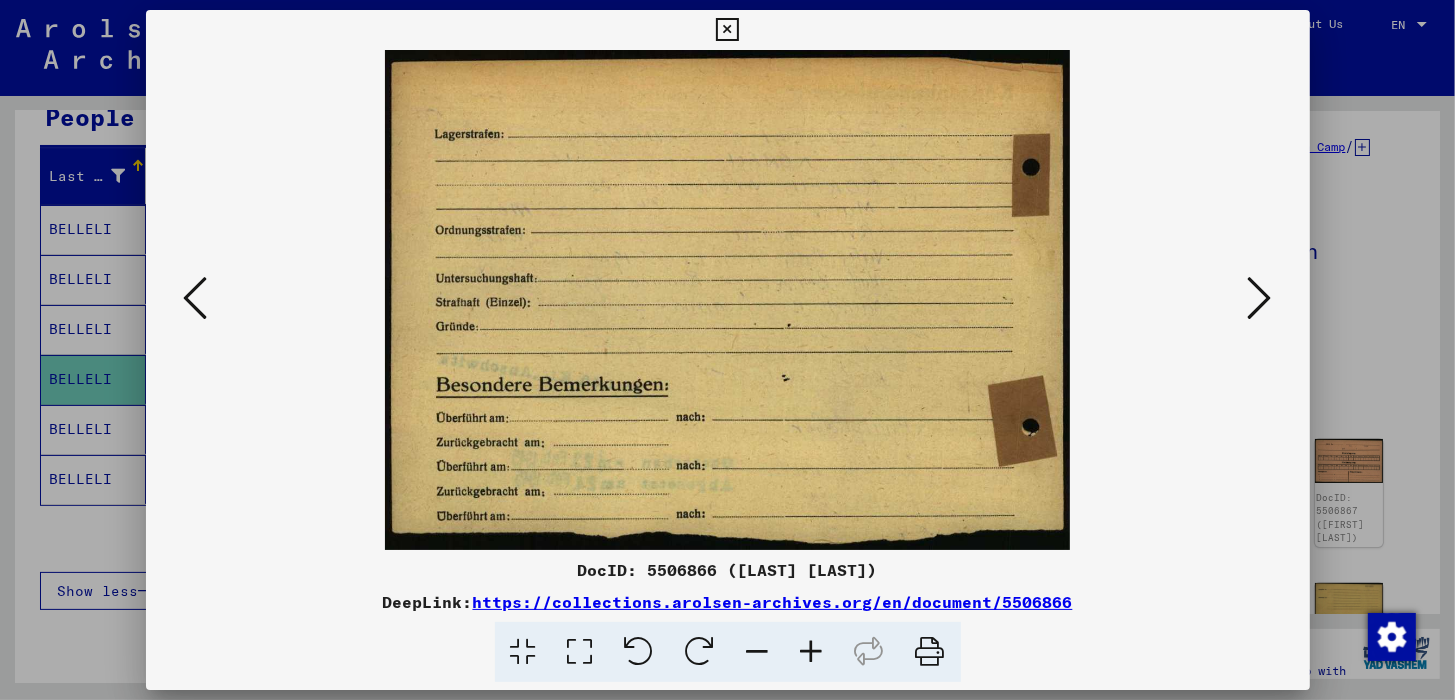 click at bounding box center [1260, 298] 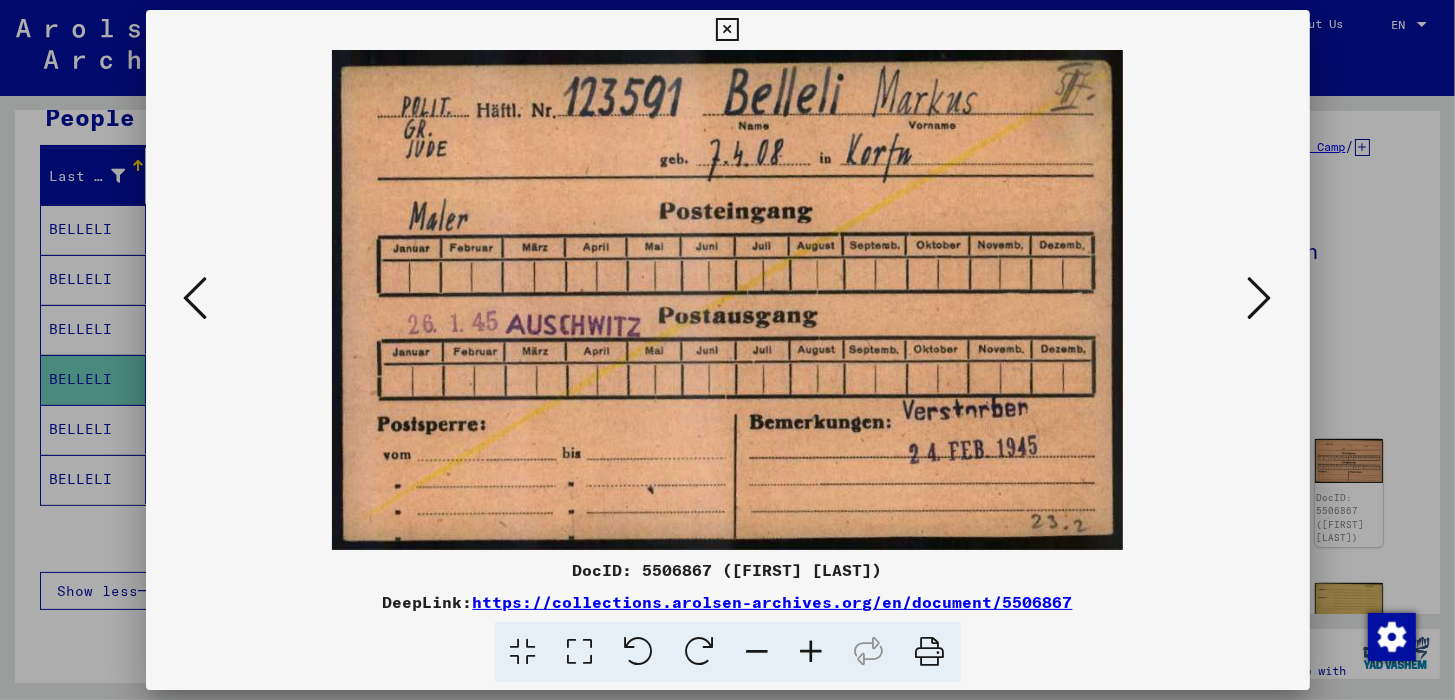 click at bounding box center [196, 298] 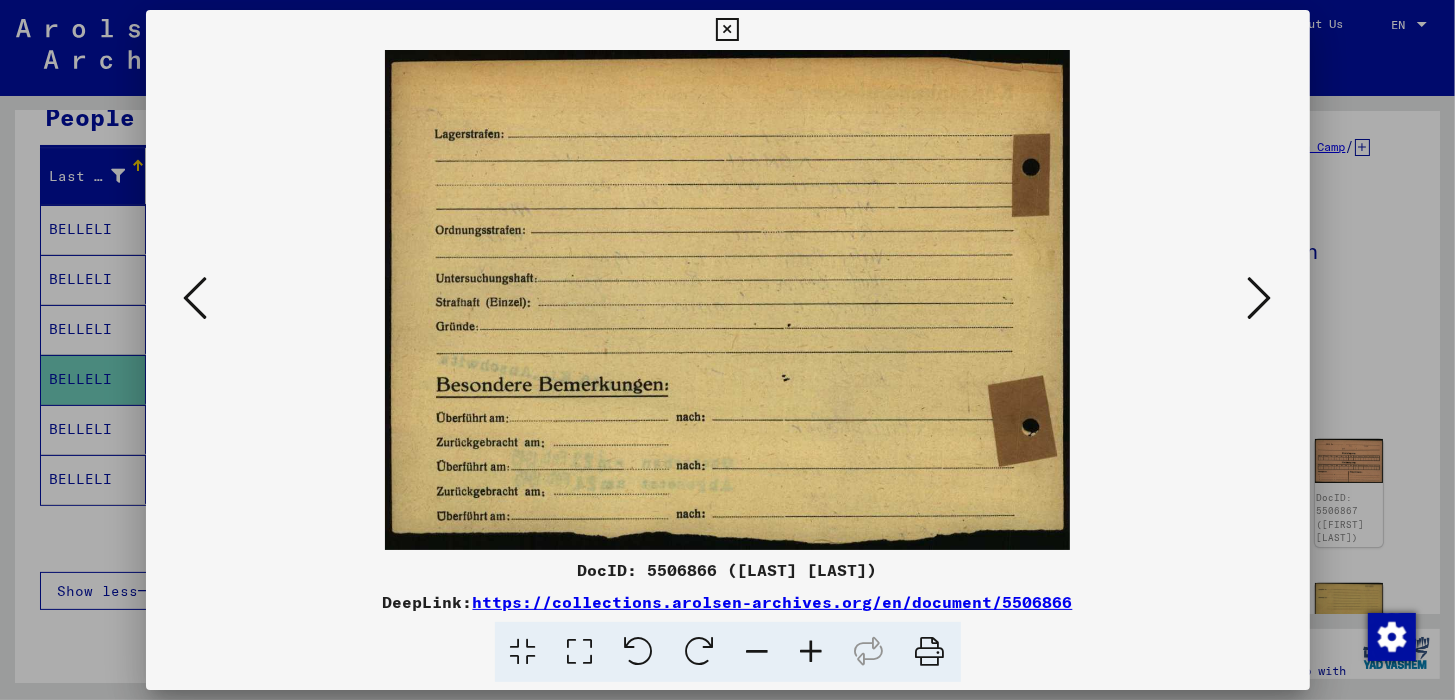 click at bounding box center (196, 298) 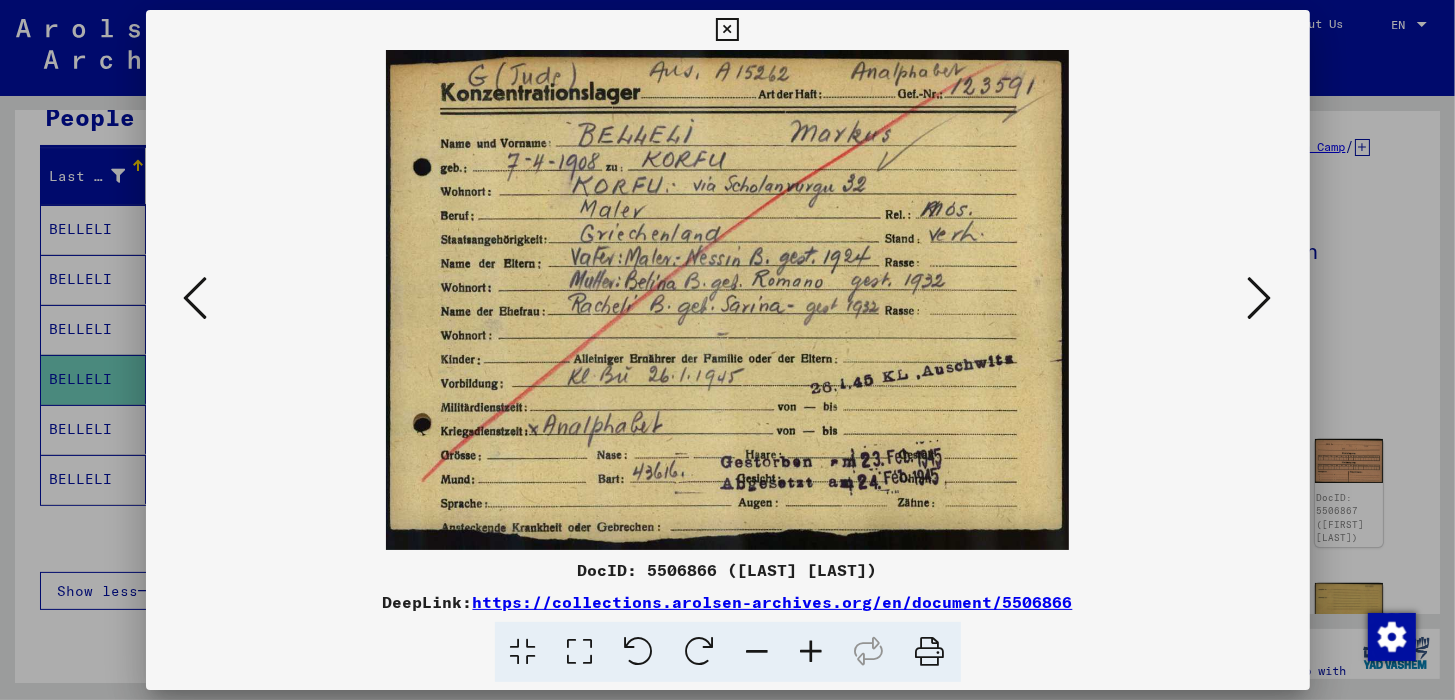 click at bounding box center [812, 652] 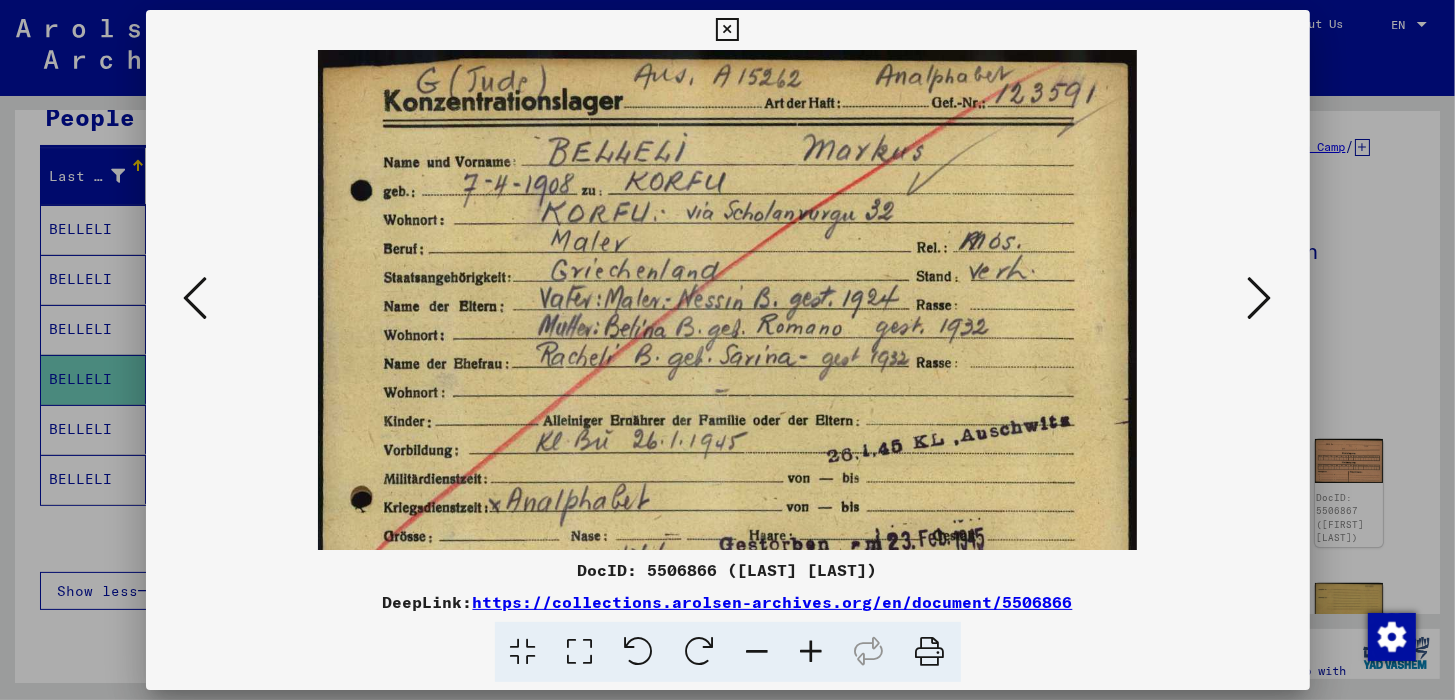 click at bounding box center [812, 652] 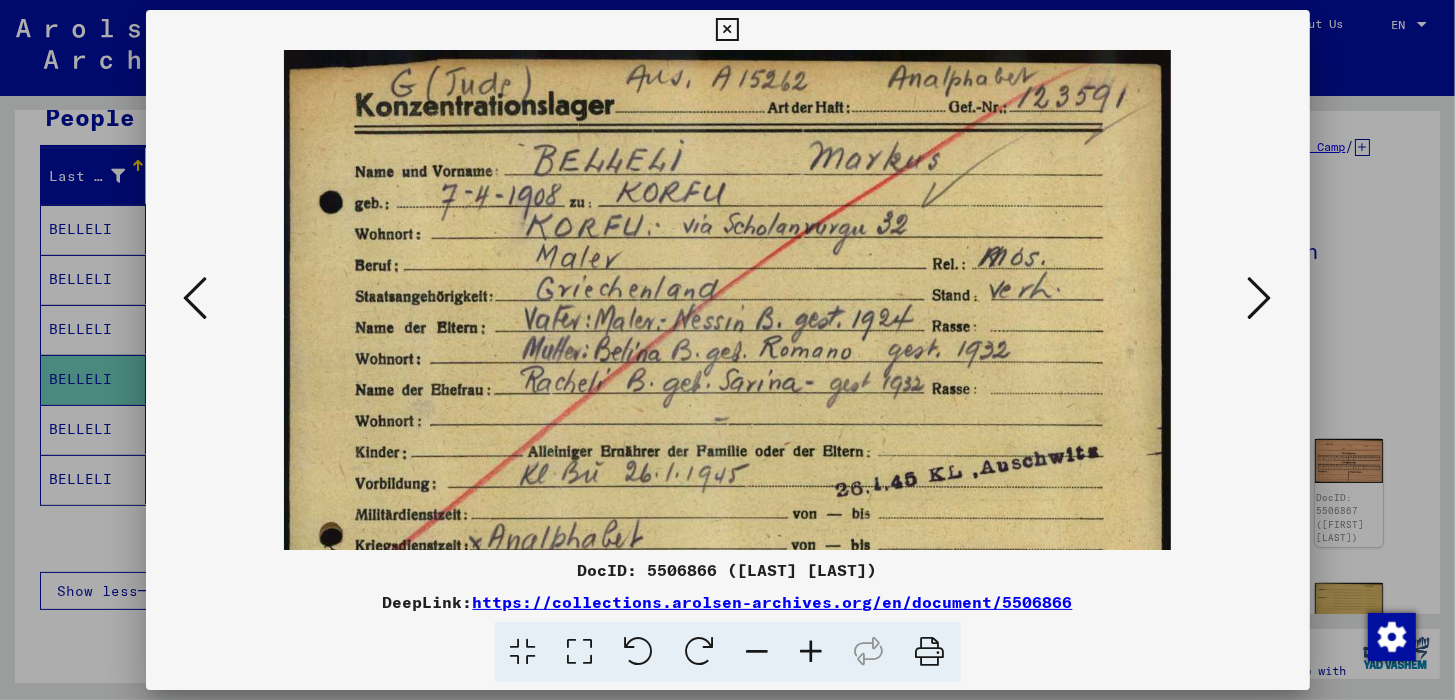 click at bounding box center (812, 652) 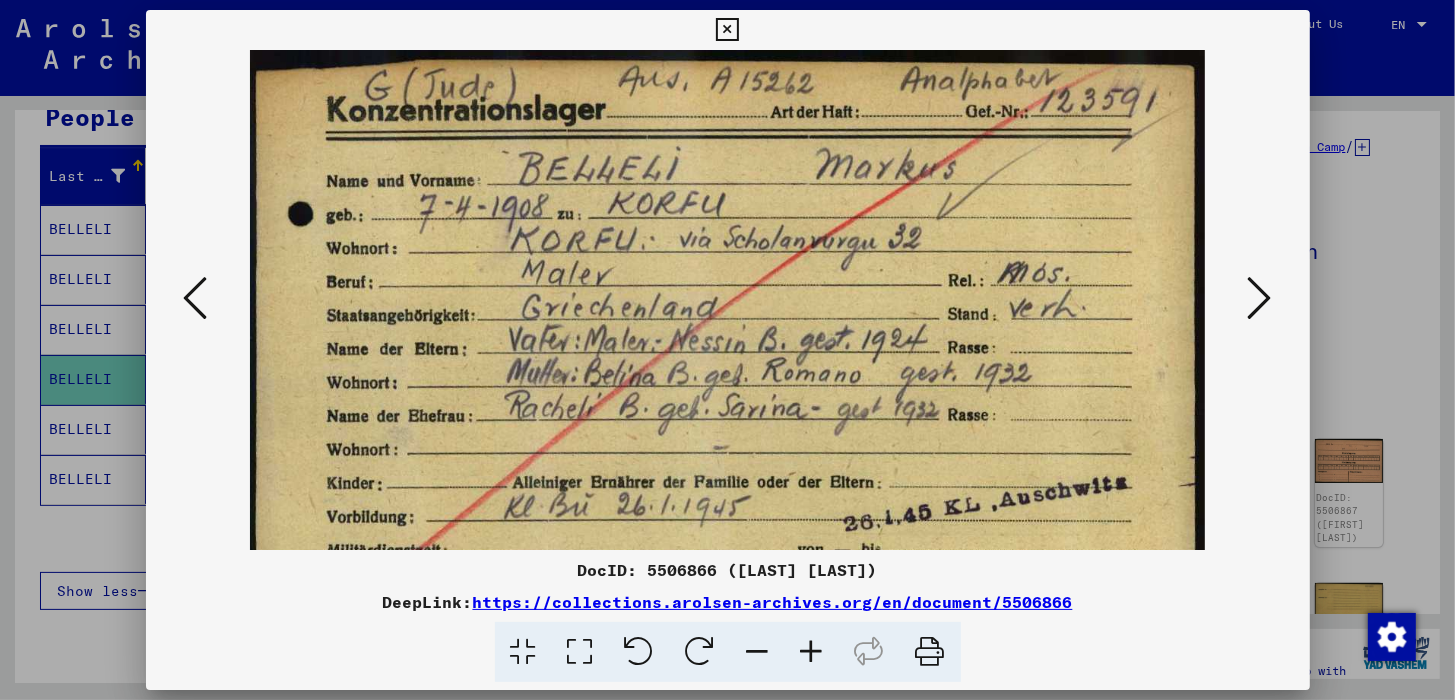 click at bounding box center (812, 652) 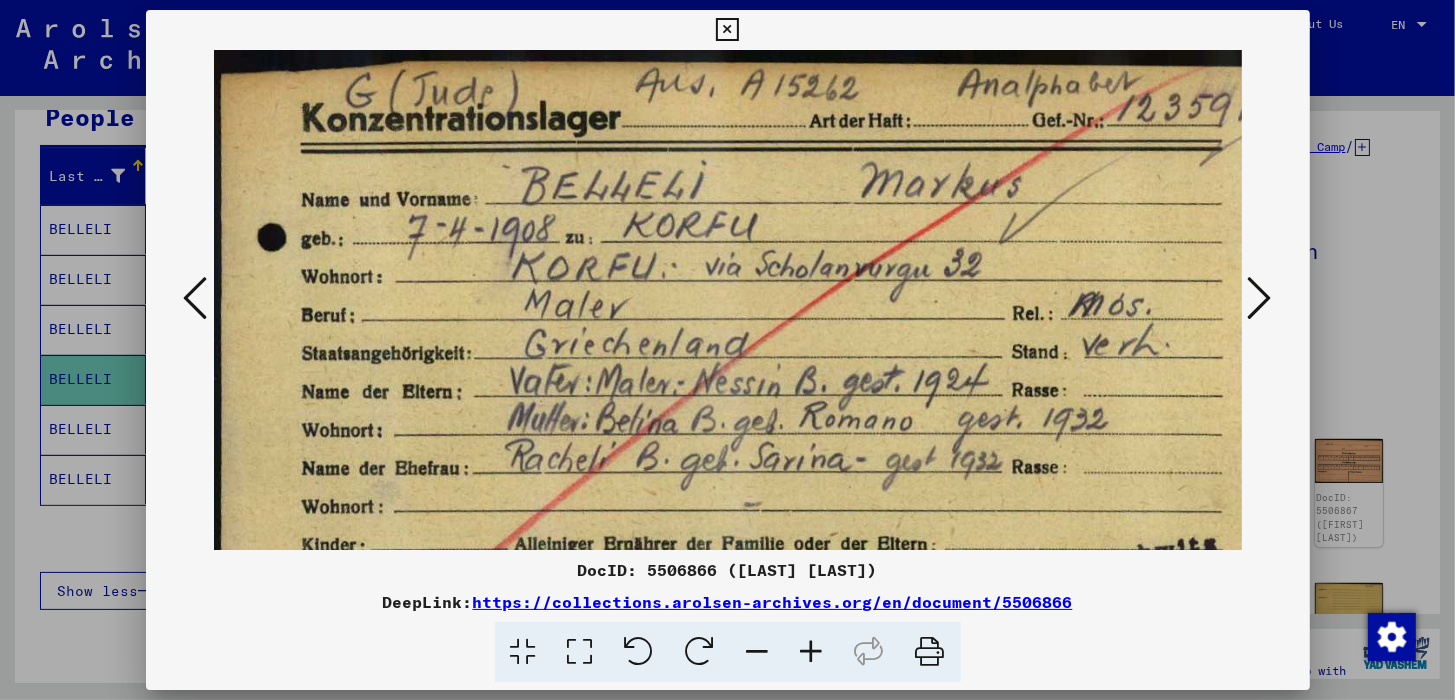 click at bounding box center (812, 652) 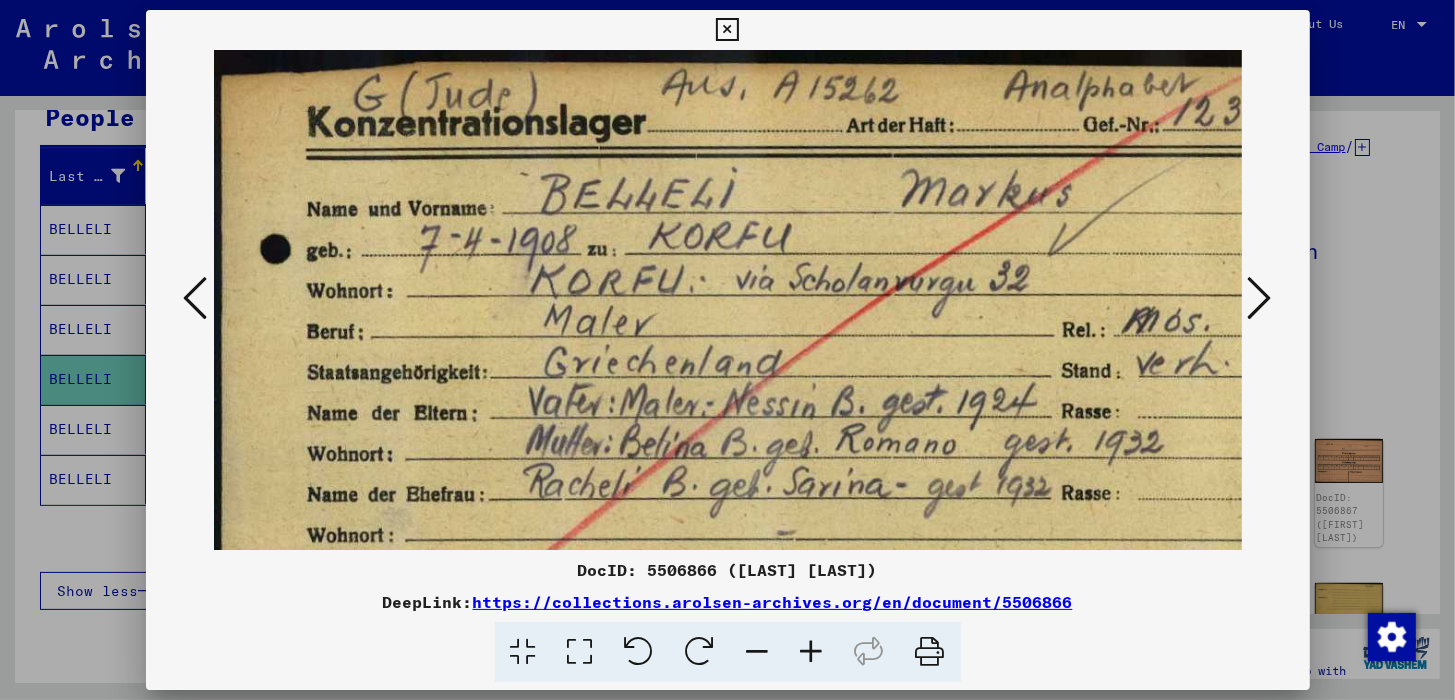 click at bounding box center [812, 652] 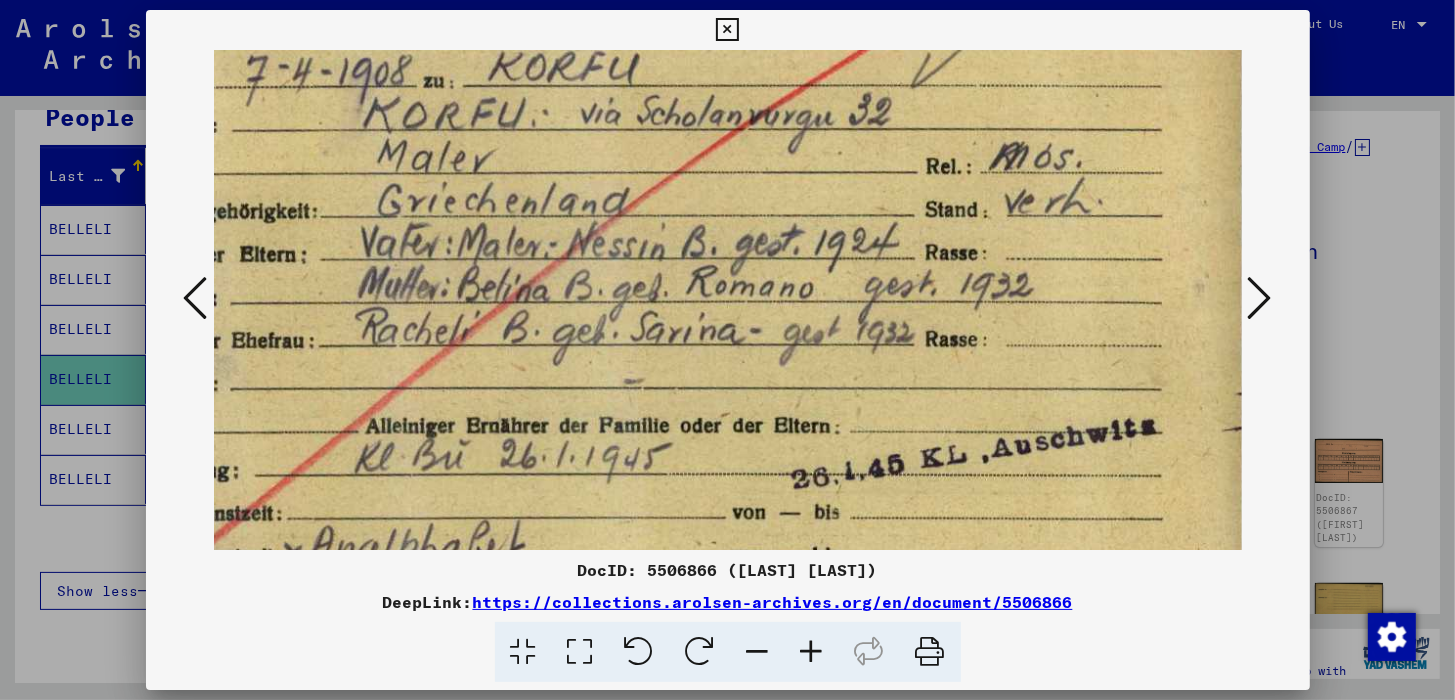 scroll, scrollTop: 179, scrollLeft: 55, axis: both 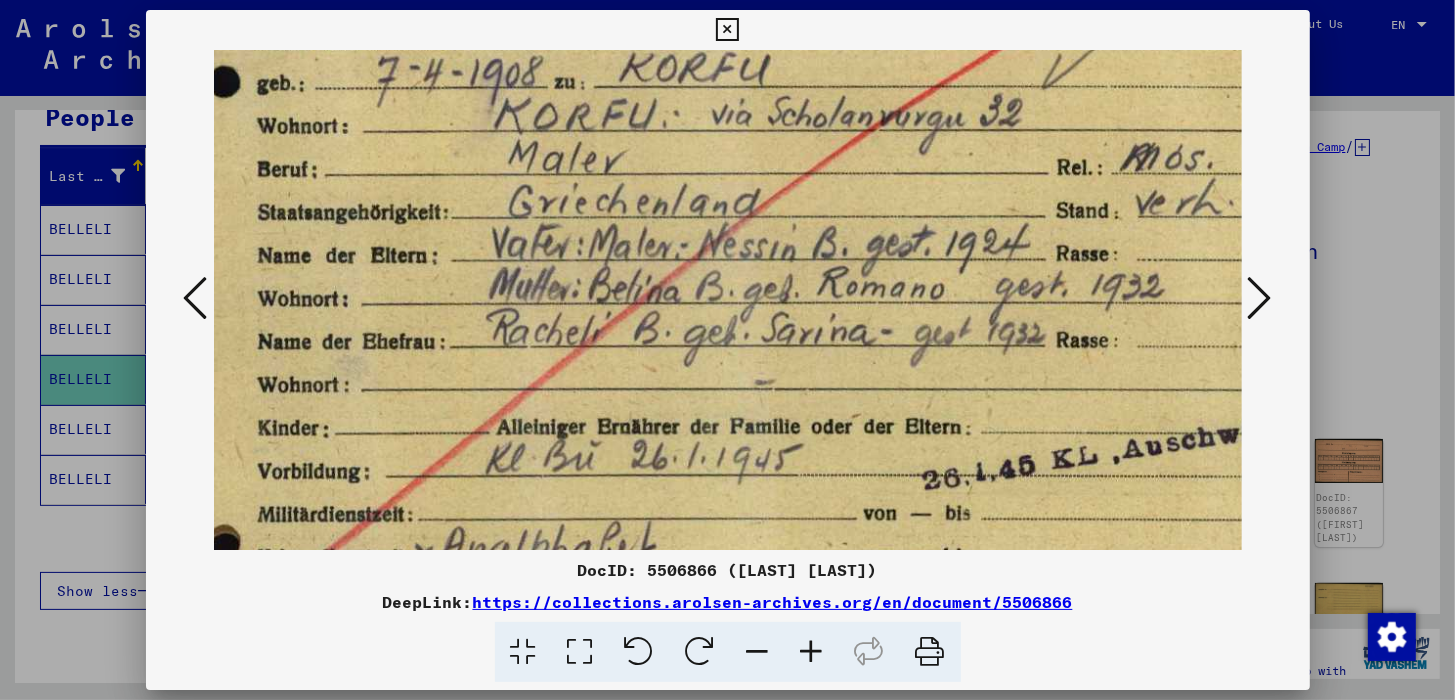 drag, startPoint x: 867, startPoint y: 472, endPoint x: 810, endPoint y: 293, distance: 187.85632 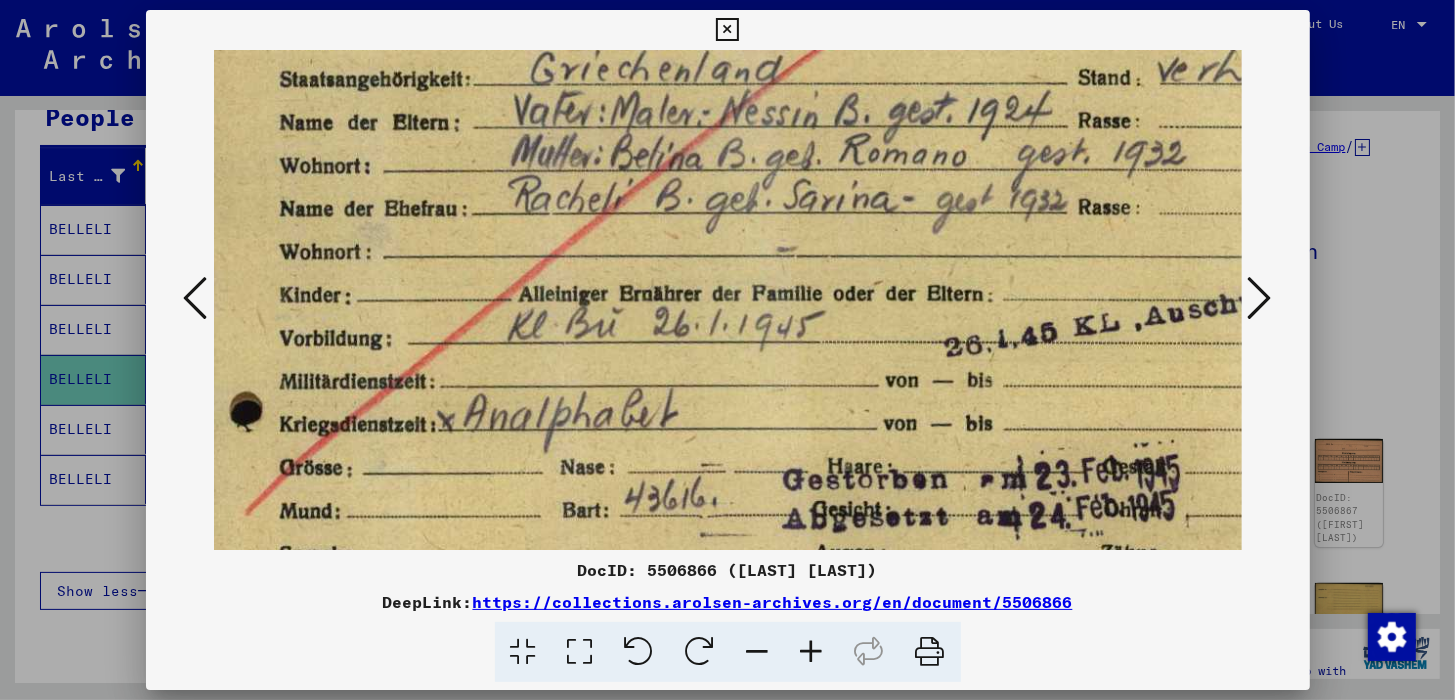 scroll, scrollTop: 311, scrollLeft: 34, axis: both 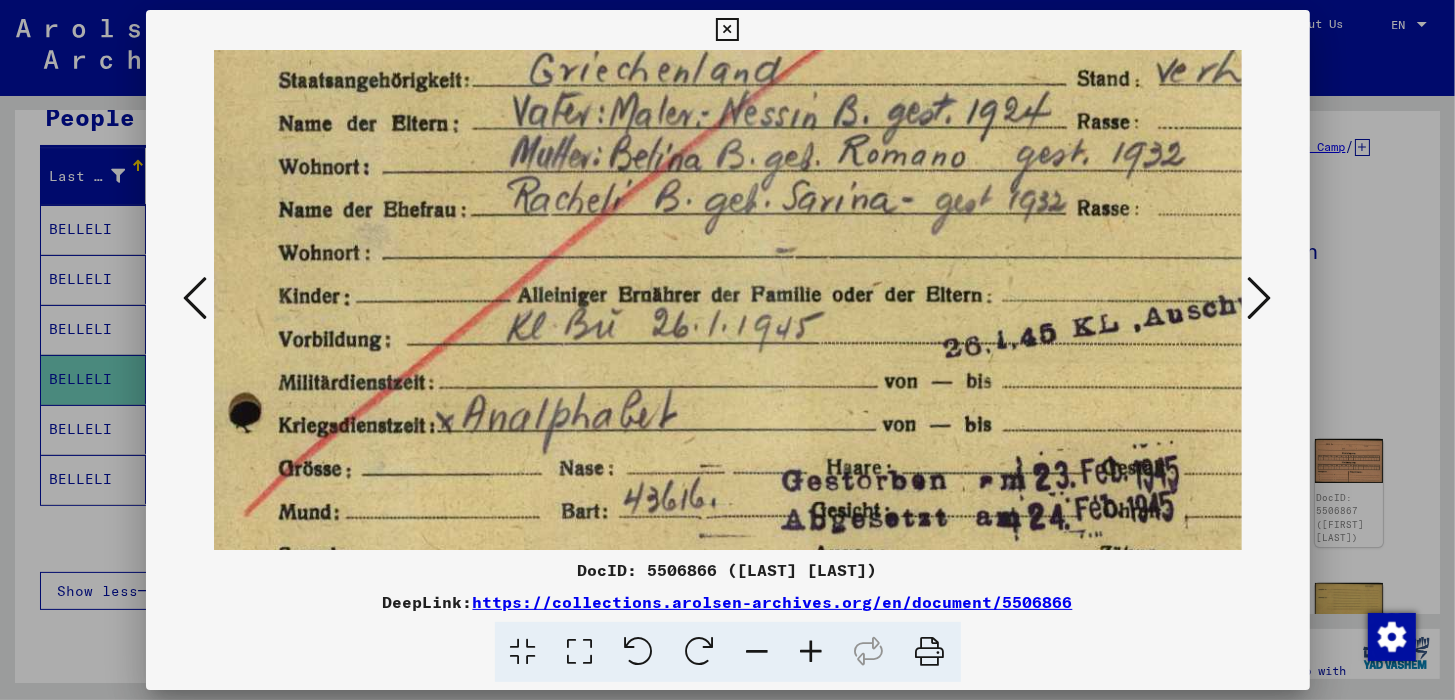 drag, startPoint x: 672, startPoint y: 354, endPoint x: 692, endPoint y: 221, distance: 134.49535 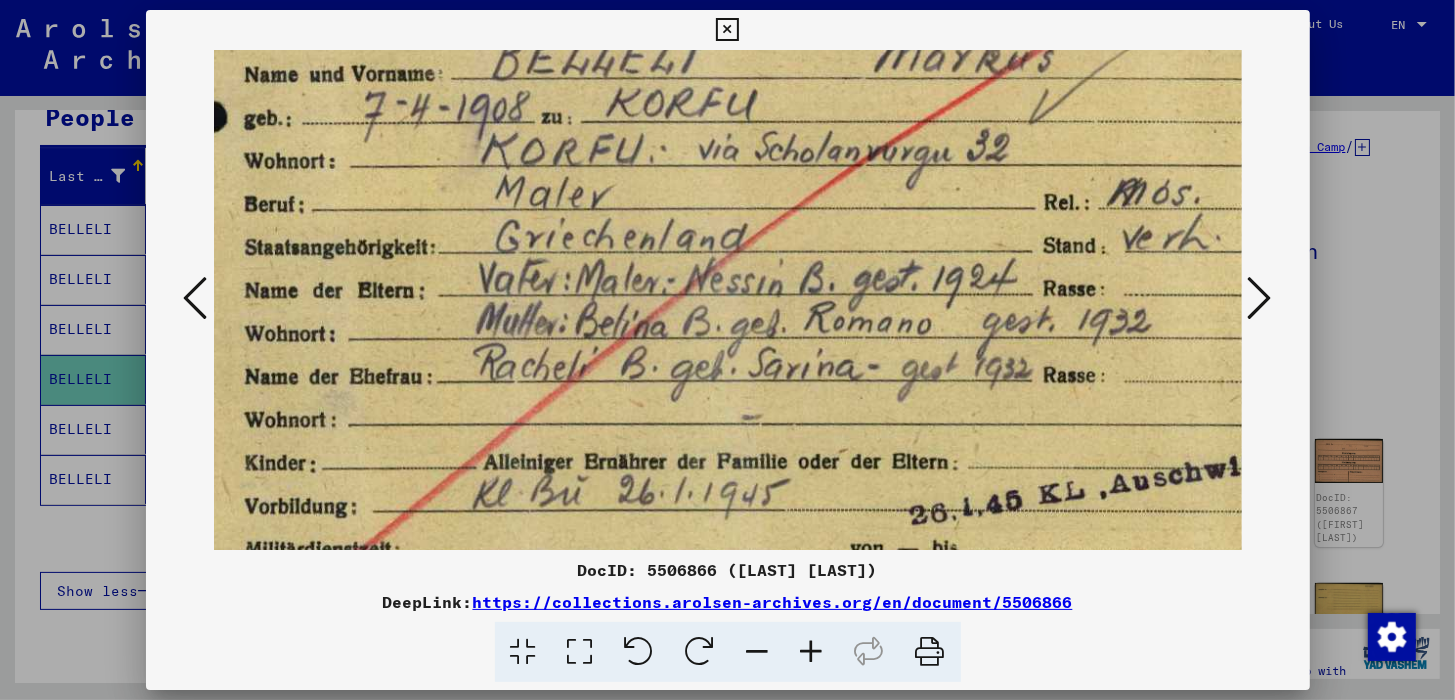 scroll, scrollTop: 124, scrollLeft: 70, axis: both 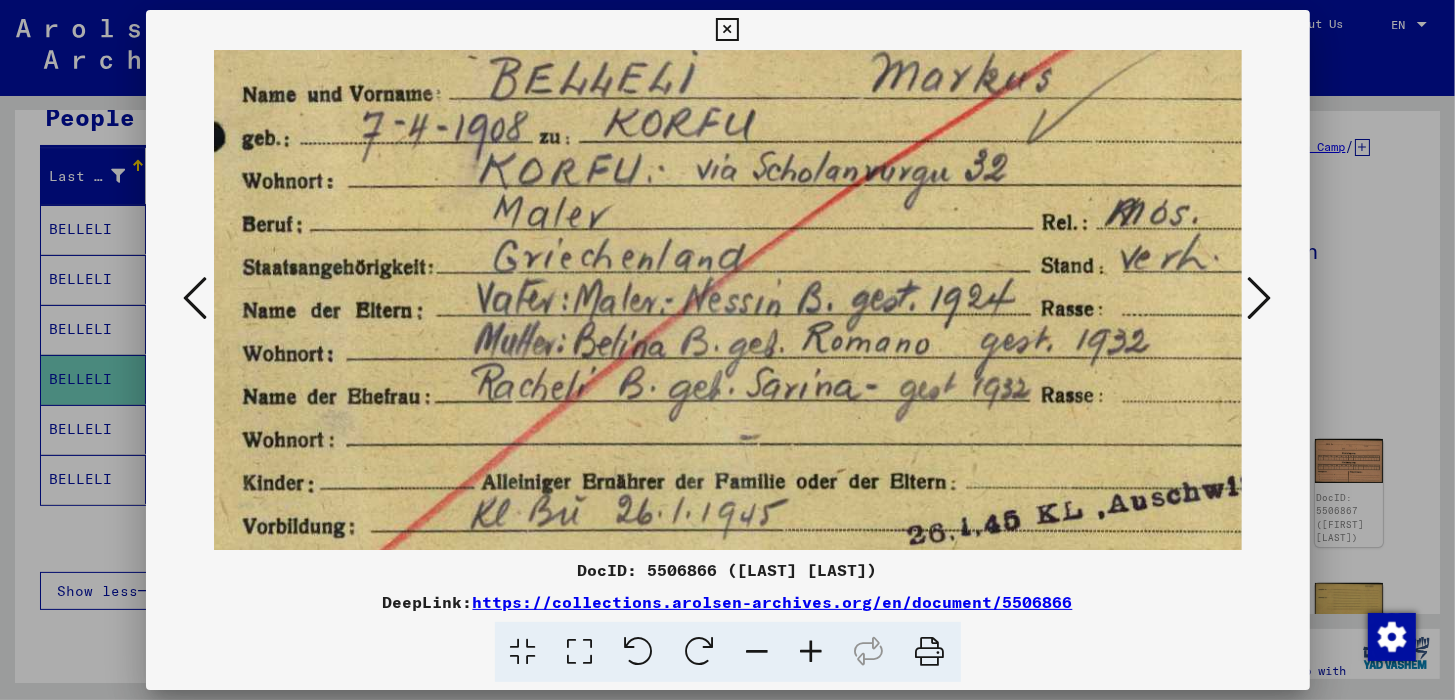 drag, startPoint x: 692, startPoint y: 221, endPoint x: 655, endPoint y: 410, distance: 192.58765 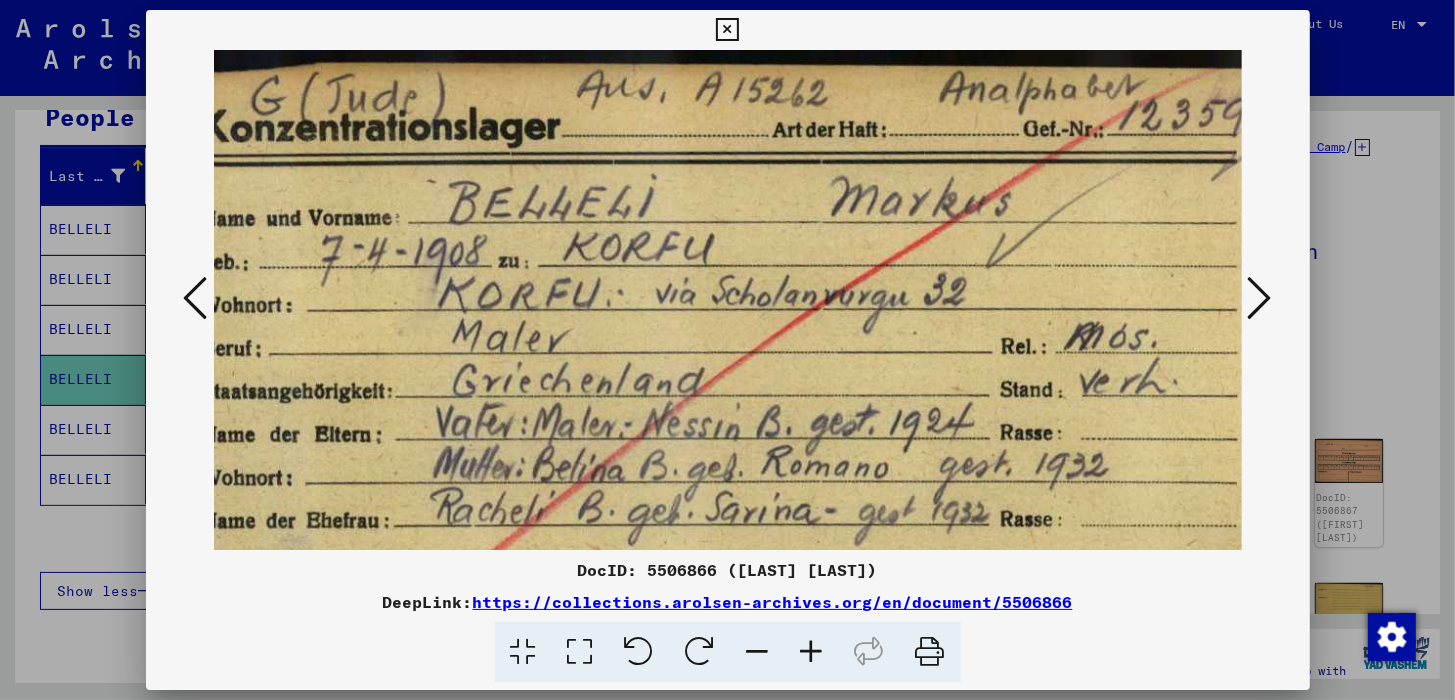scroll, scrollTop: 0, scrollLeft: 112, axis: horizontal 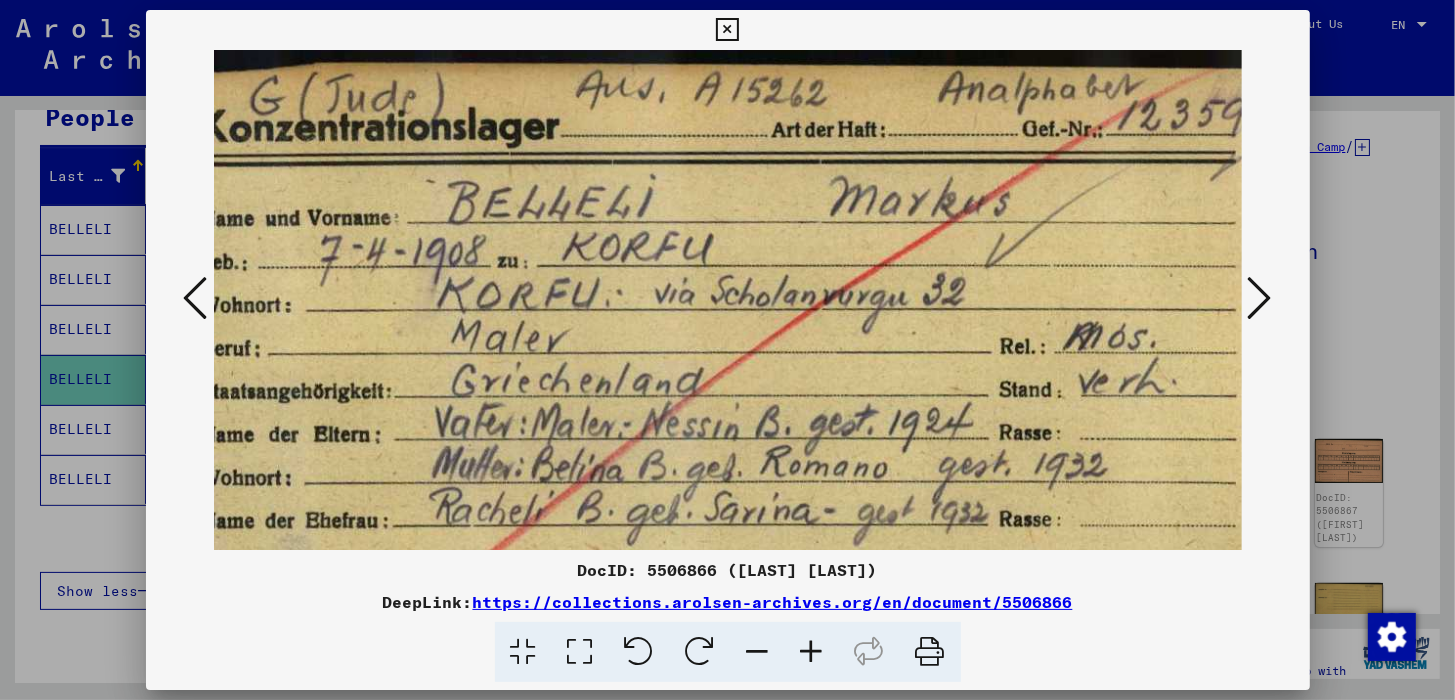 drag, startPoint x: 725, startPoint y: 210, endPoint x: 681, endPoint y: 362, distance: 158.24033 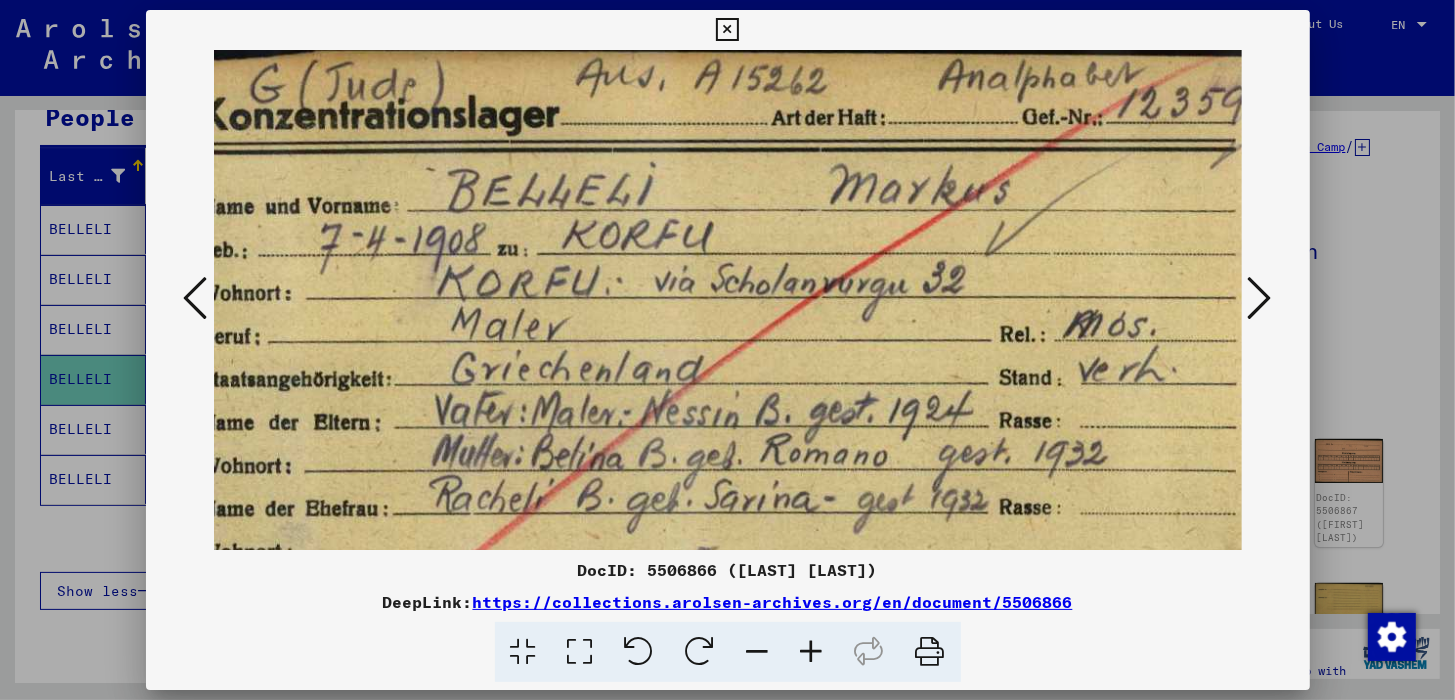 drag, startPoint x: 811, startPoint y: 454, endPoint x: 812, endPoint y: 441, distance: 13.038404 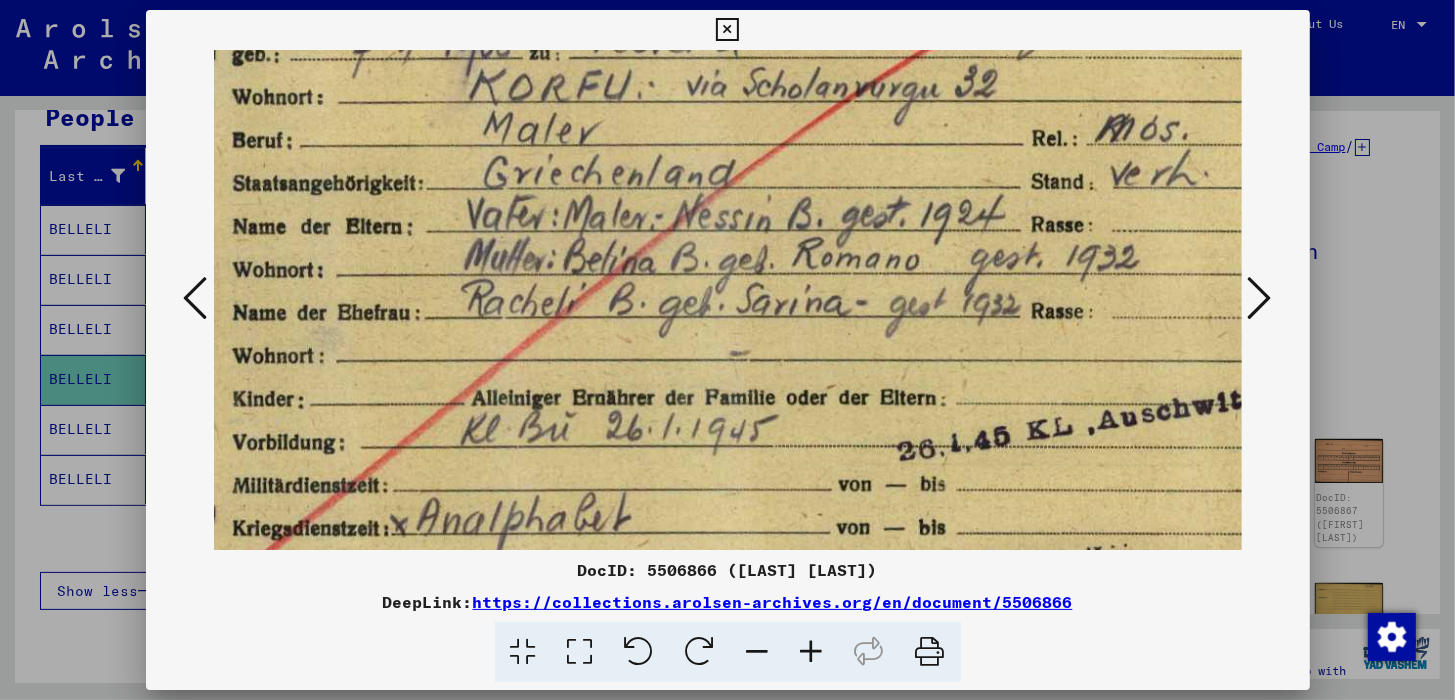 drag, startPoint x: 810, startPoint y: 442, endPoint x: 832, endPoint y: 262, distance: 181.33946 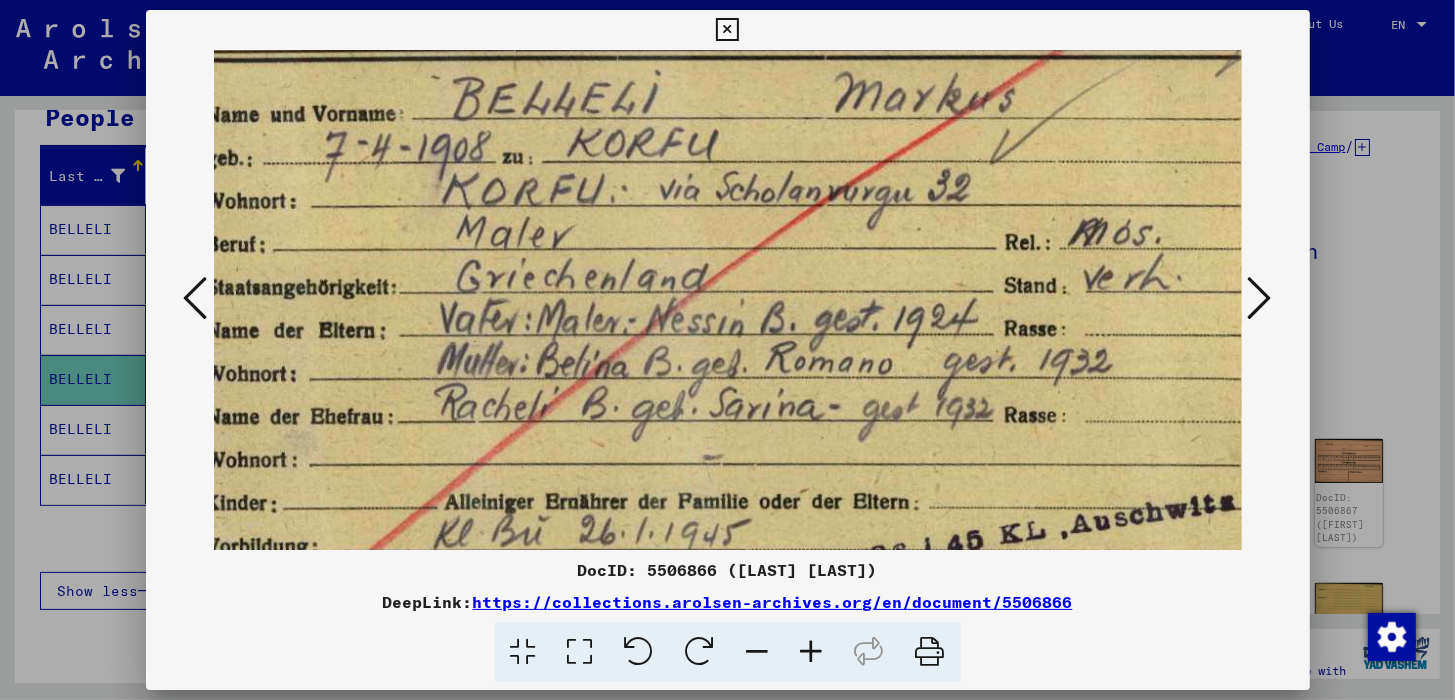 scroll, scrollTop: 98, scrollLeft: 108, axis: both 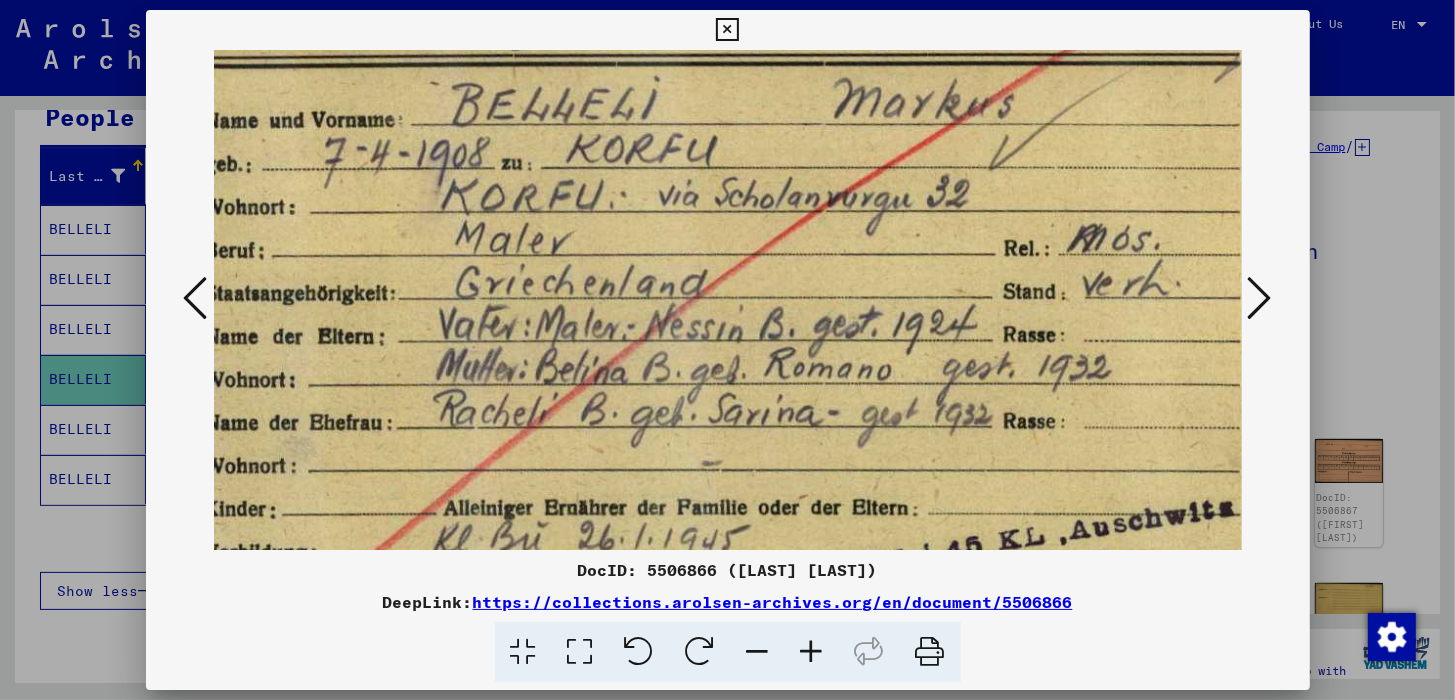 drag, startPoint x: 802, startPoint y: 239, endPoint x: 774, endPoint y: 345, distance: 109.63576 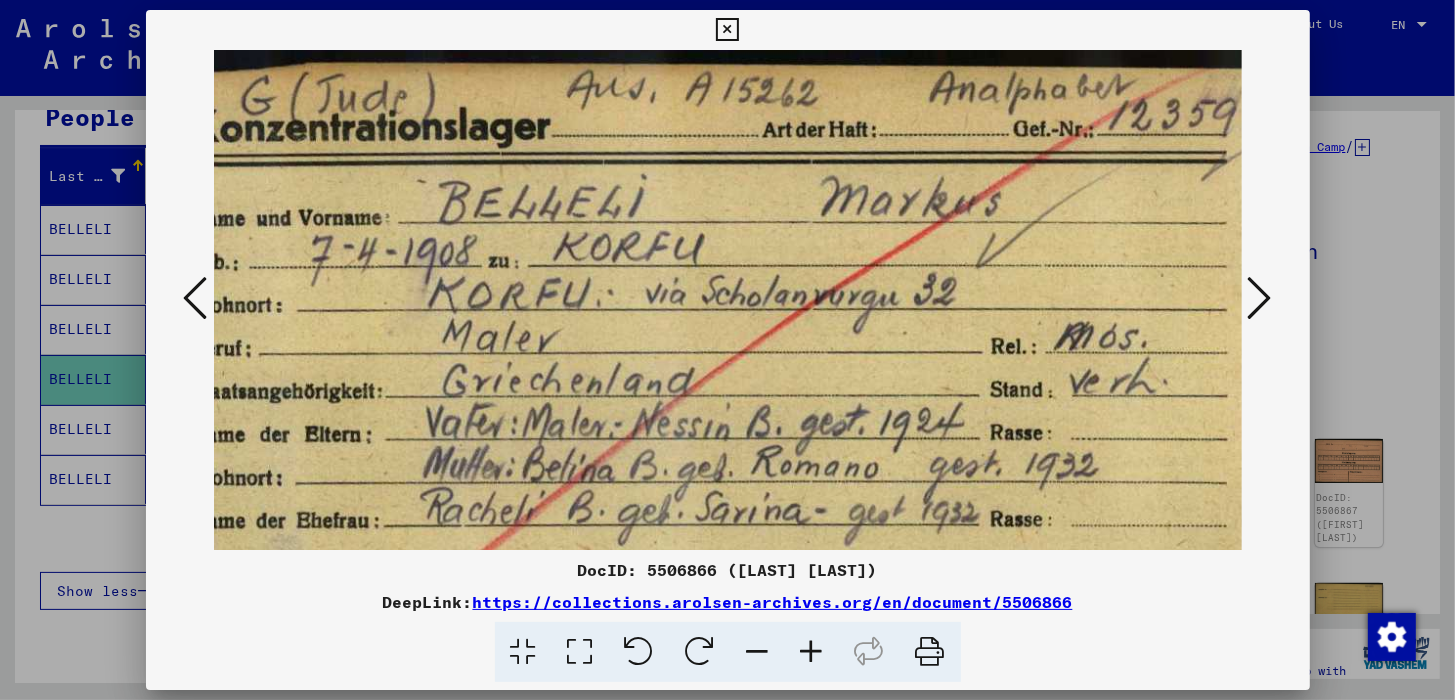 scroll, scrollTop: 0, scrollLeft: 122, axis: horizontal 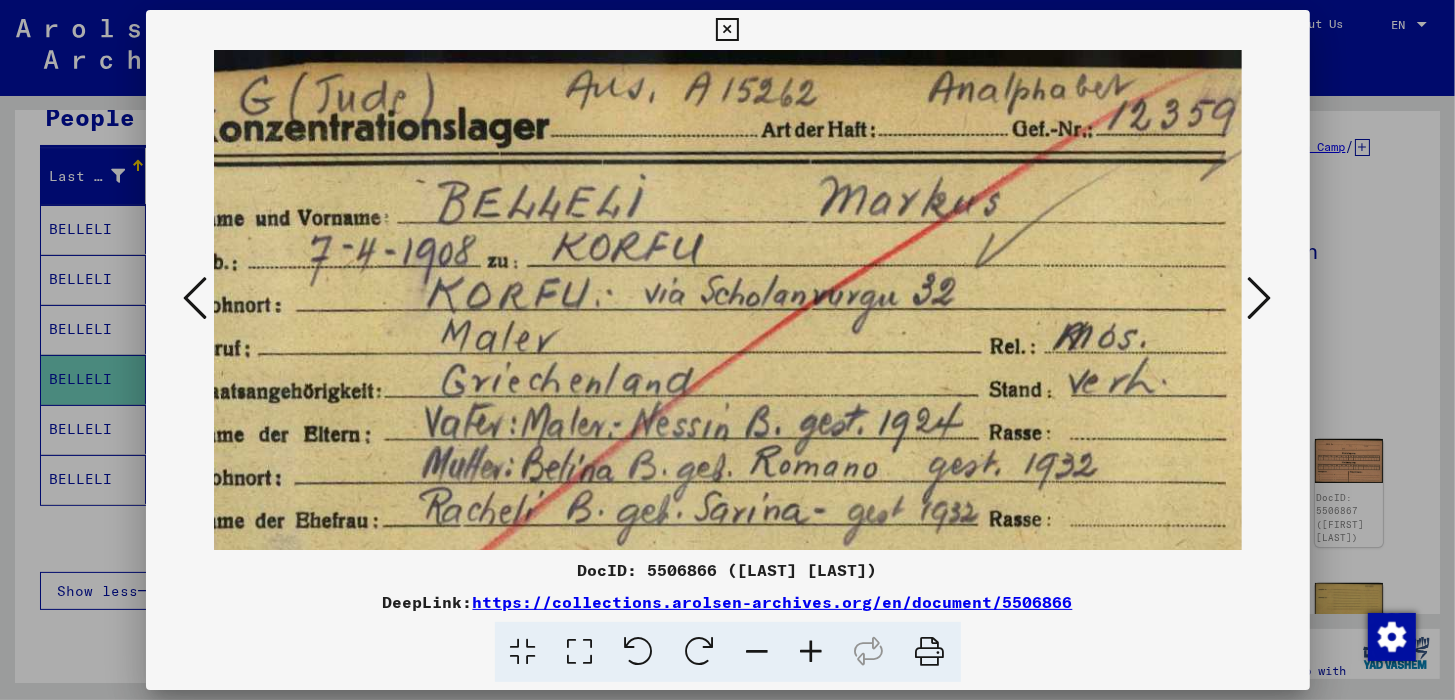 drag, startPoint x: 933, startPoint y: 261, endPoint x: 918, endPoint y: 412, distance: 151.74321 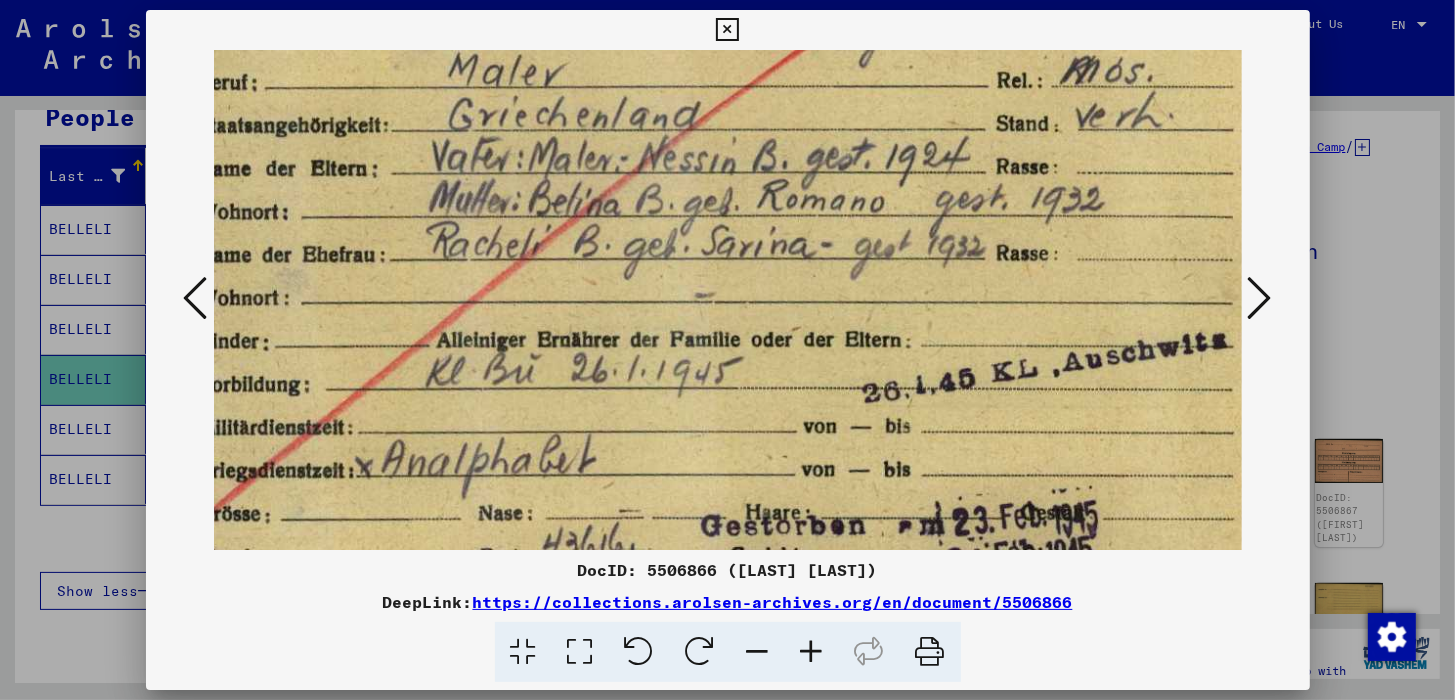 drag, startPoint x: 917, startPoint y: 412, endPoint x: 926, endPoint y: 142, distance: 270.14996 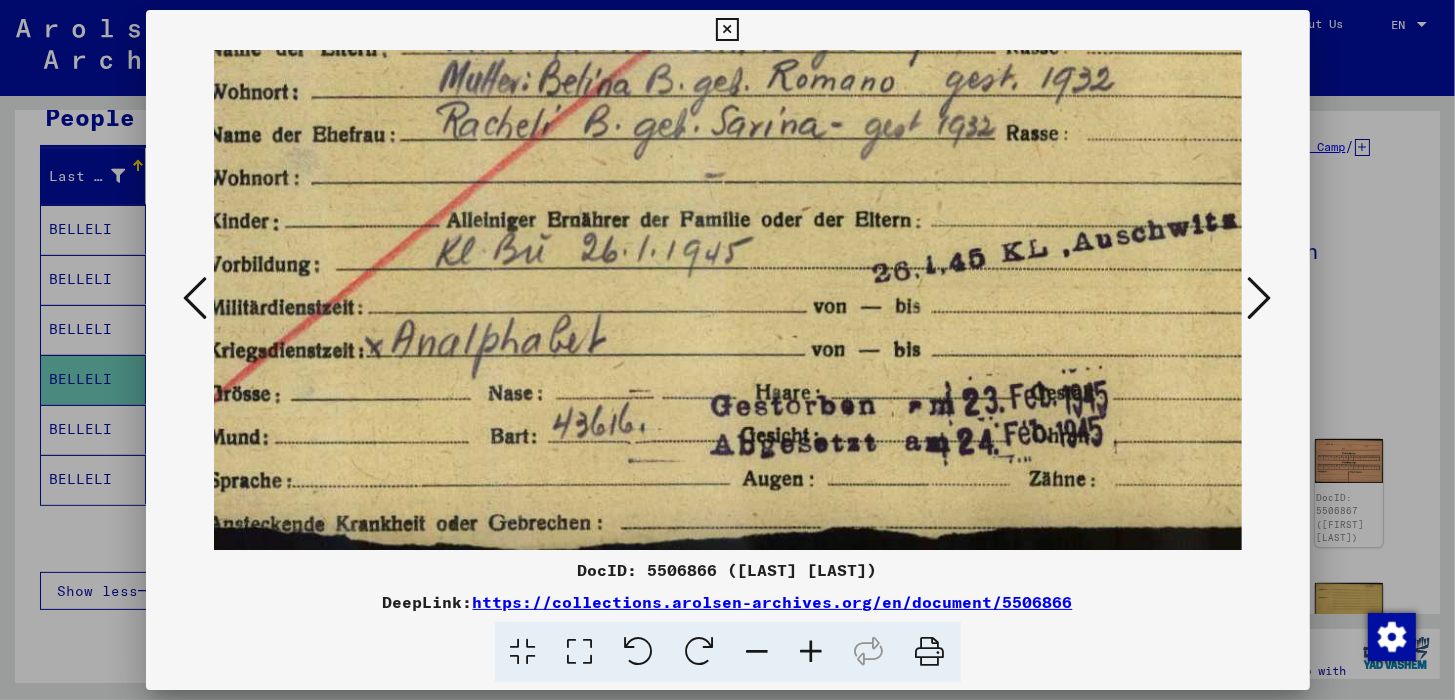 scroll, scrollTop: 395, scrollLeft: 105, axis: both 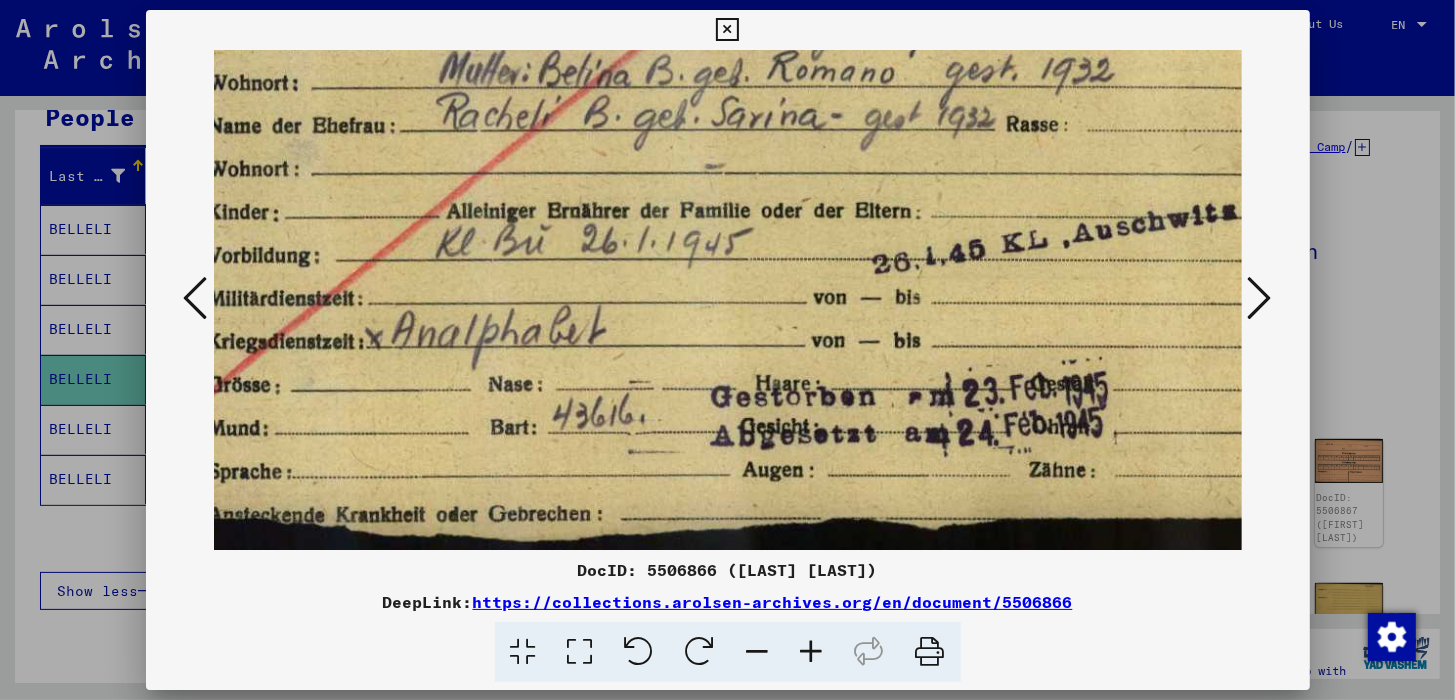 drag, startPoint x: 885, startPoint y: 439, endPoint x: 895, endPoint y: 326, distance: 113.44161 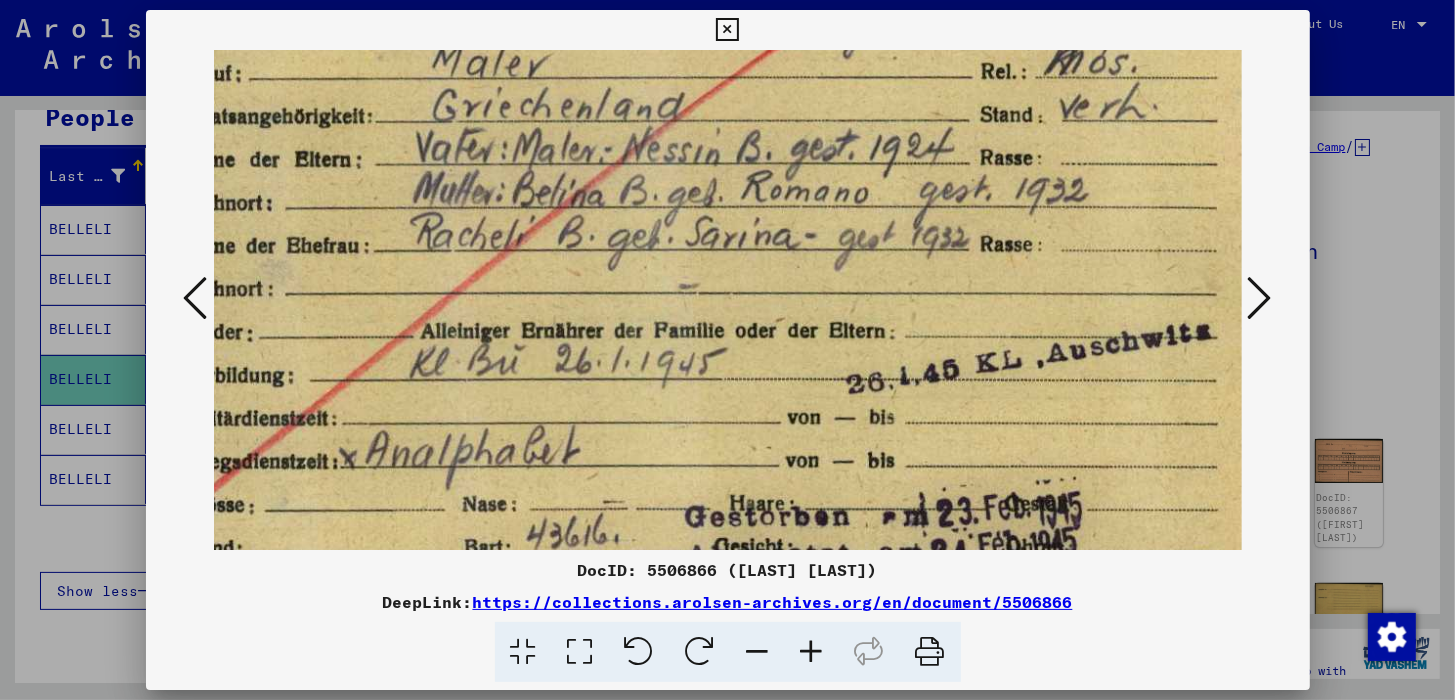 scroll, scrollTop: 275, scrollLeft: 131, axis: both 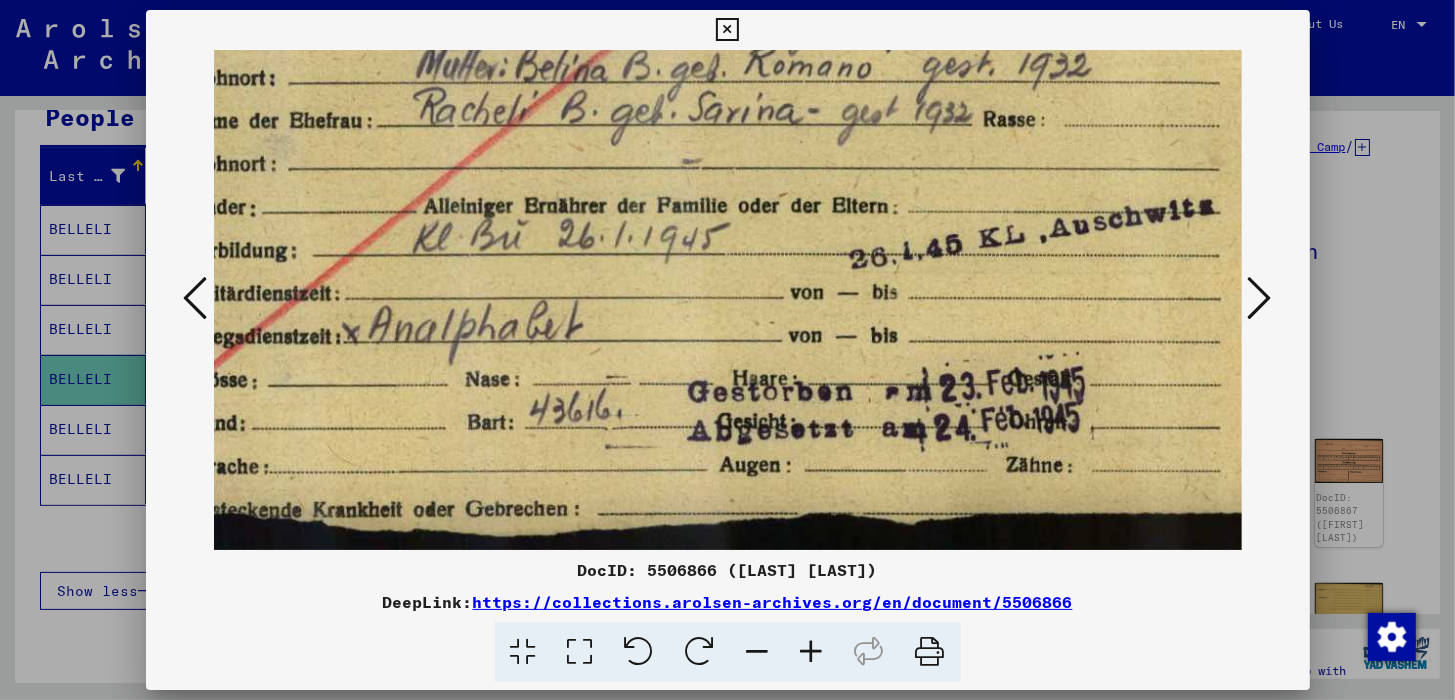 drag, startPoint x: 992, startPoint y: 387, endPoint x: 995, endPoint y: 280, distance: 107.042046 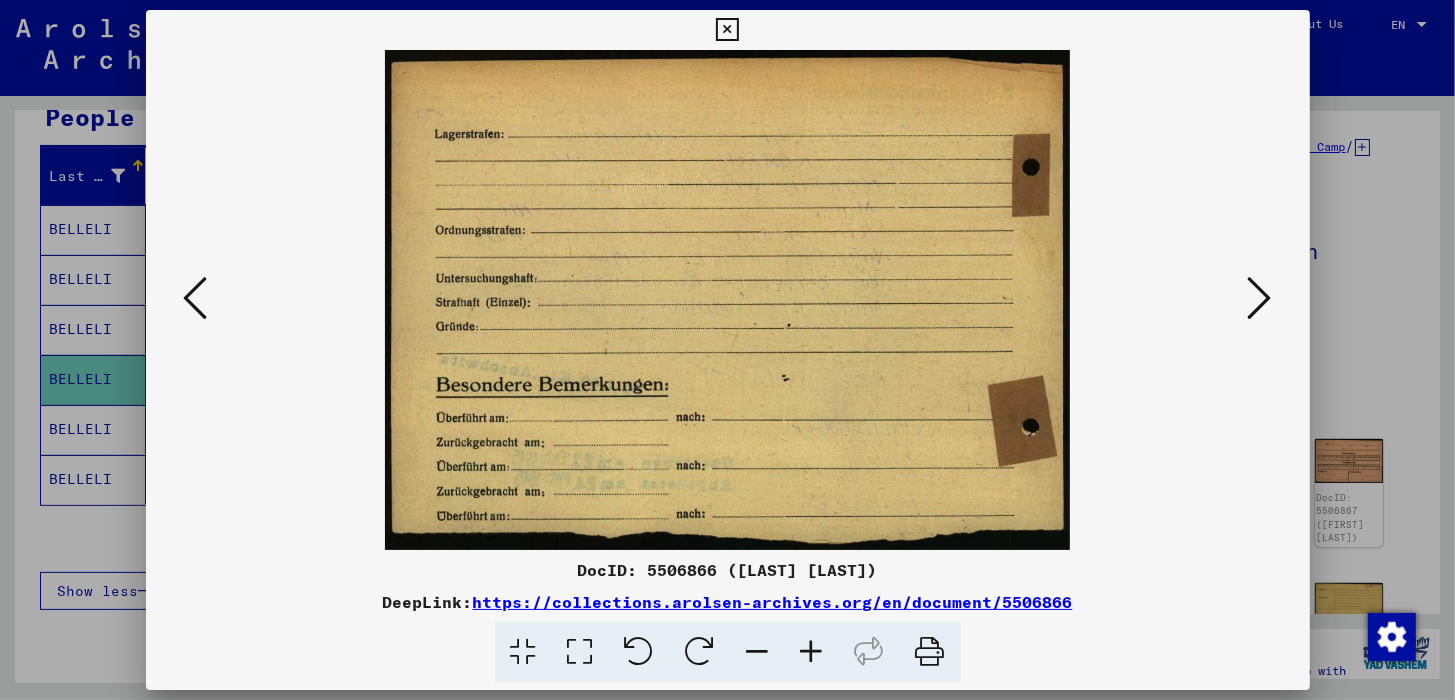 scroll, scrollTop: 0, scrollLeft: 0, axis: both 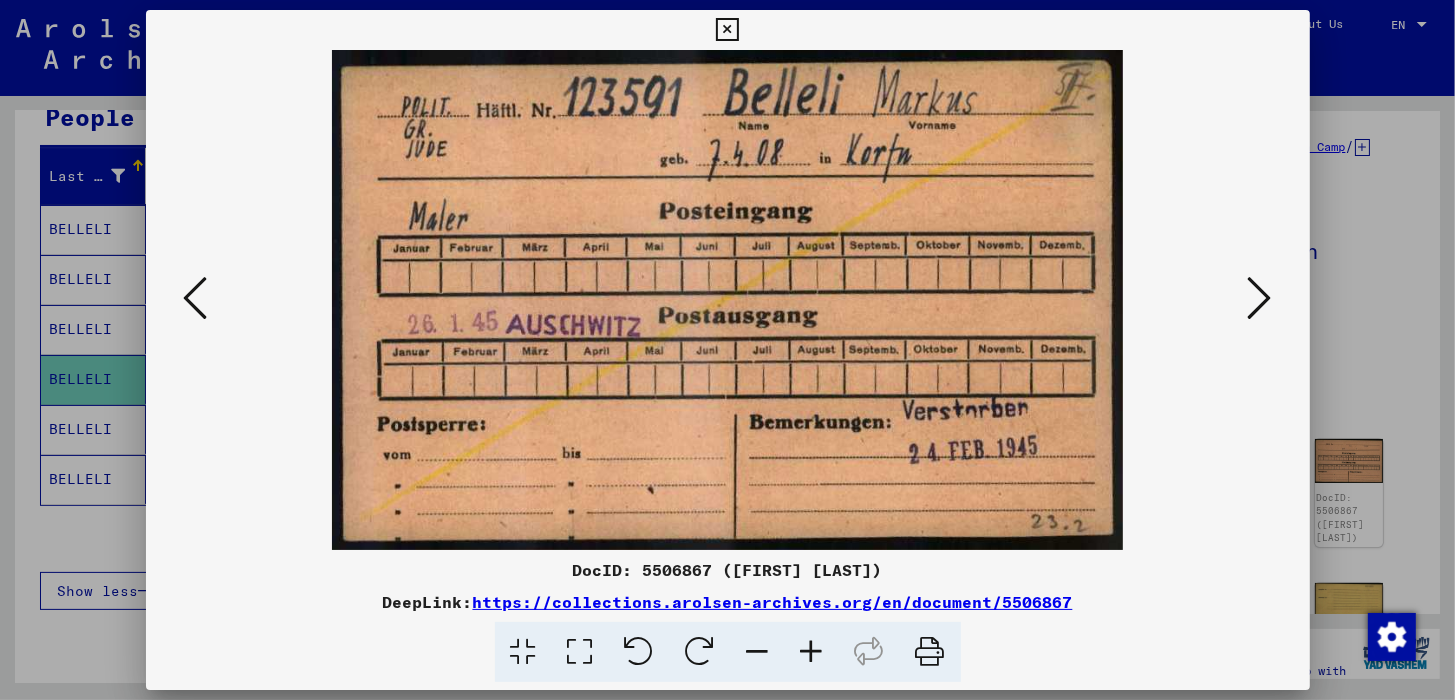 click at bounding box center [196, 298] 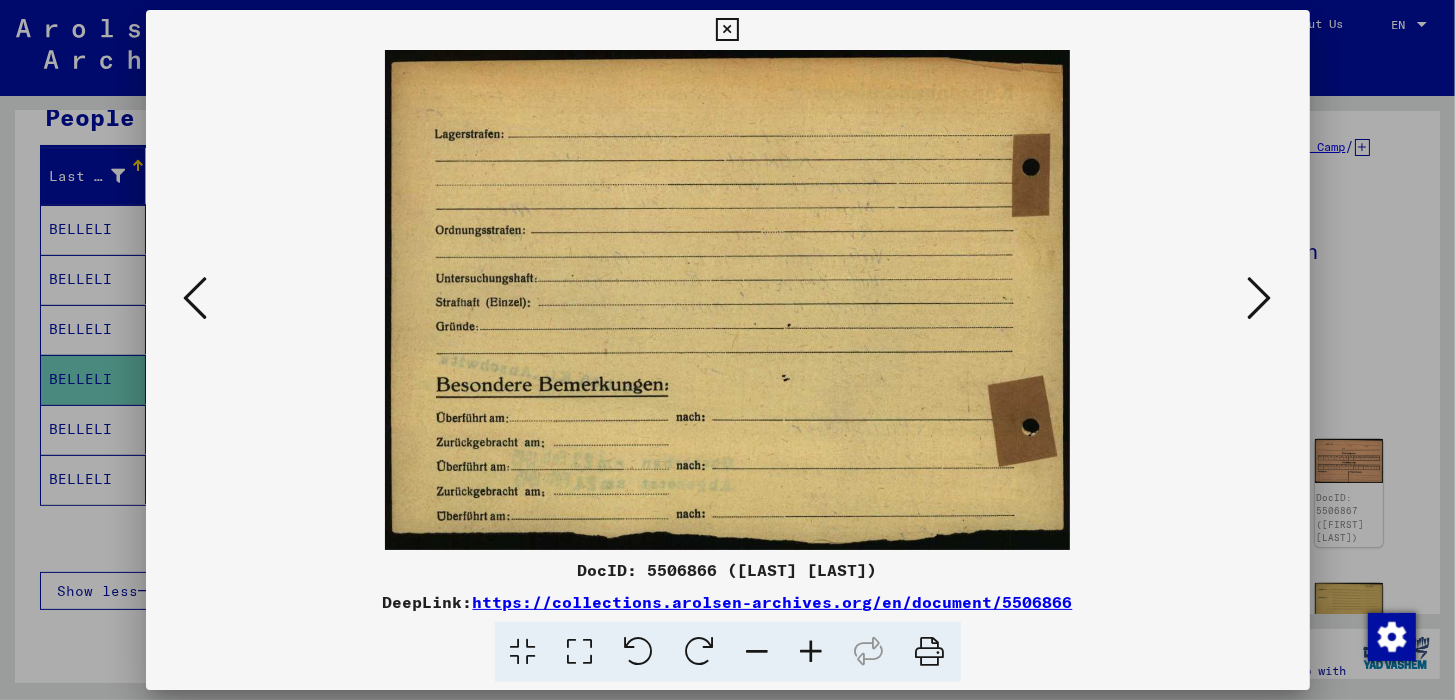 click at bounding box center (196, 298) 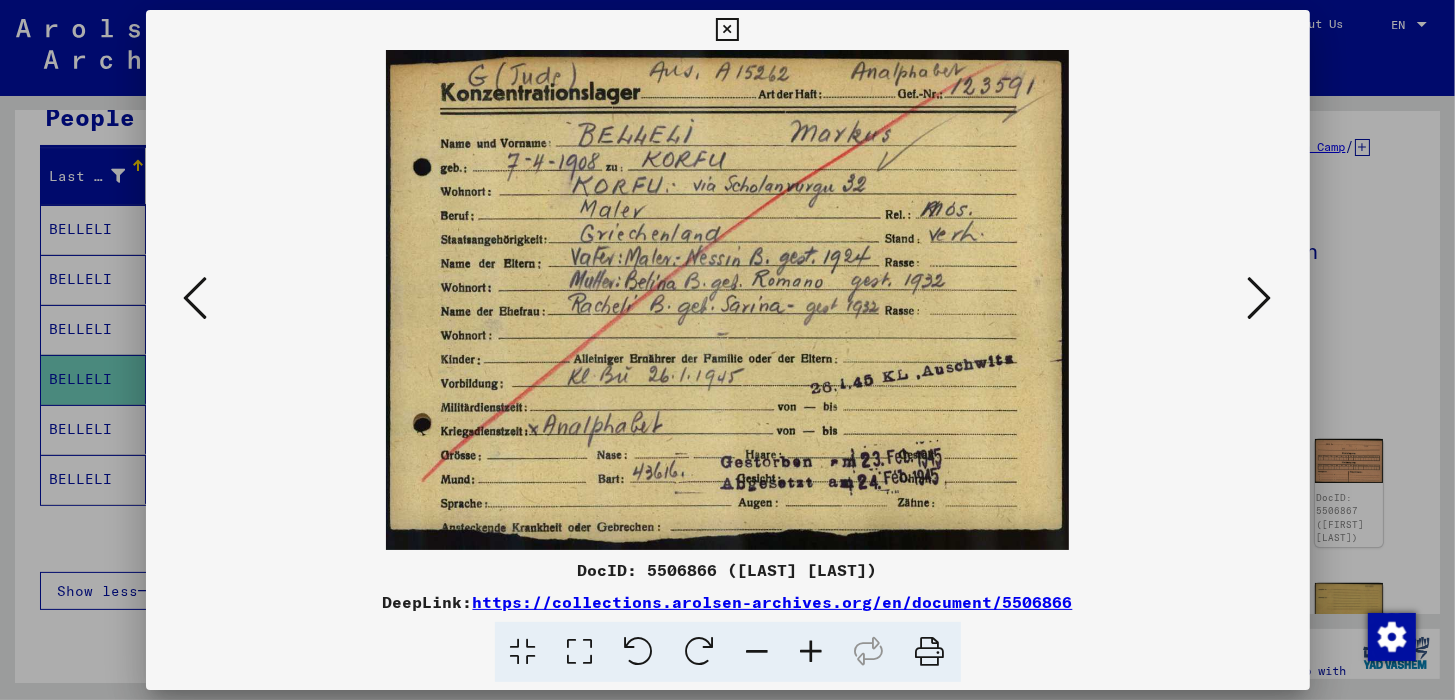 click at bounding box center [727, 30] 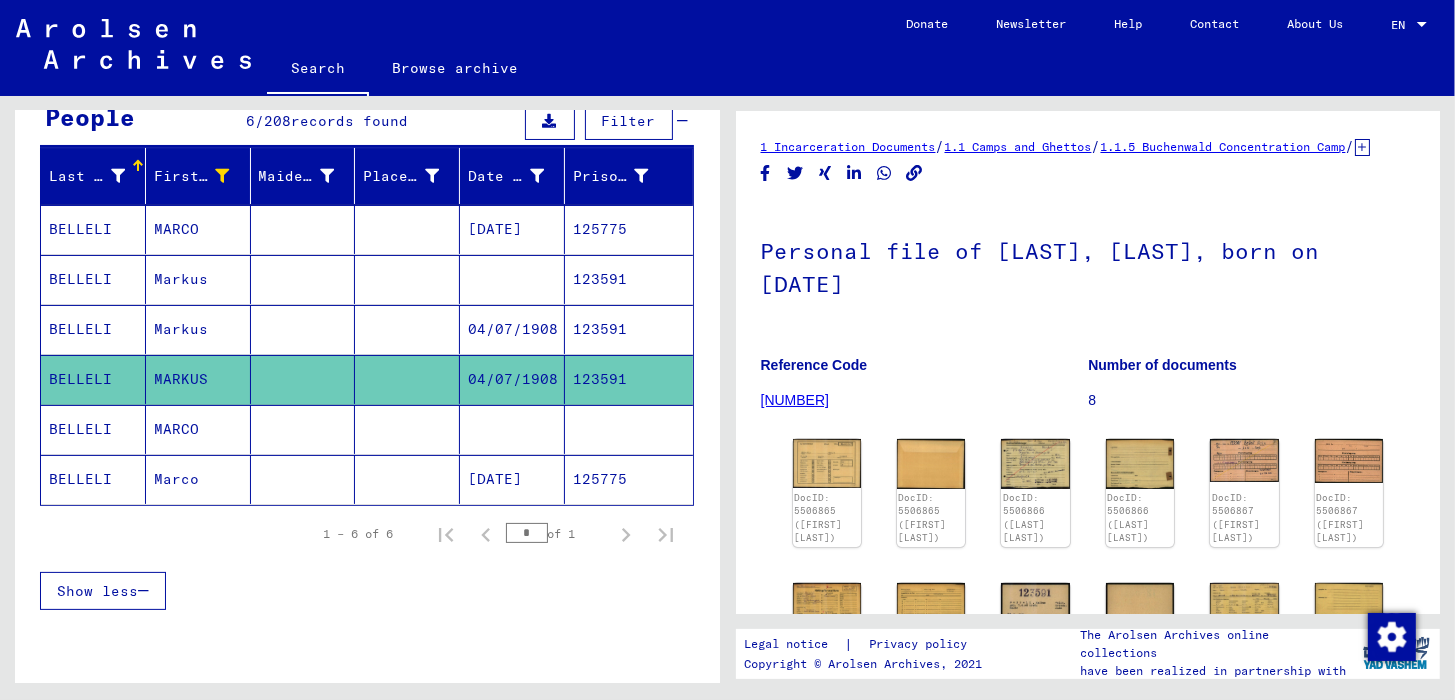 click on "BELLELI" at bounding box center (93, 479) 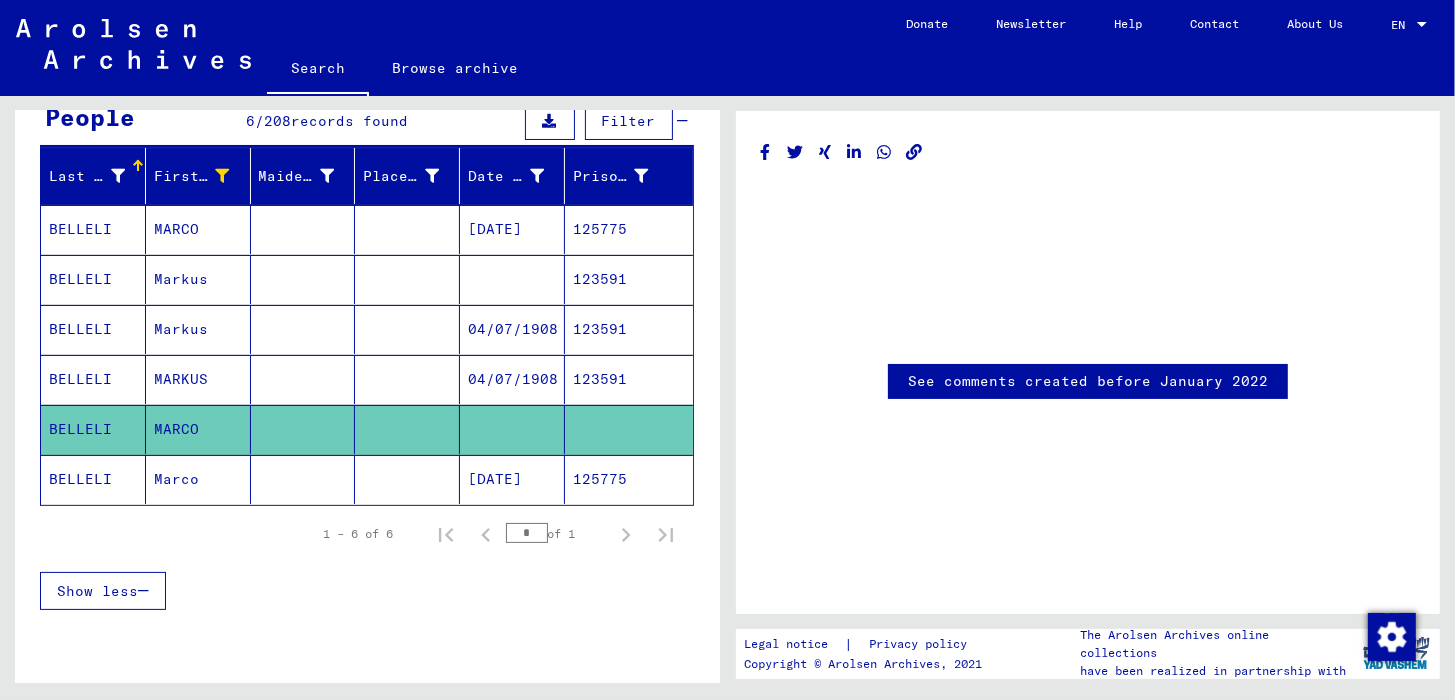 click on "BELLELI" 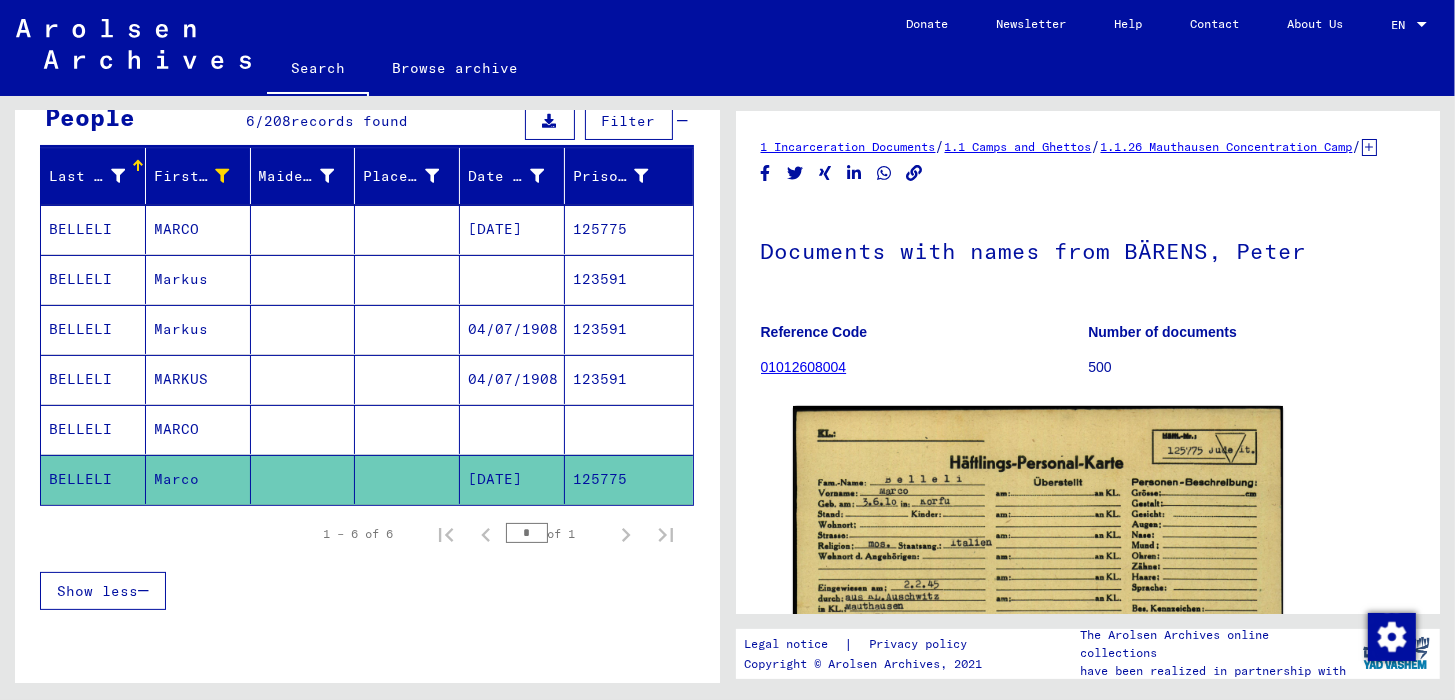 scroll, scrollTop: 0, scrollLeft: 0, axis: both 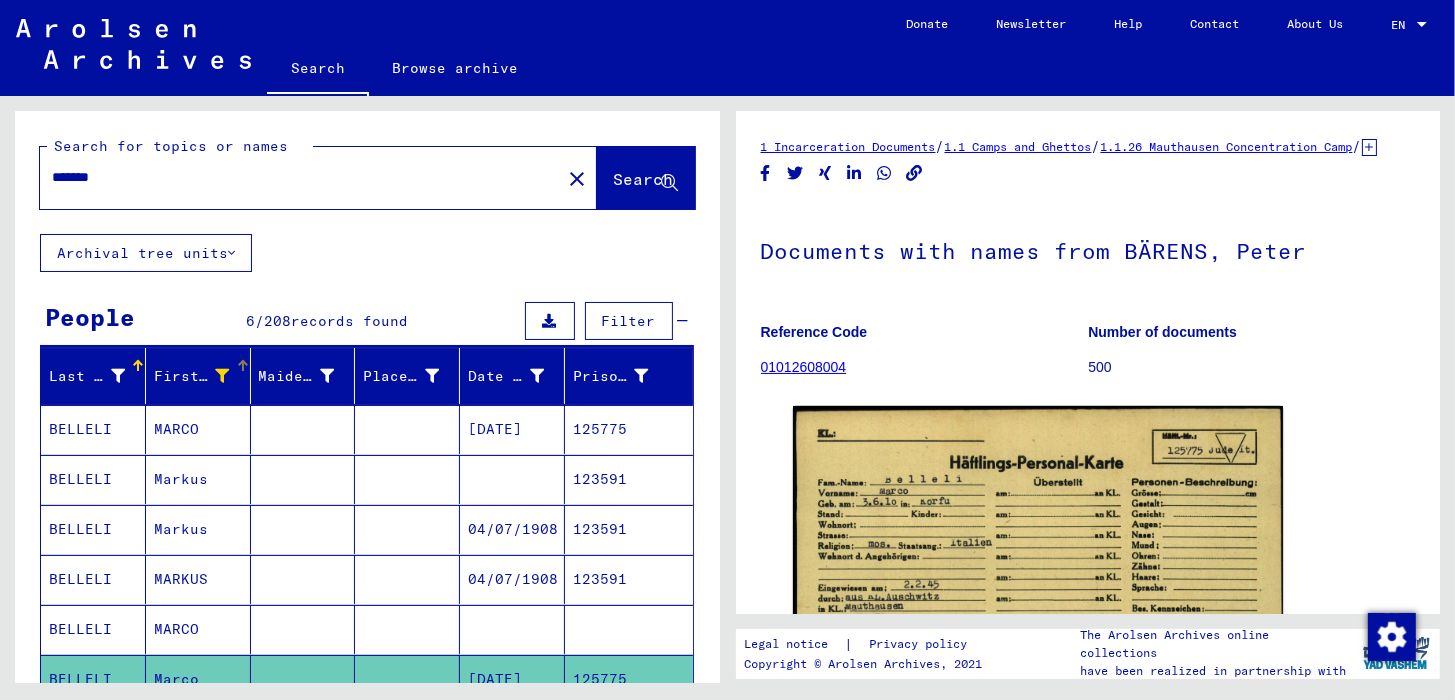 click at bounding box center [223, 376] 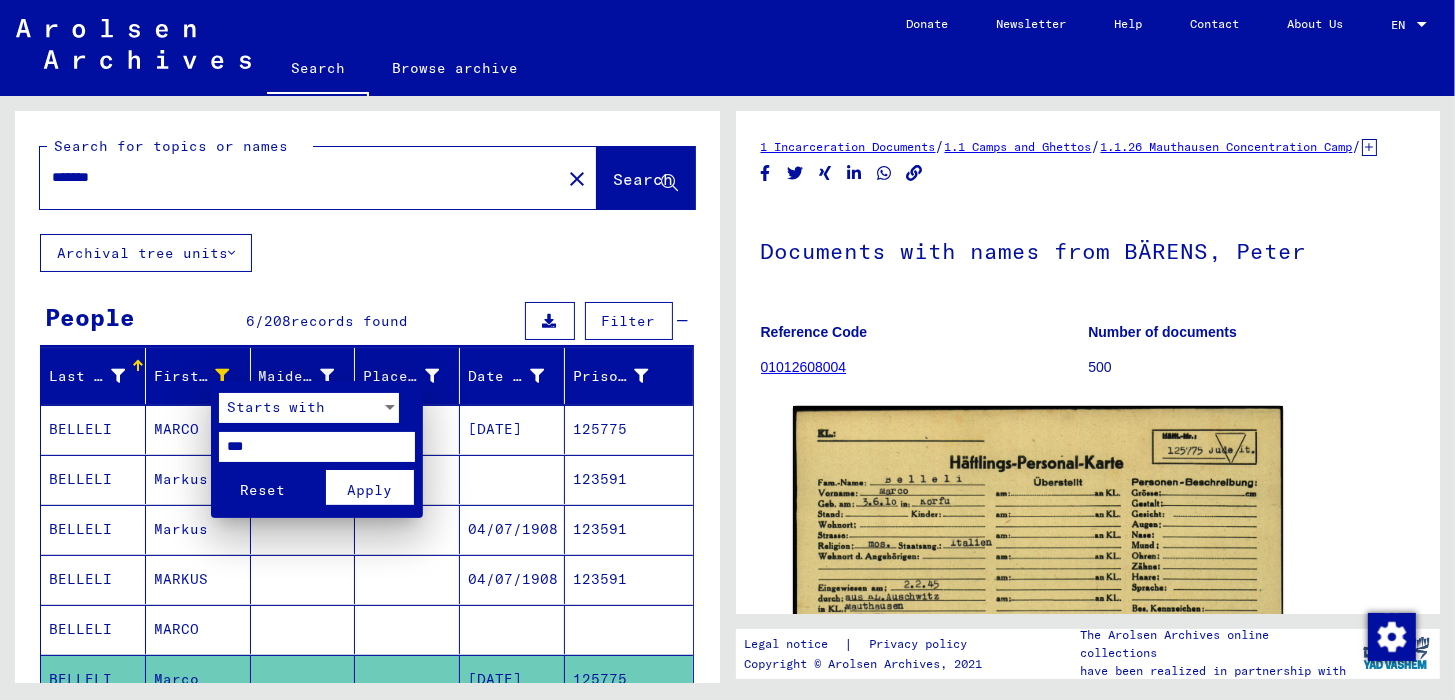 drag, startPoint x: 268, startPoint y: 442, endPoint x: 150, endPoint y: 454, distance: 118.6086 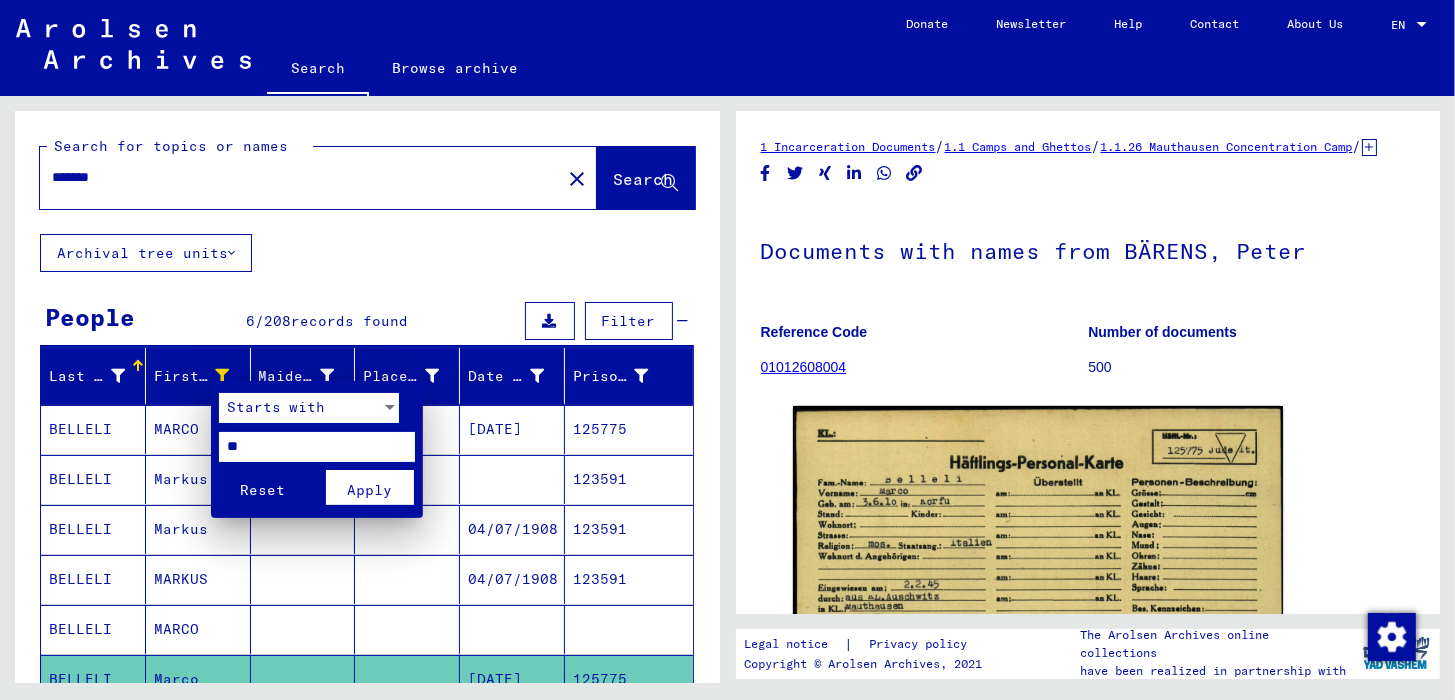 type on "*" 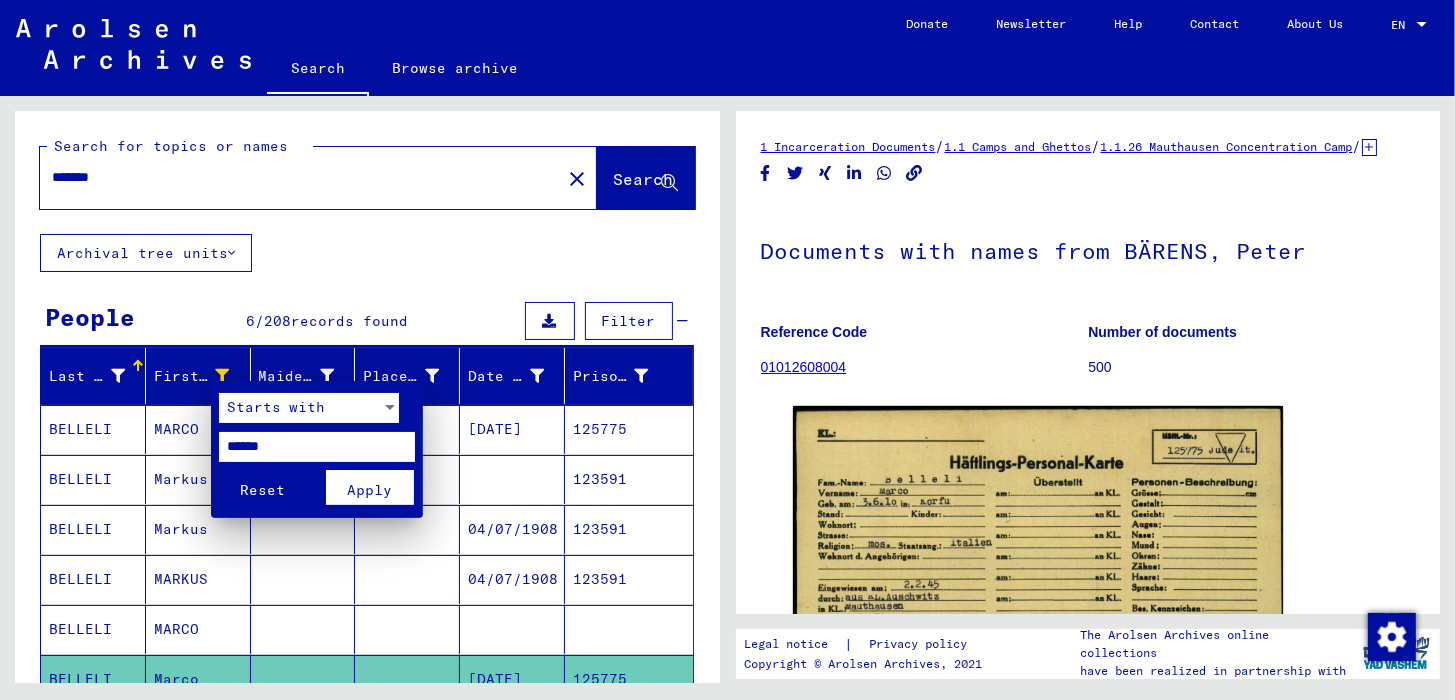 type on "******" 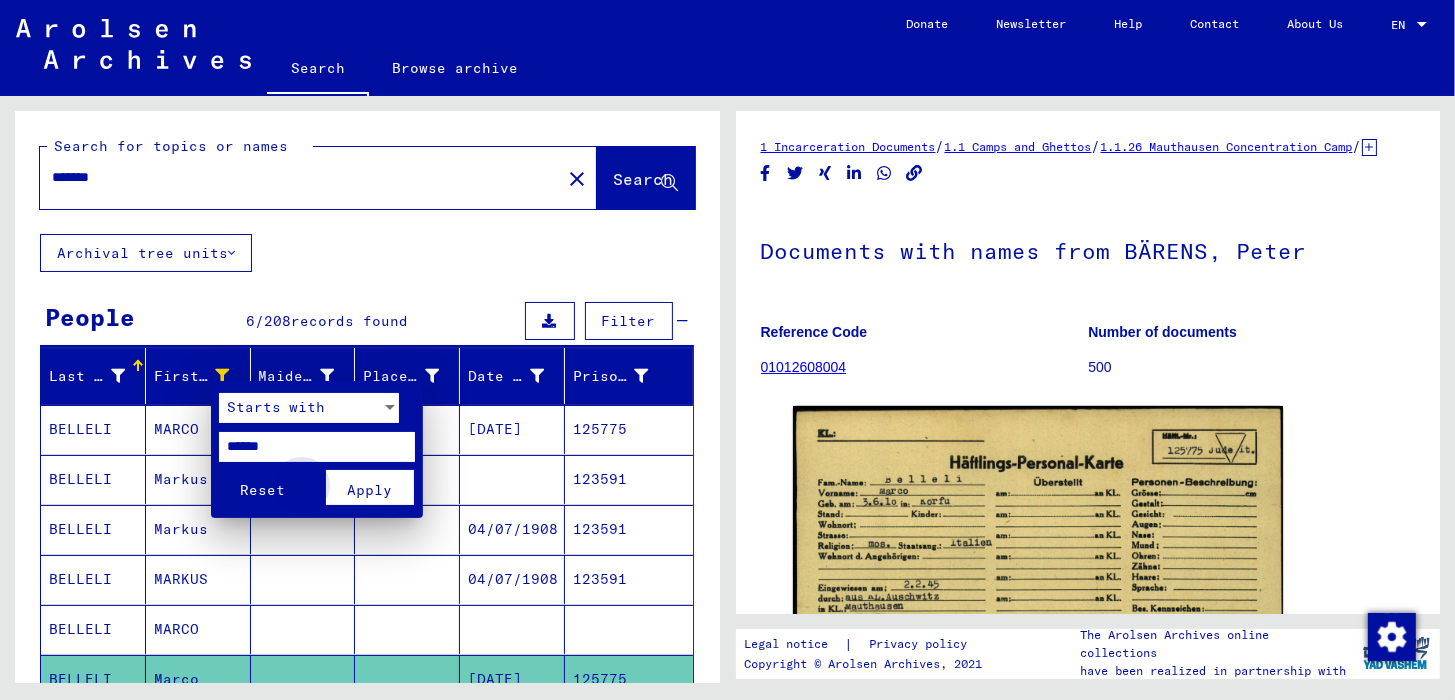 click on "Apply" at bounding box center (369, 490) 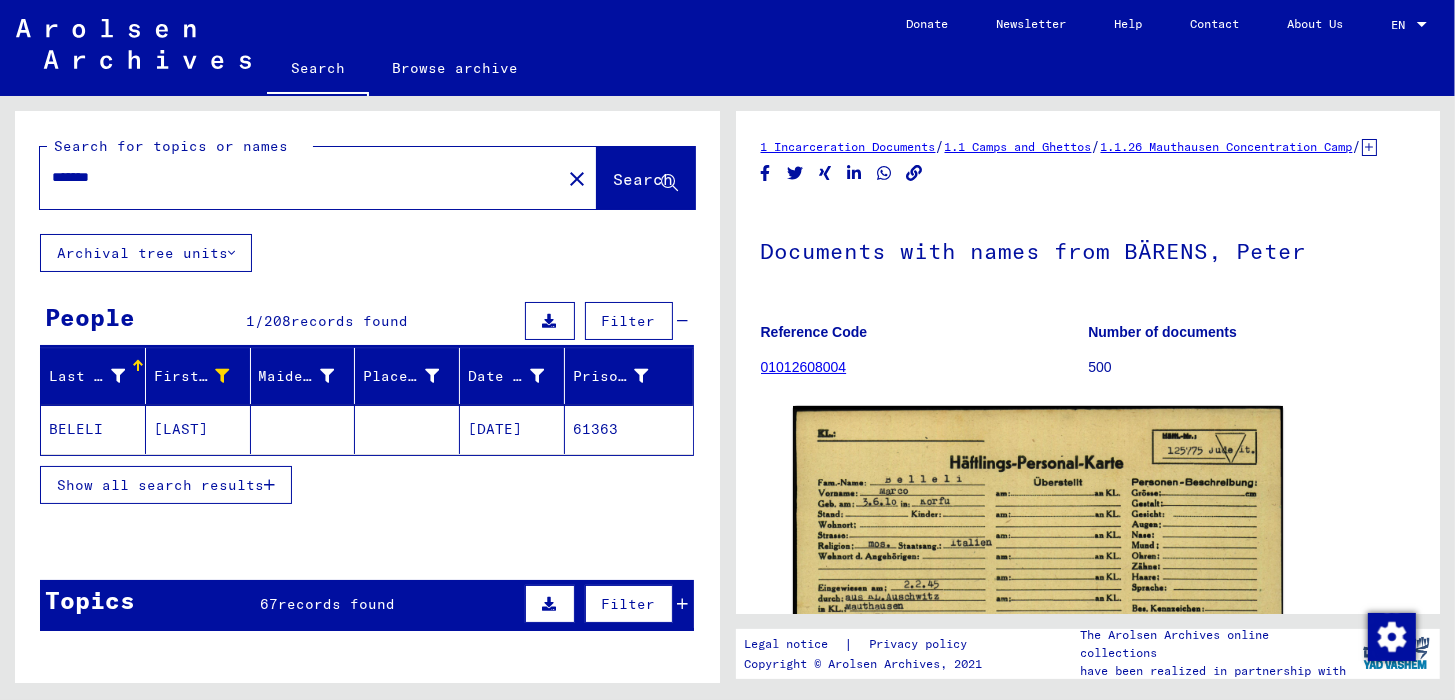 click on "BELELI" 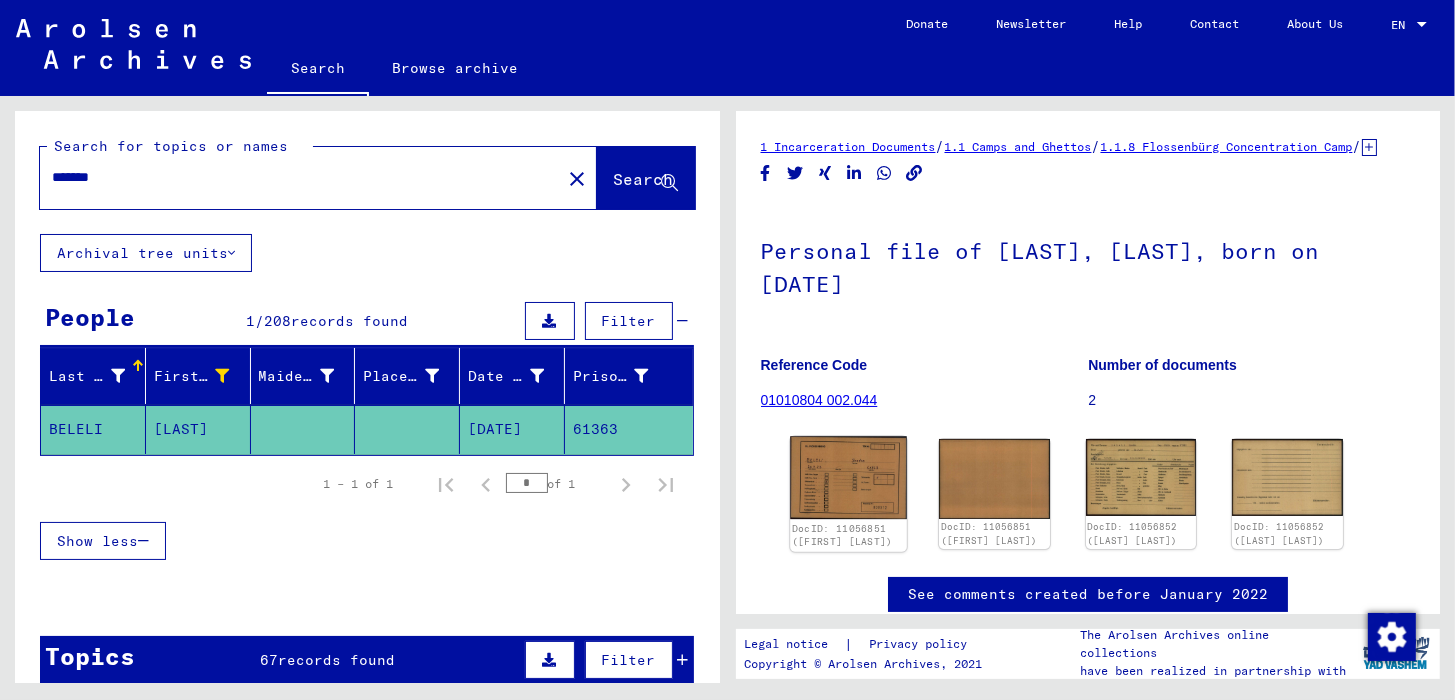 click 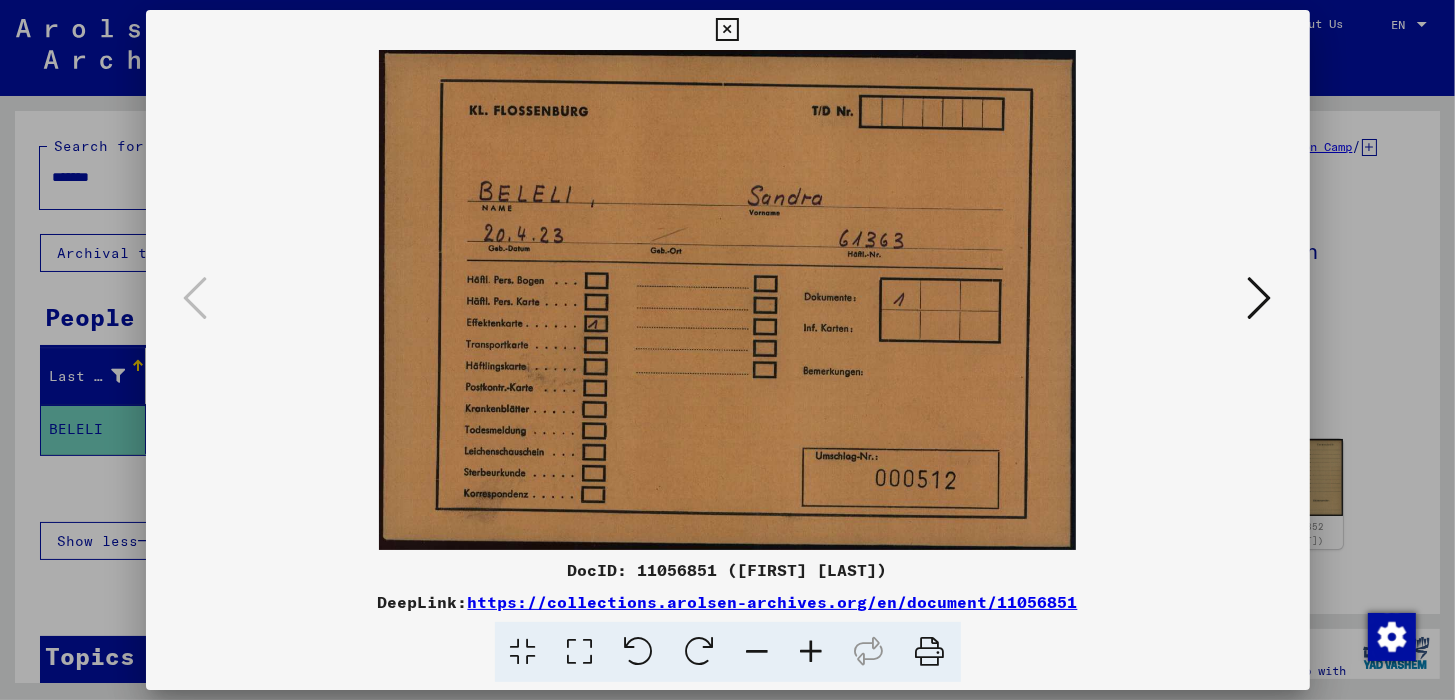 click at bounding box center [1260, 298] 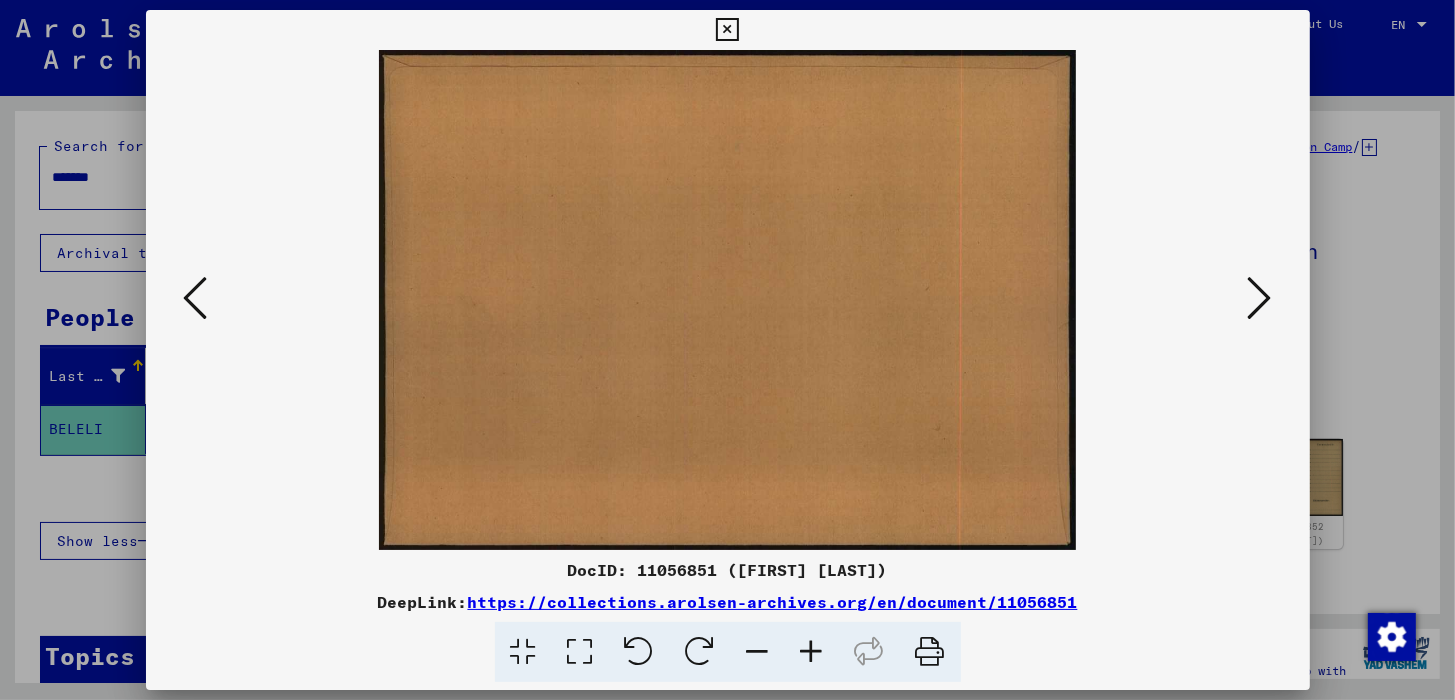 click at bounding box center [1260, 298] 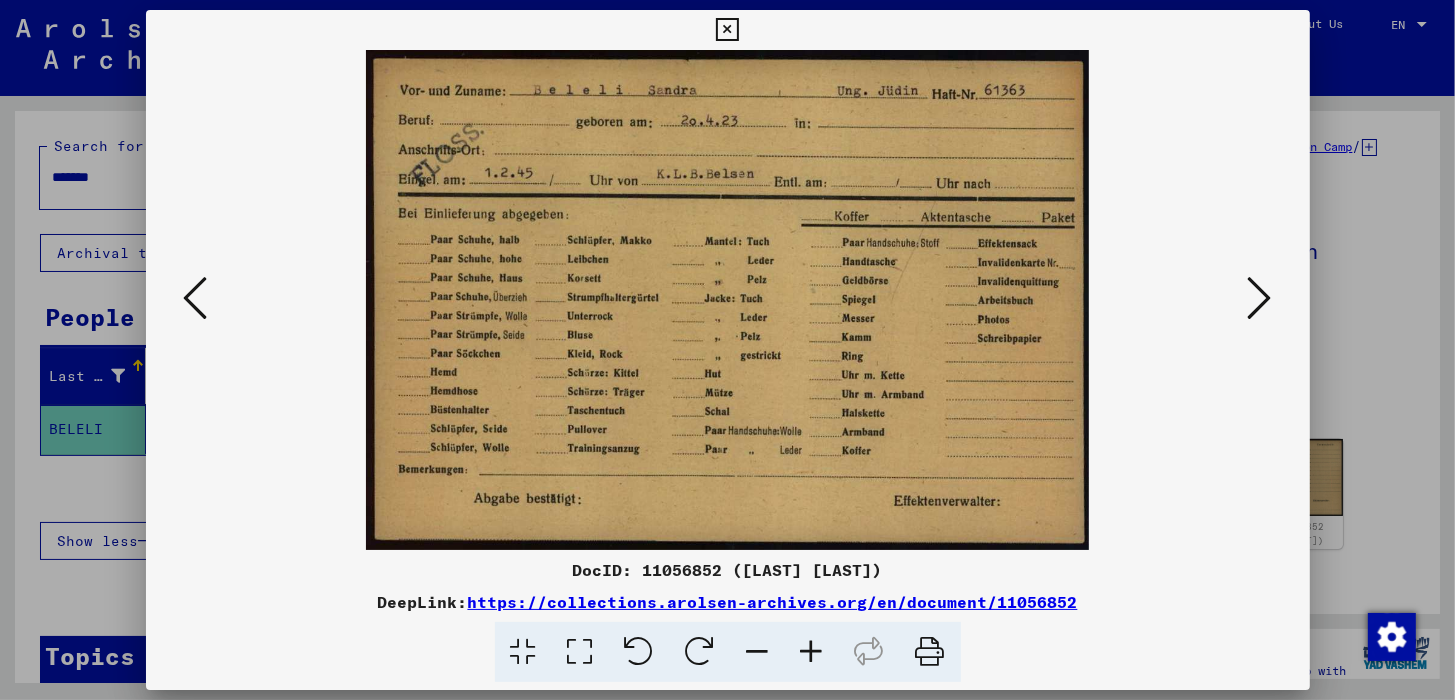 click at bounding box center [1260, 298] 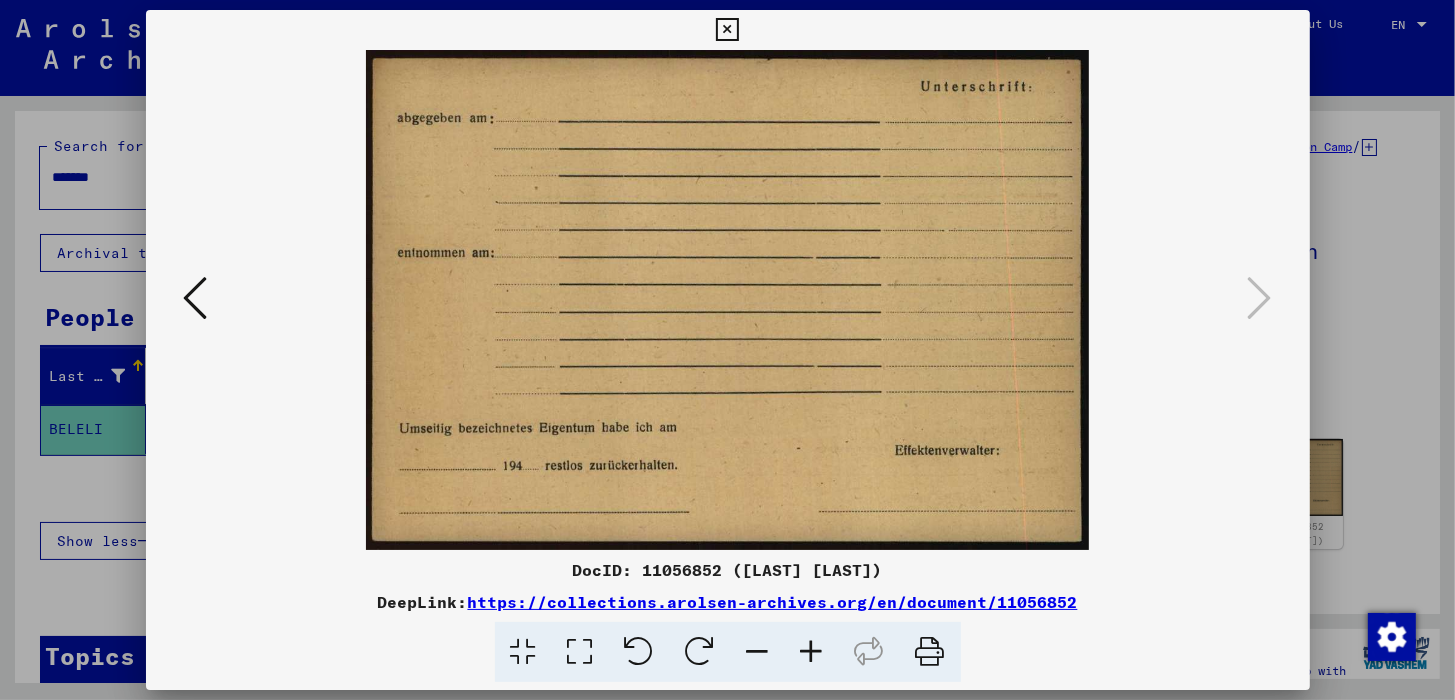 click at bounding box center [727, 30] 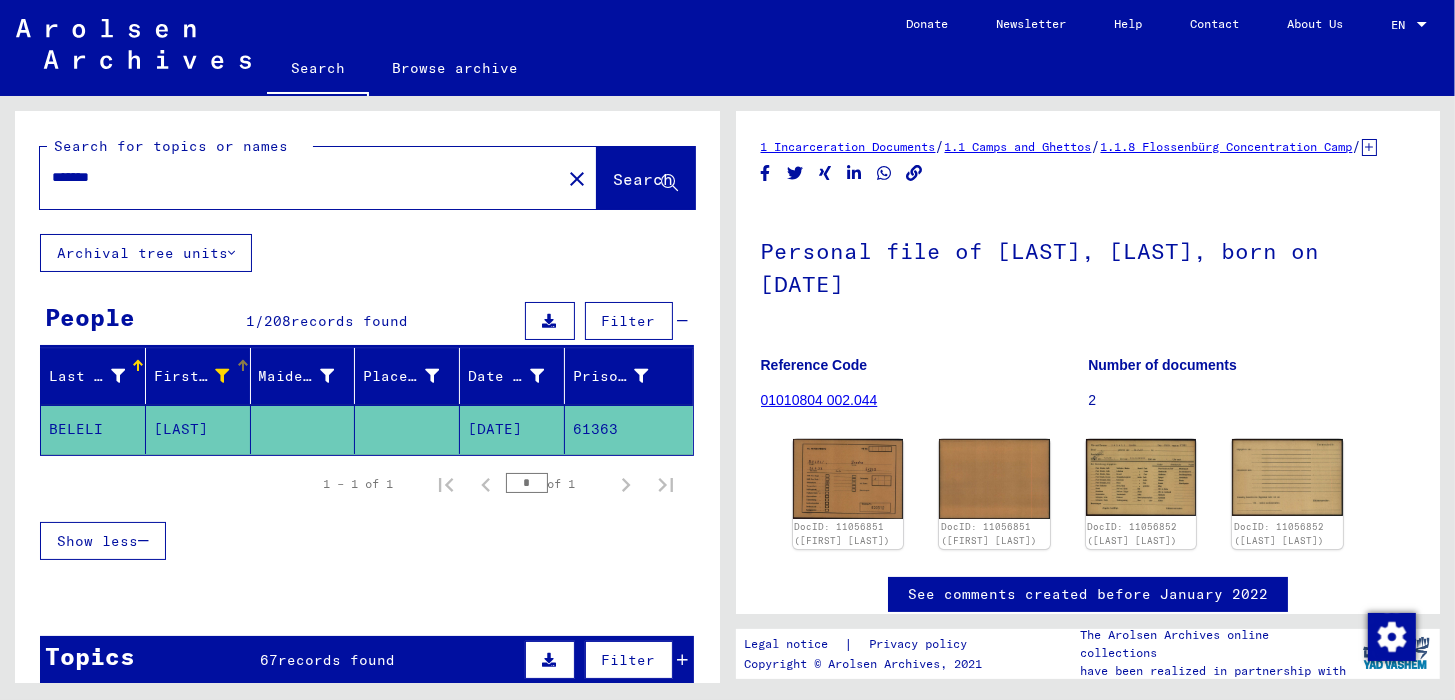 click at bounding box center [223, 376] 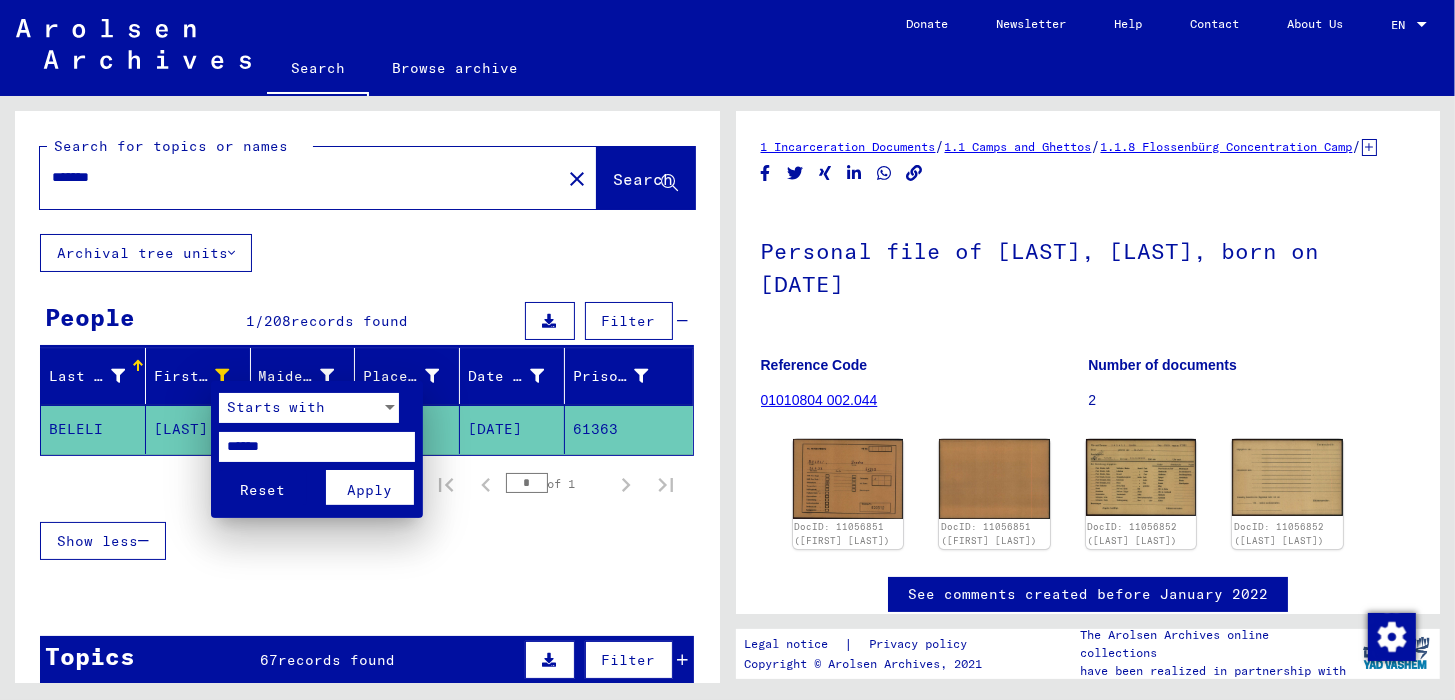 drag, startPoint x: 290, startPoint y: 445, endPoint x: 255, endPoint y: 445, distance: 35 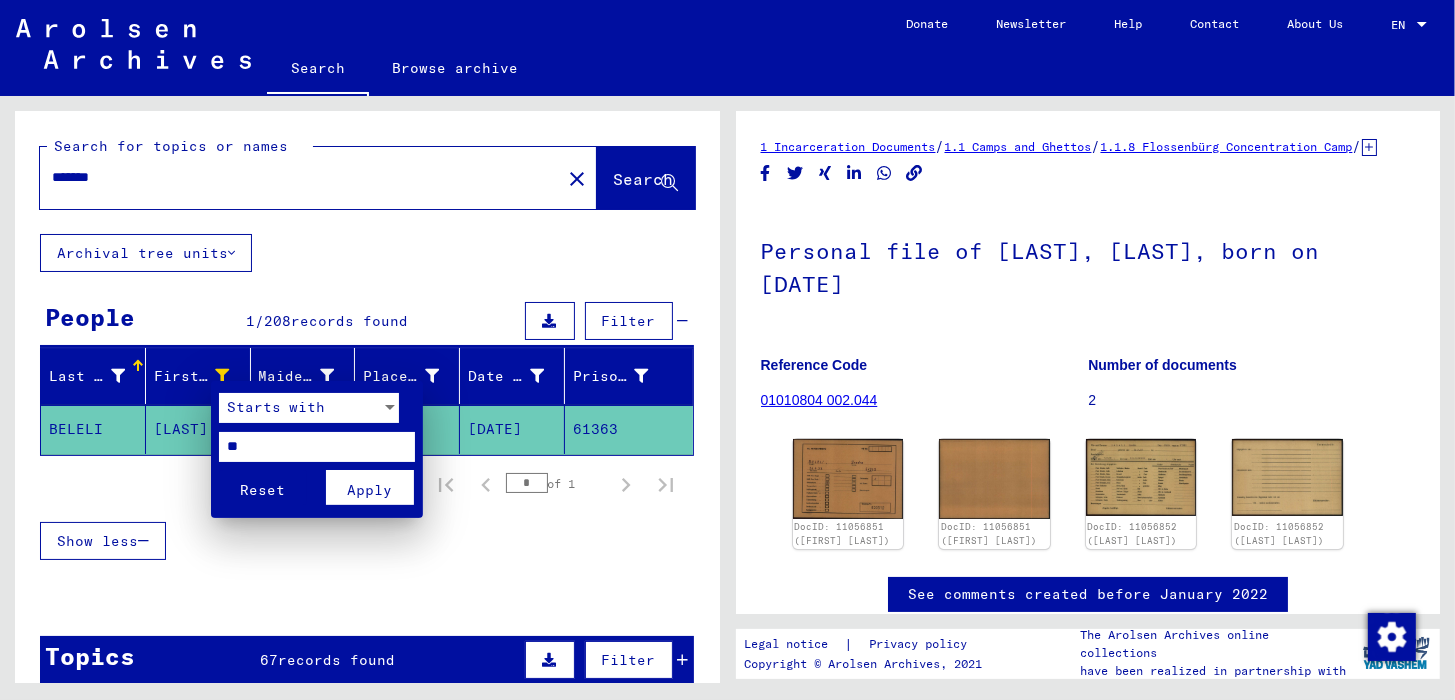 type on "*" 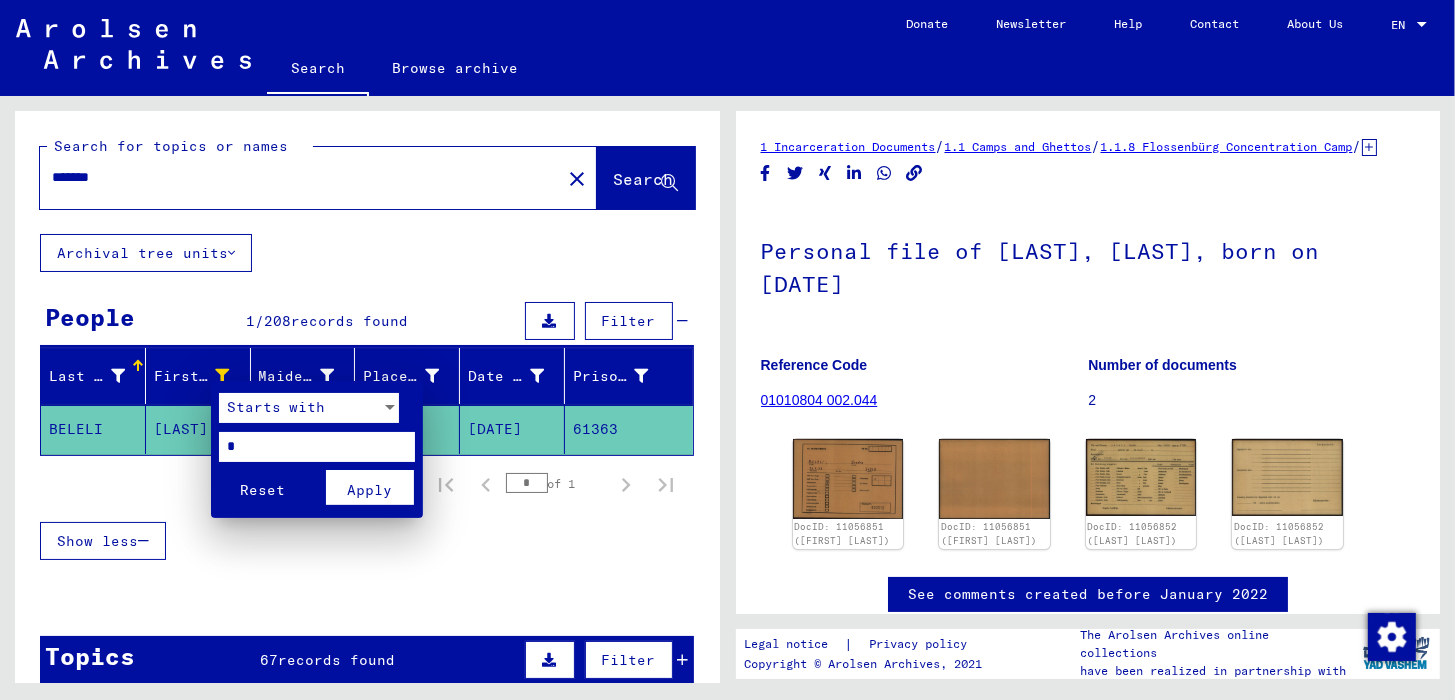 type on "*" 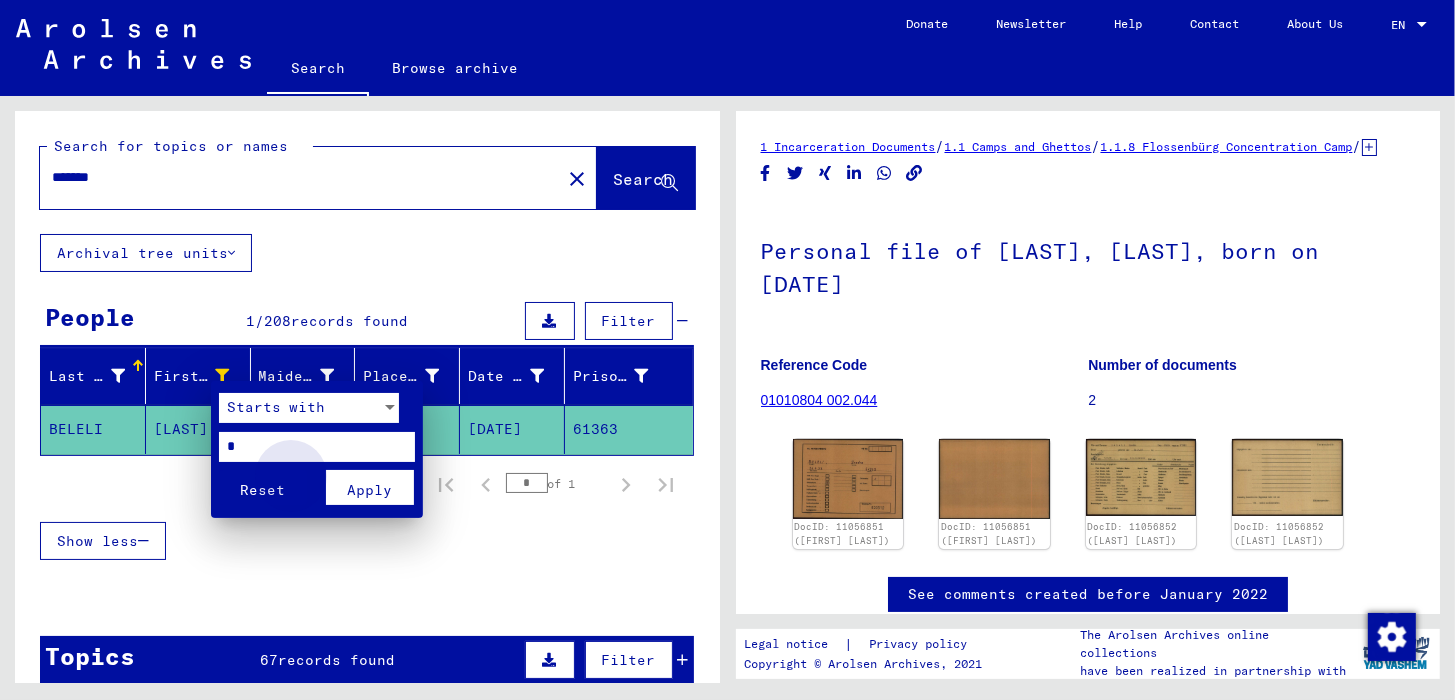 click on "Apply" at bounding box center (369, 490) 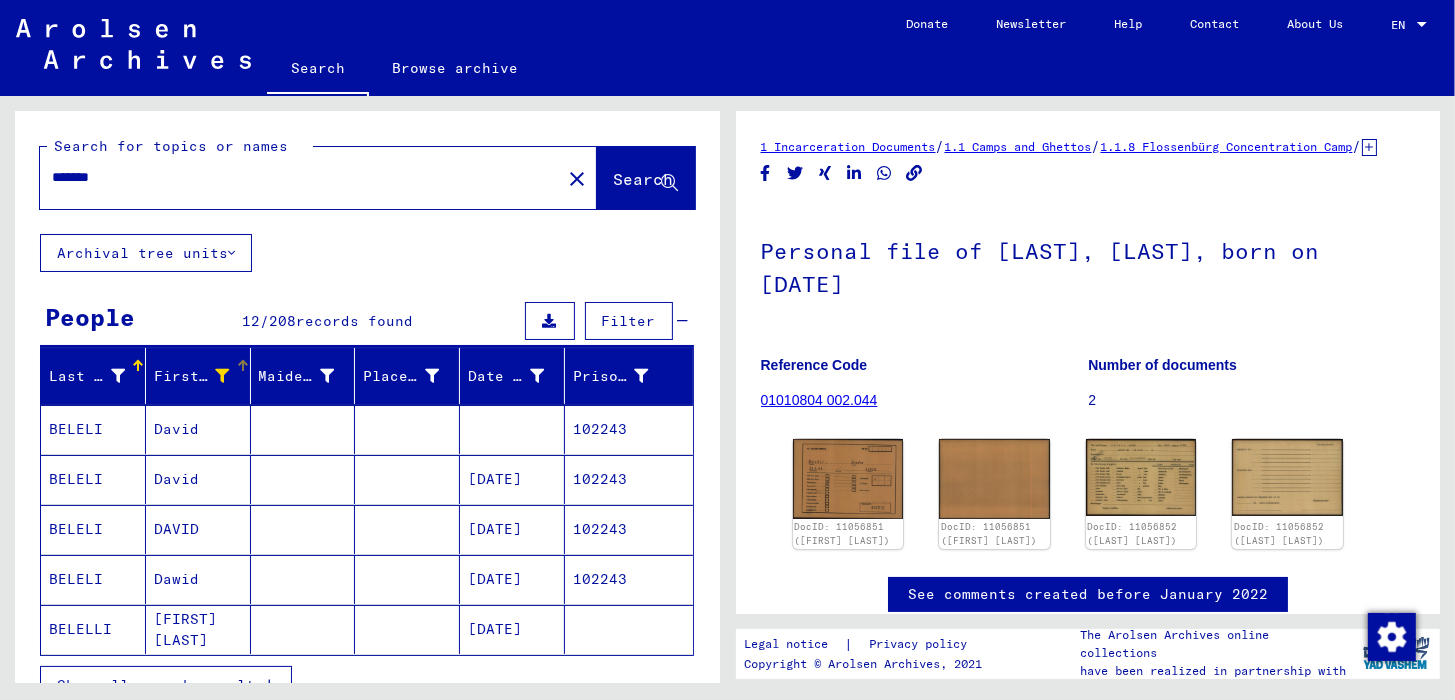scroll, scrollTop: 99, scrollLeft: 0, axis: vertical 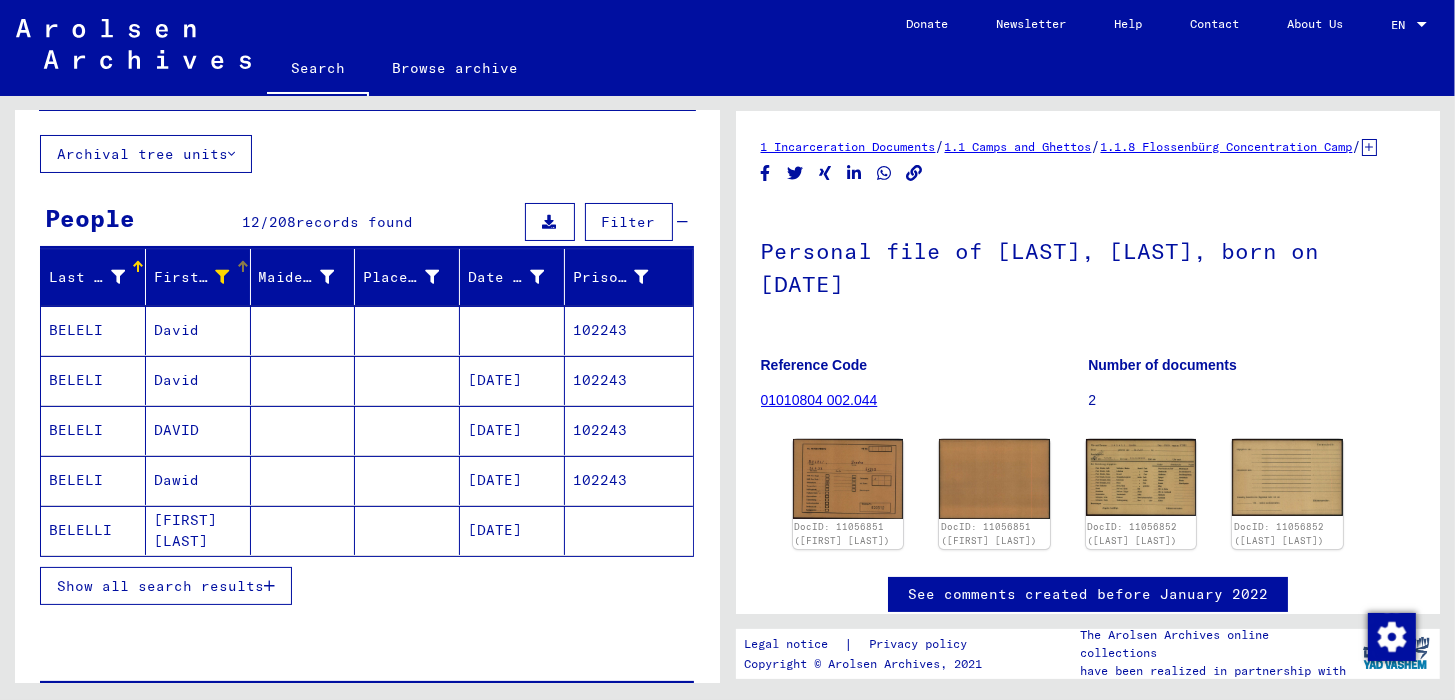 click on "Show all search results" at bounding box center [160, 586] 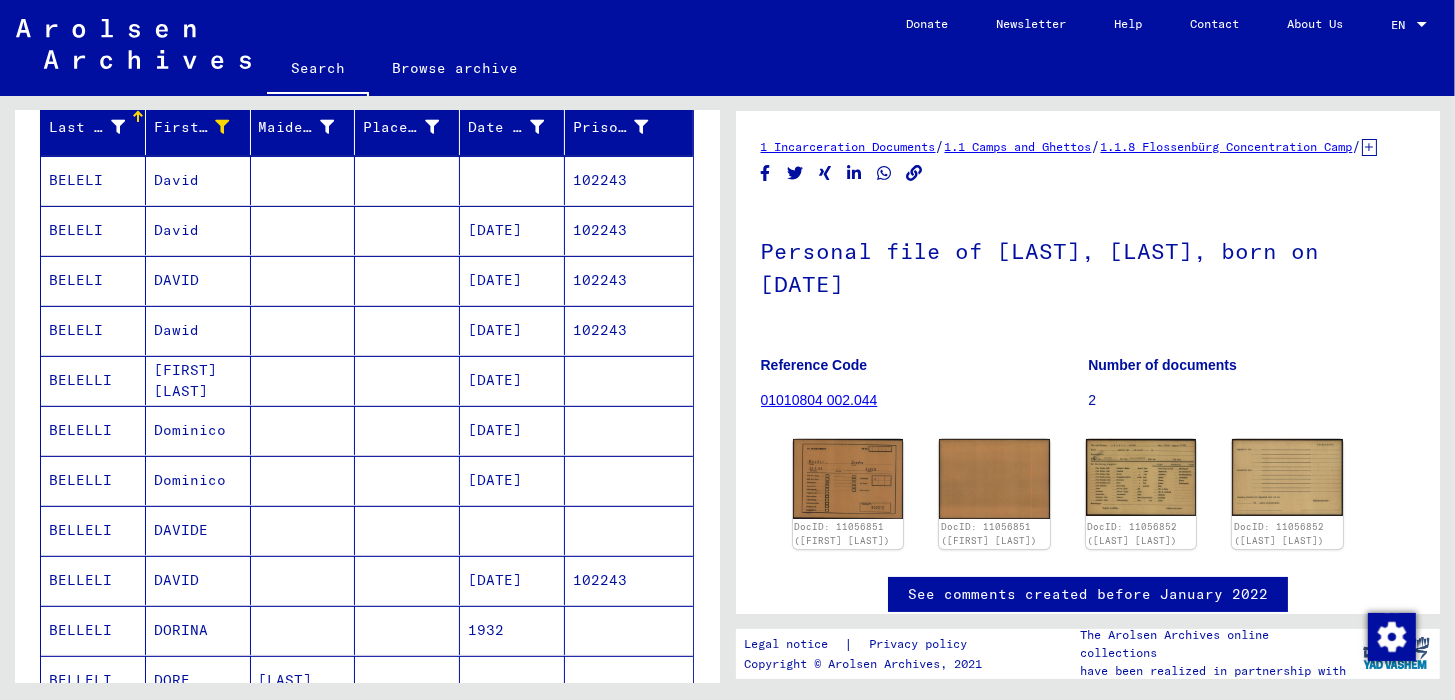 scroll, scrollTop: 300, scrollLeft: 0, axis: vertical 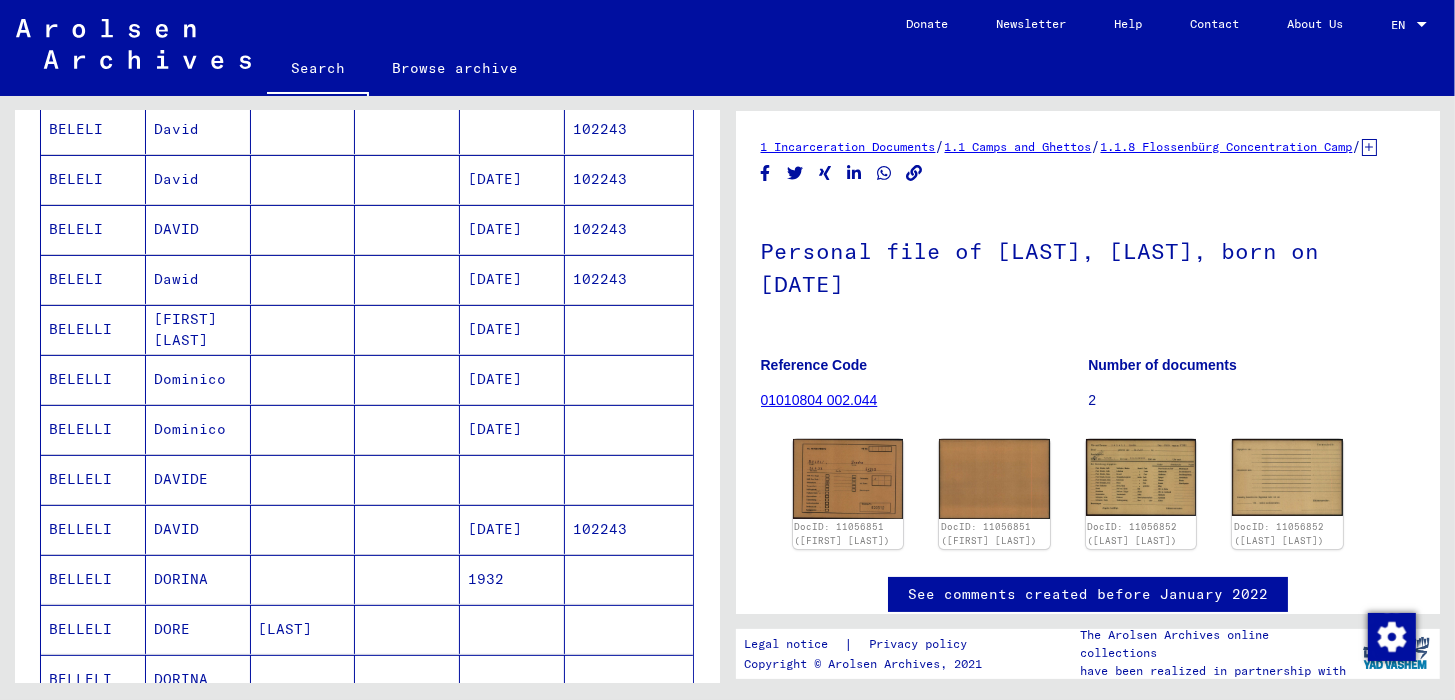 click 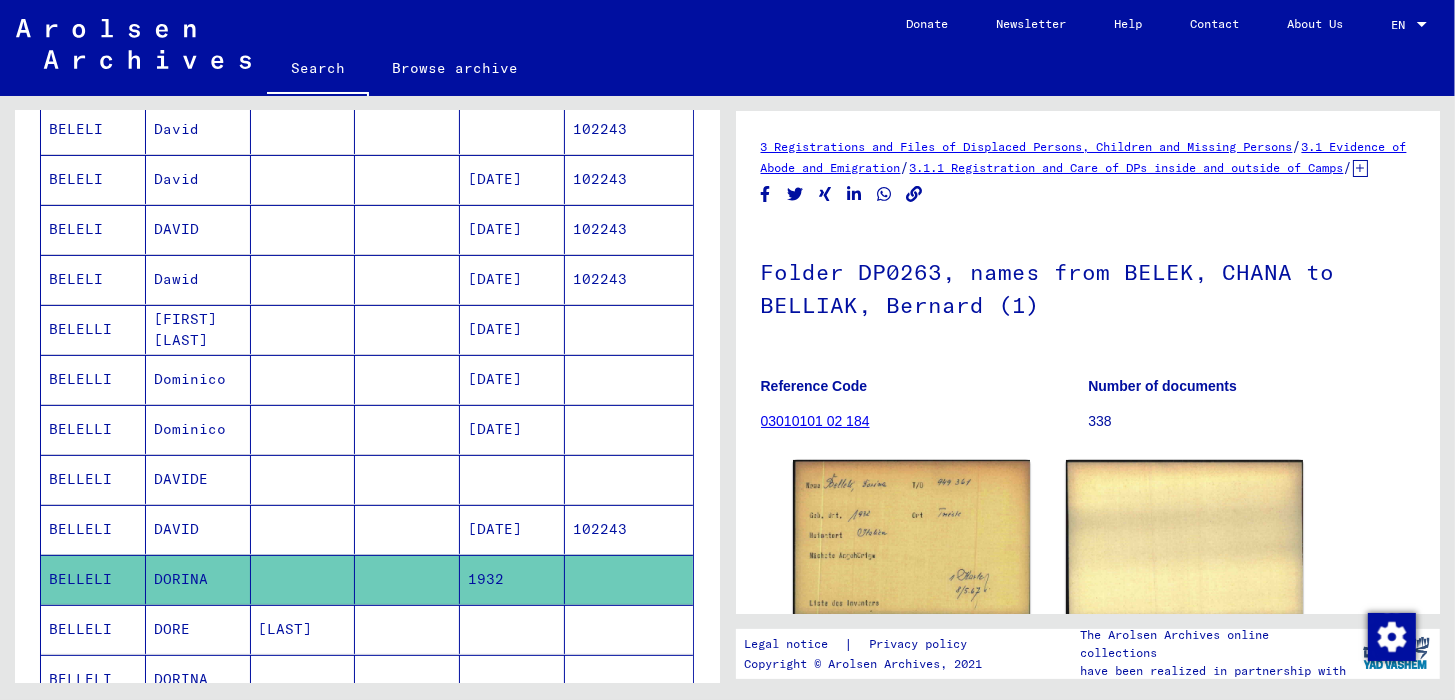 scroll, scrollTop: 0, scrollLeft: 0, axis: both 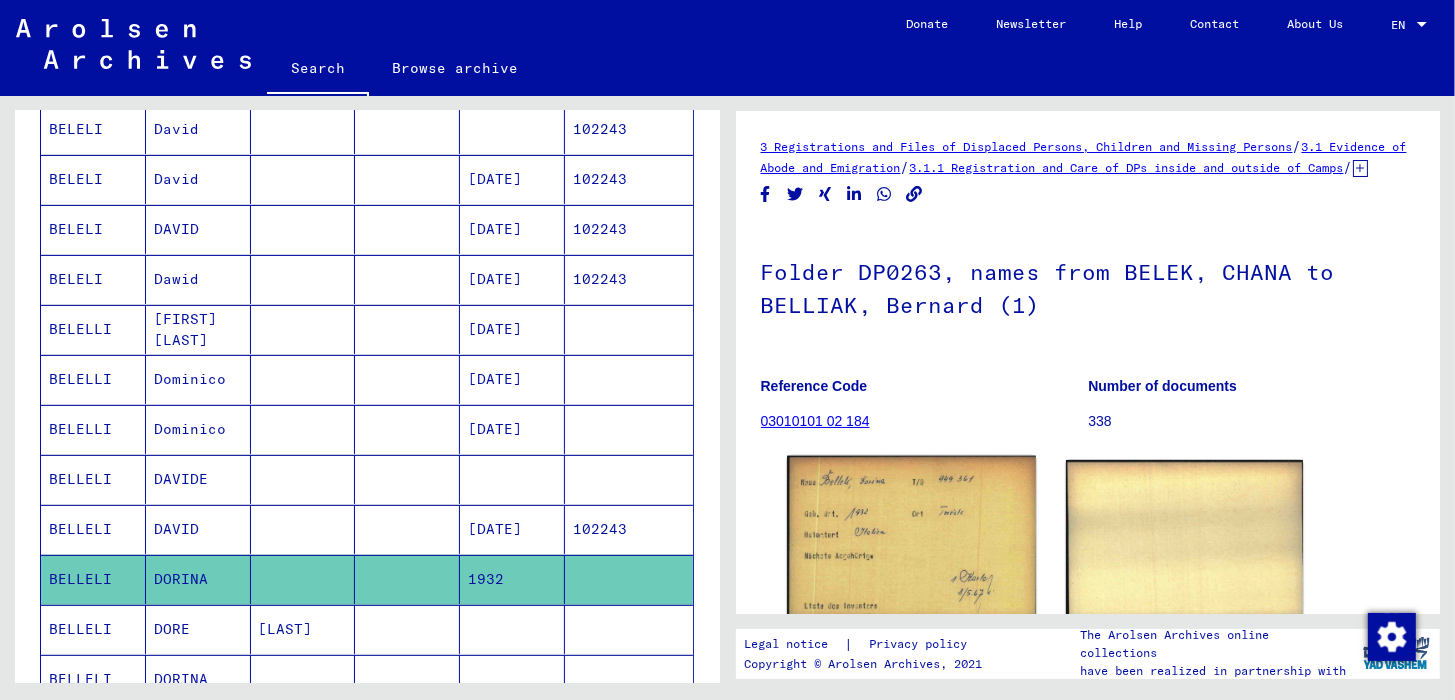 click 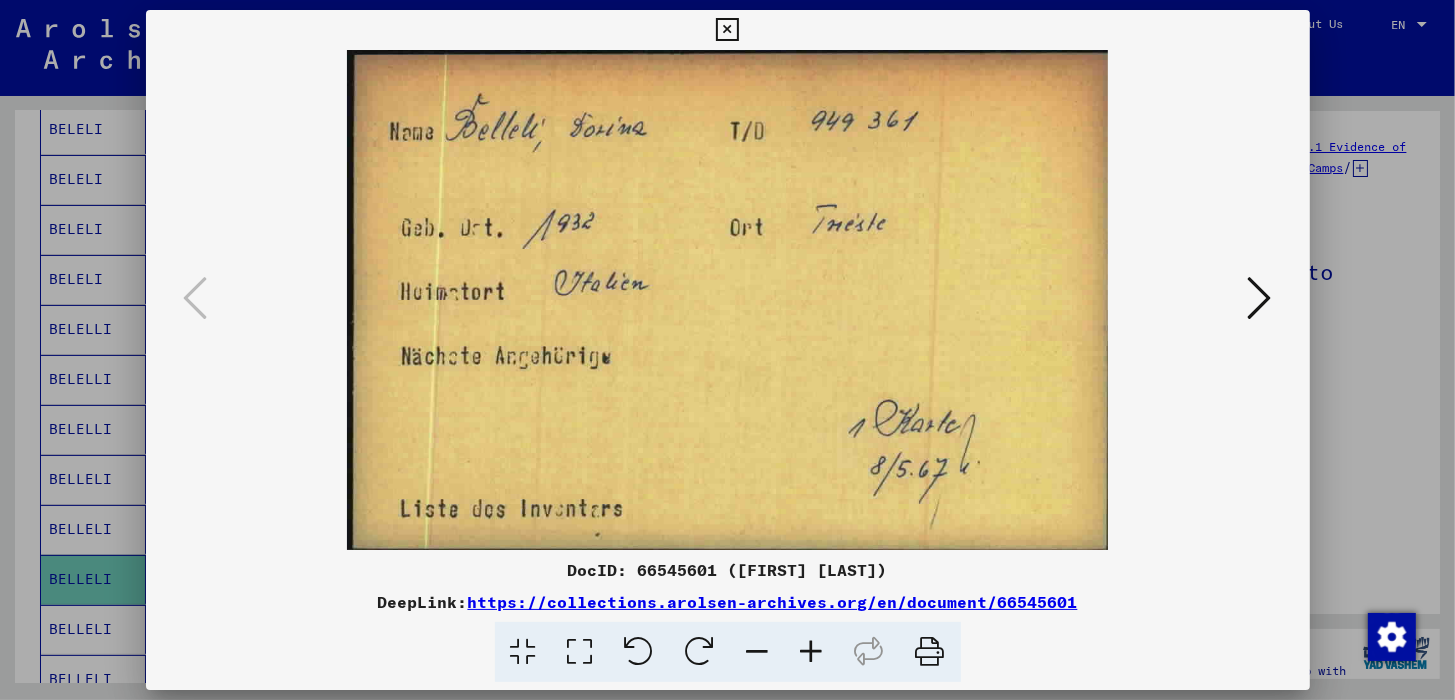 click at bounding box center (727, 30) 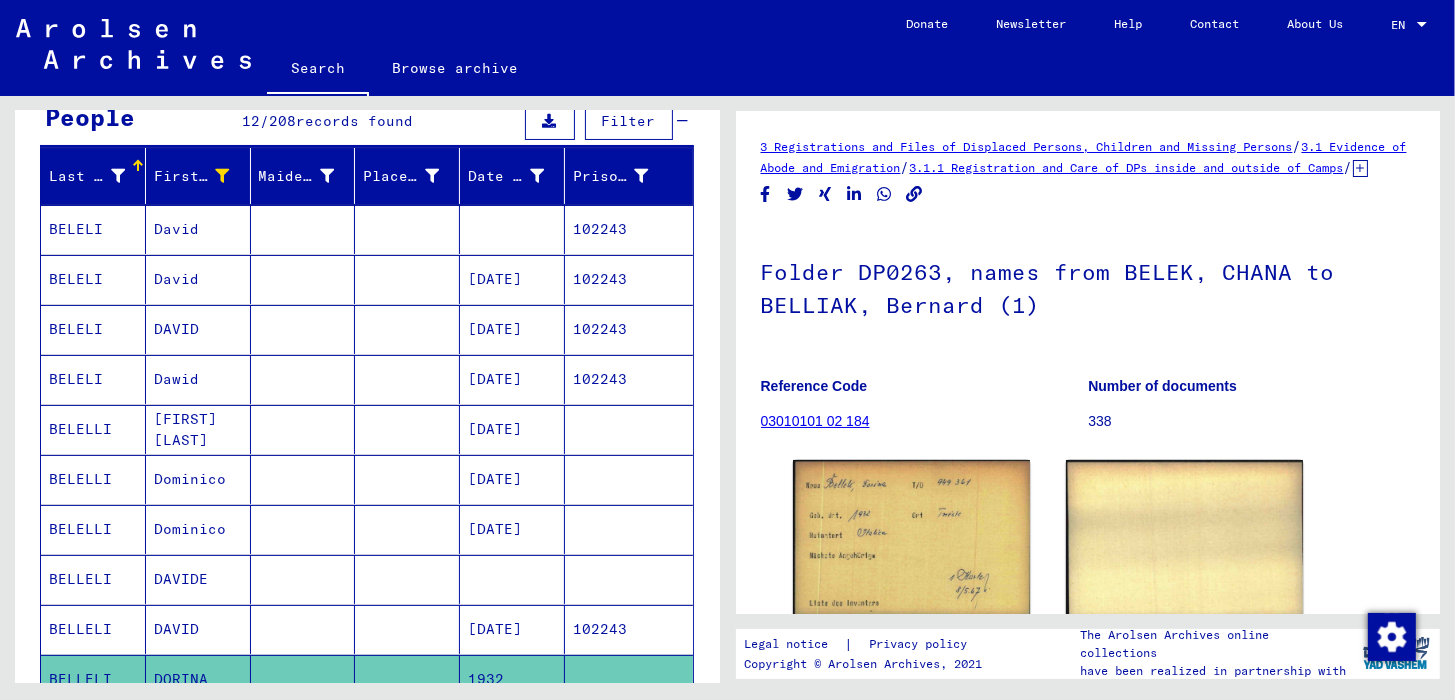 scroll, scrollTop: 99, scrollLeft: 0, axis: vertical 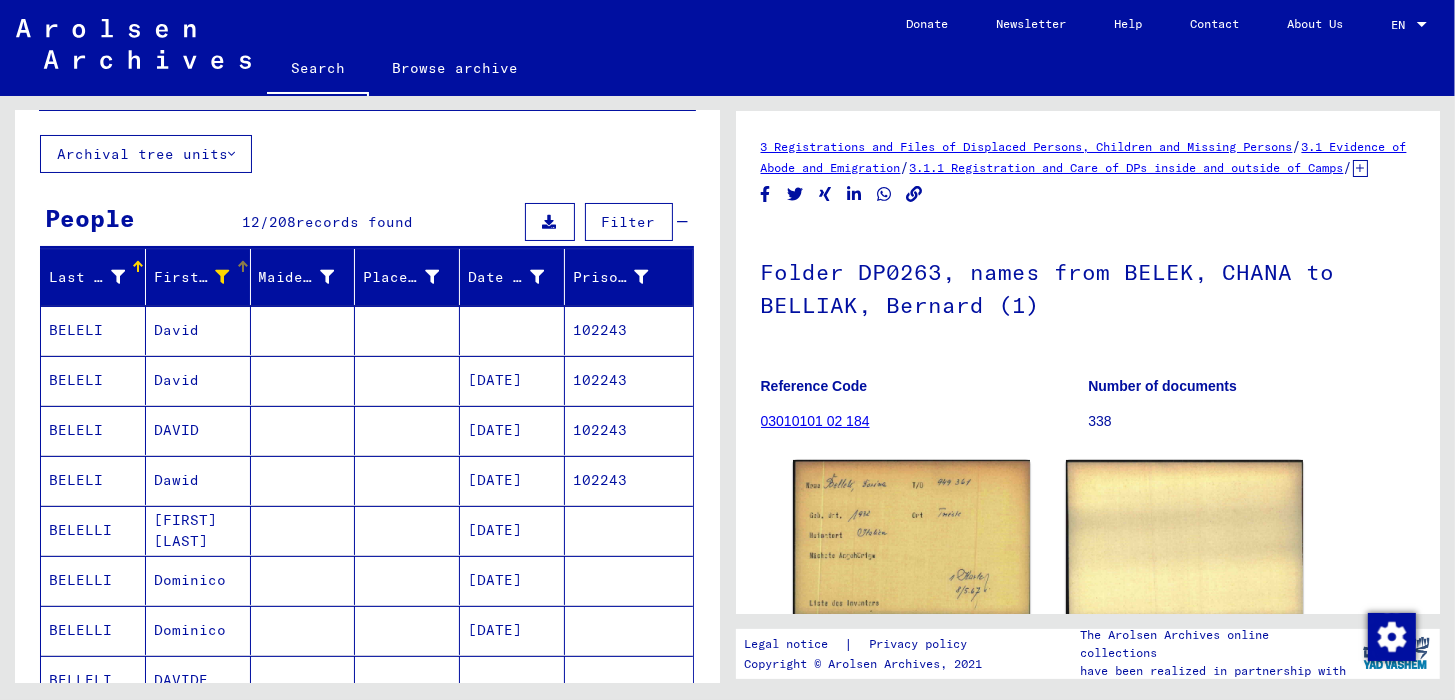 click at bounding box center (223, 277) 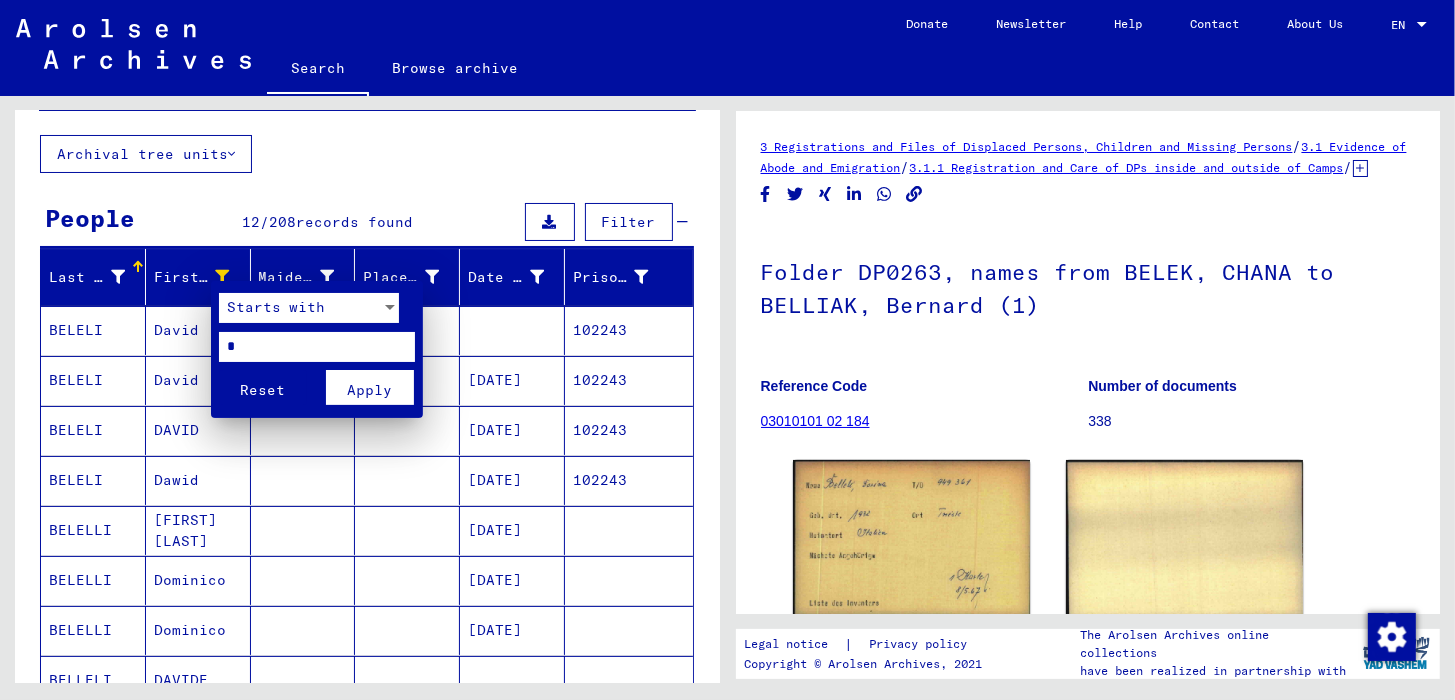 drag, startPoint x: 240, startPoint y: 341, endPoint x: 198, endPoint y: 354, distance: 43.965897 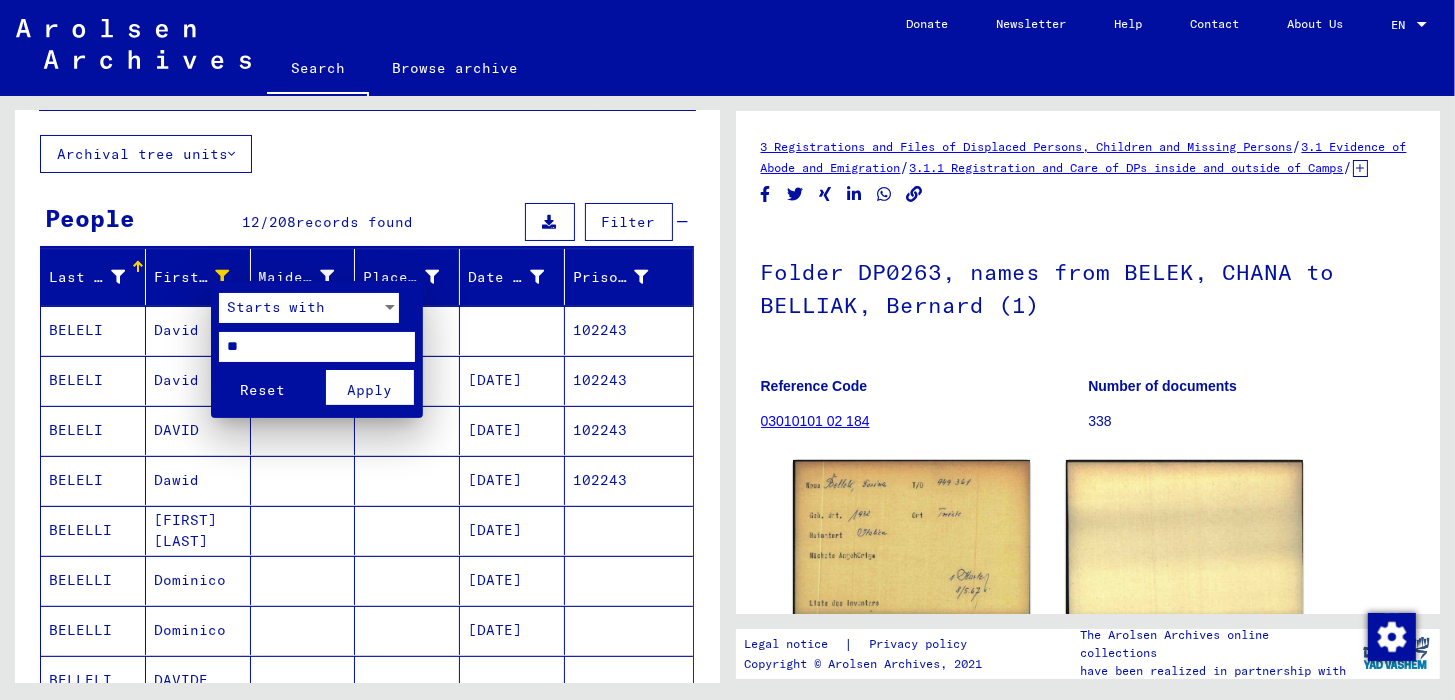 type on "**" 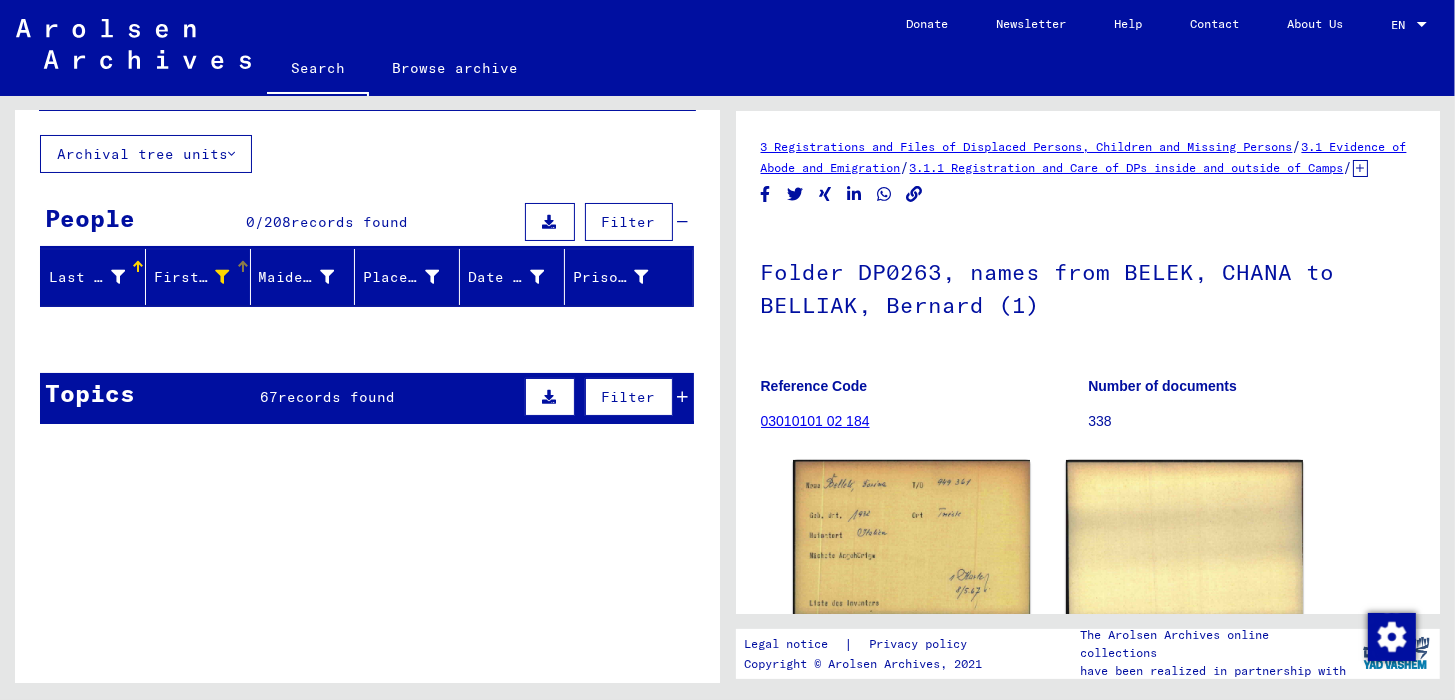 click at bounding box center (223, 277) 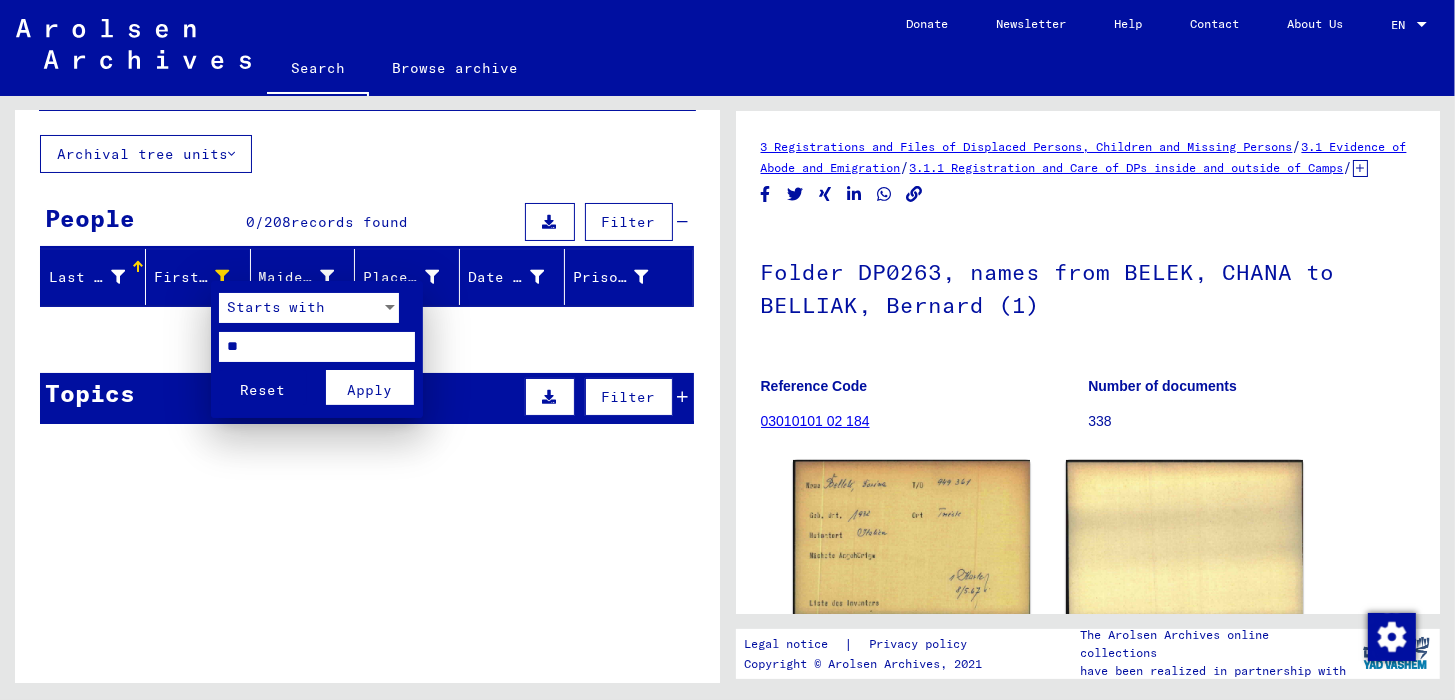 click on "**" at bounding box center (317, 347) 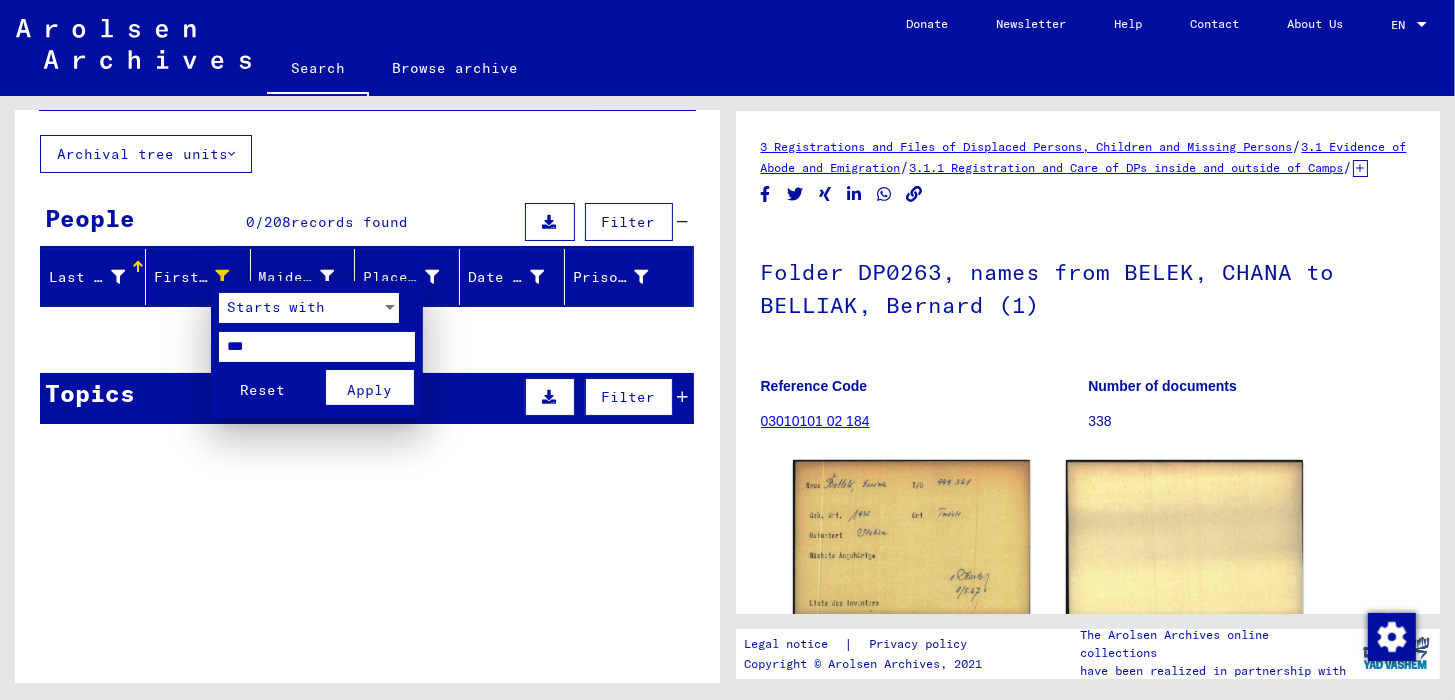 type on "***" 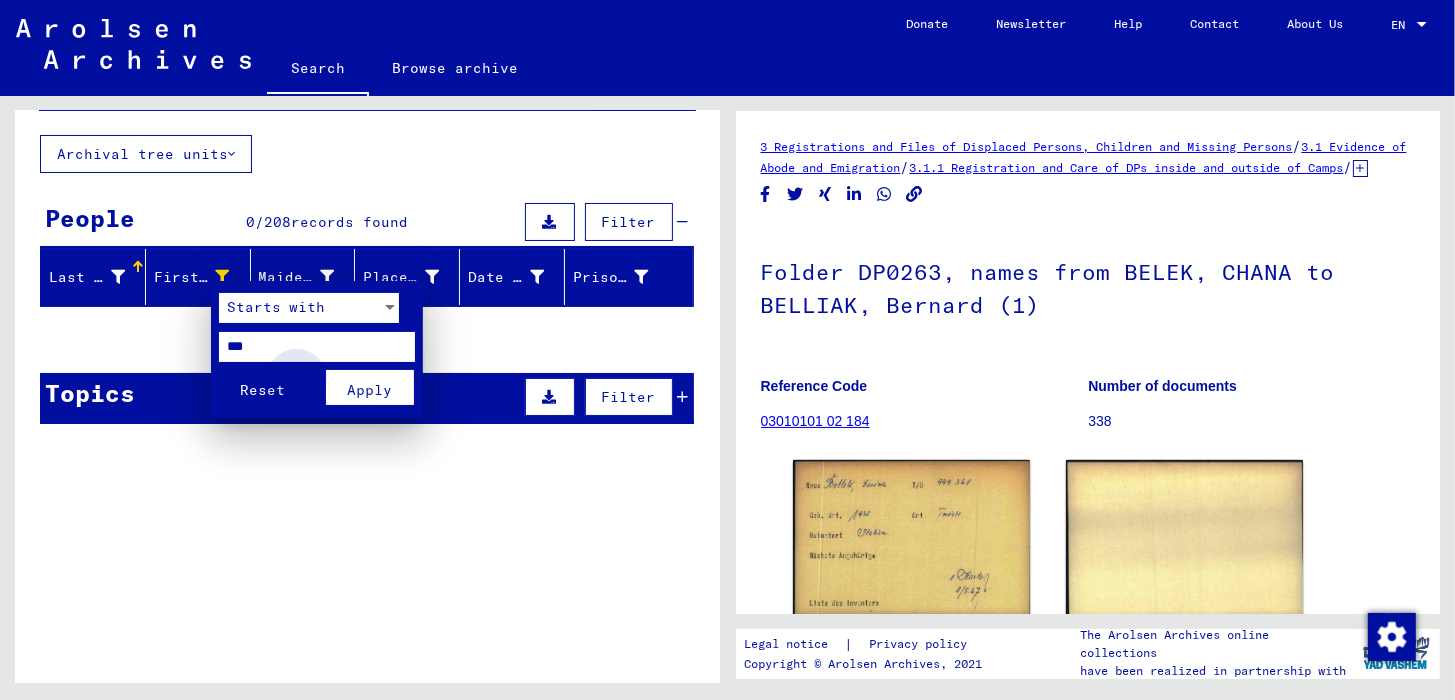 click on "Apply" at bounding box center [369, 390] 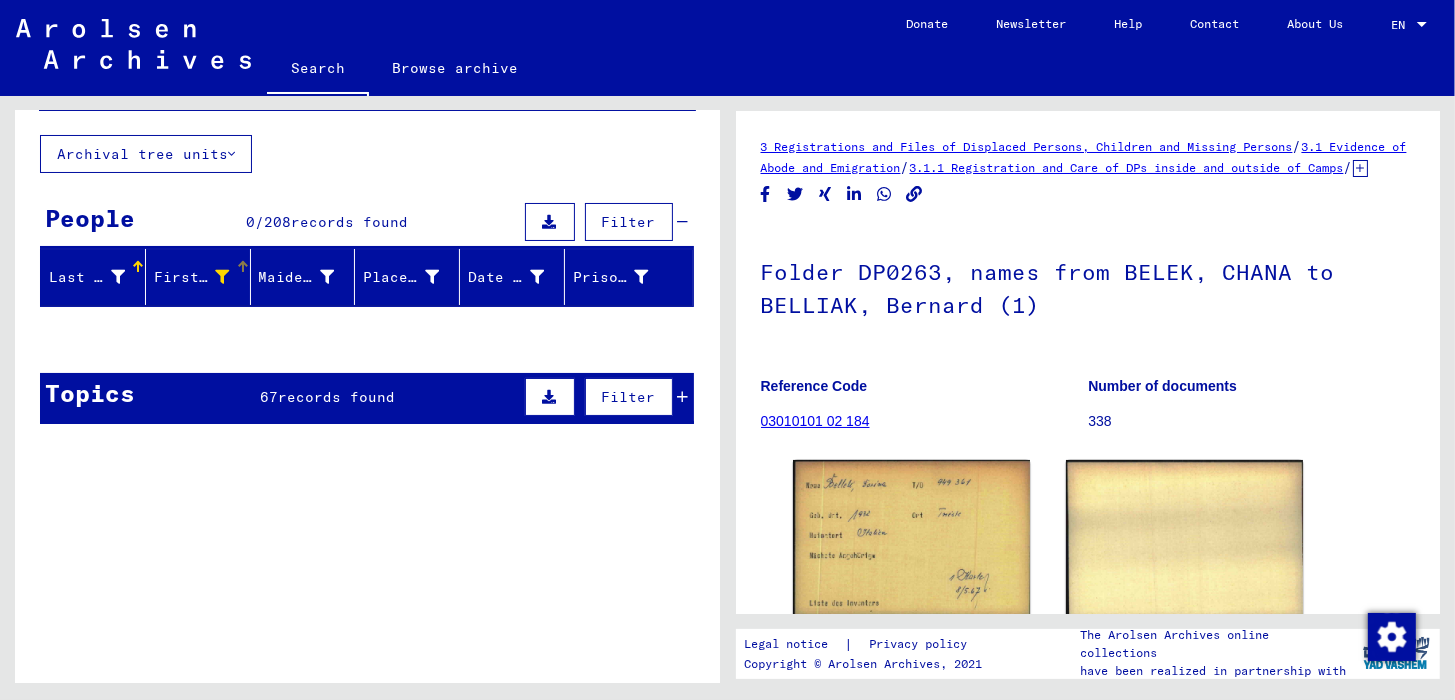 click at bounding box center (223, 277) 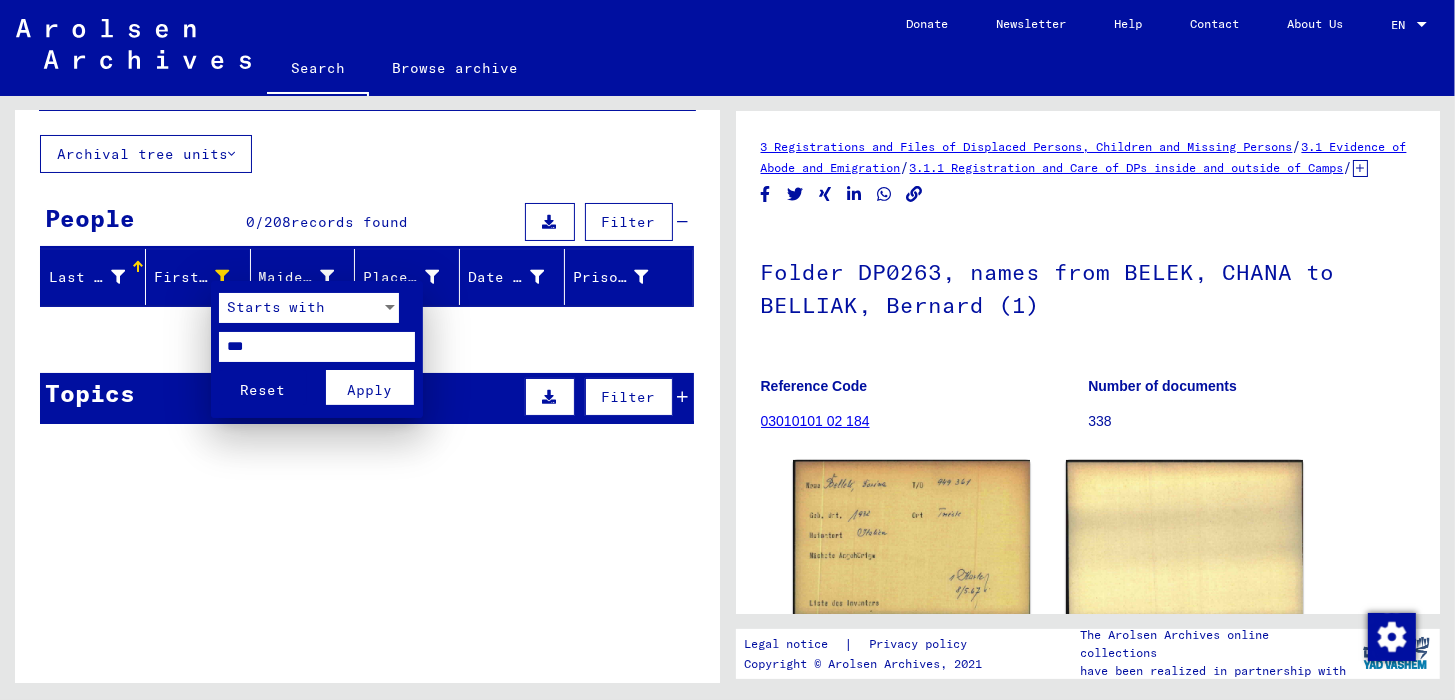 drag, startPoint x: 267, startPoint y: 341, endPoint x: 197, endPoint y: 342, distance: 70.00714 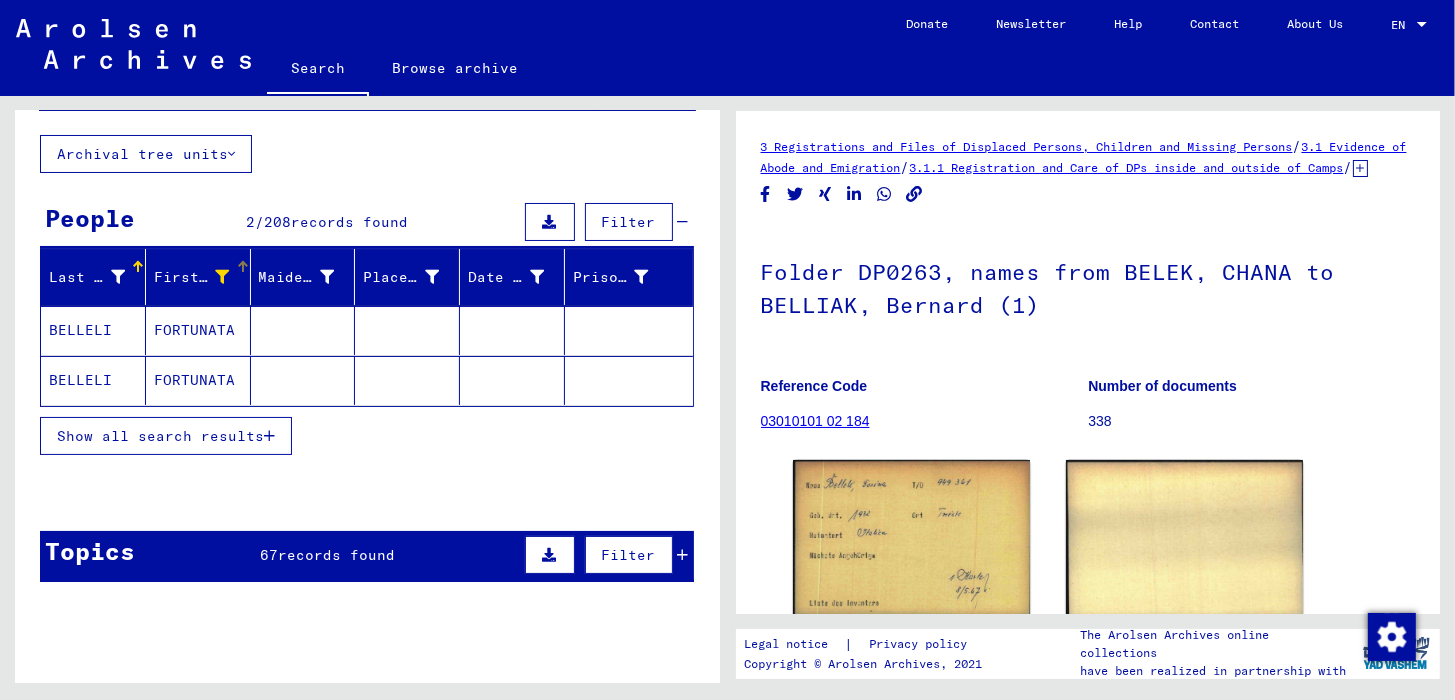 click on "BELLELI" at bounding box center (93, 380) 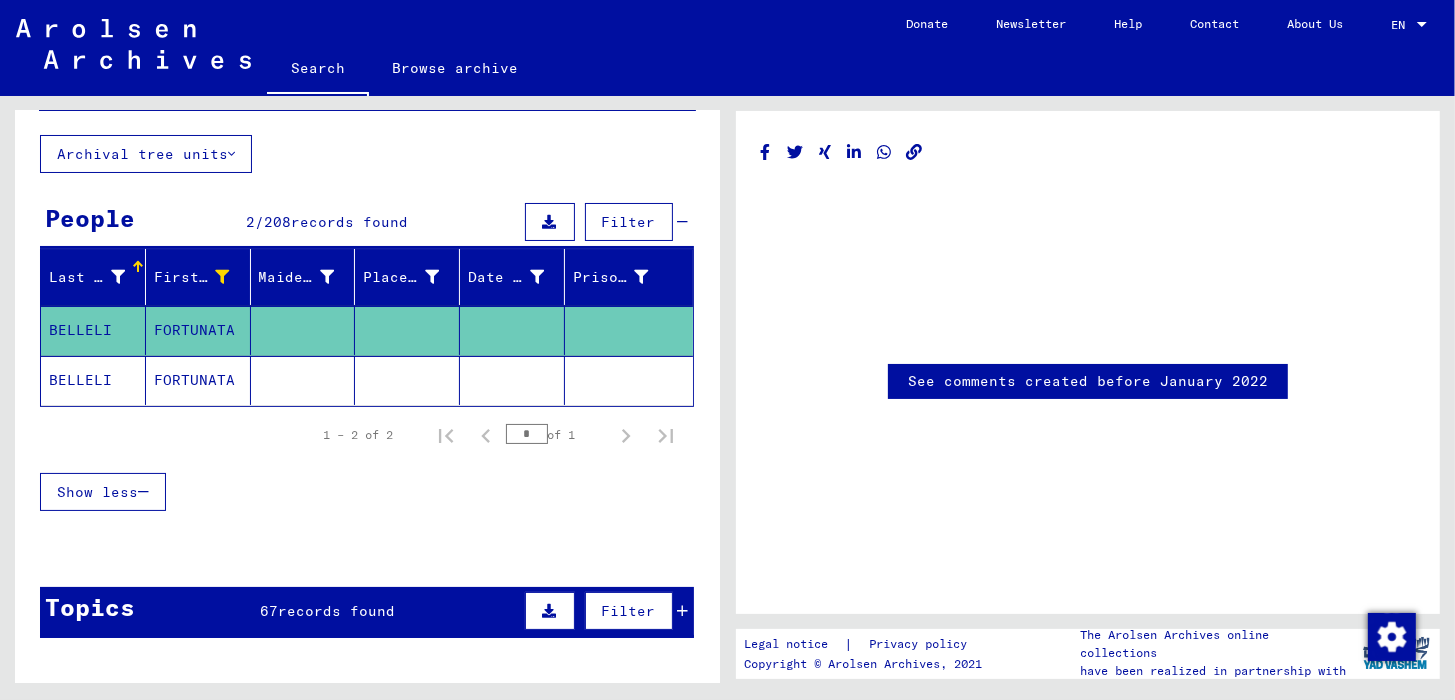 click on "BELLELI" 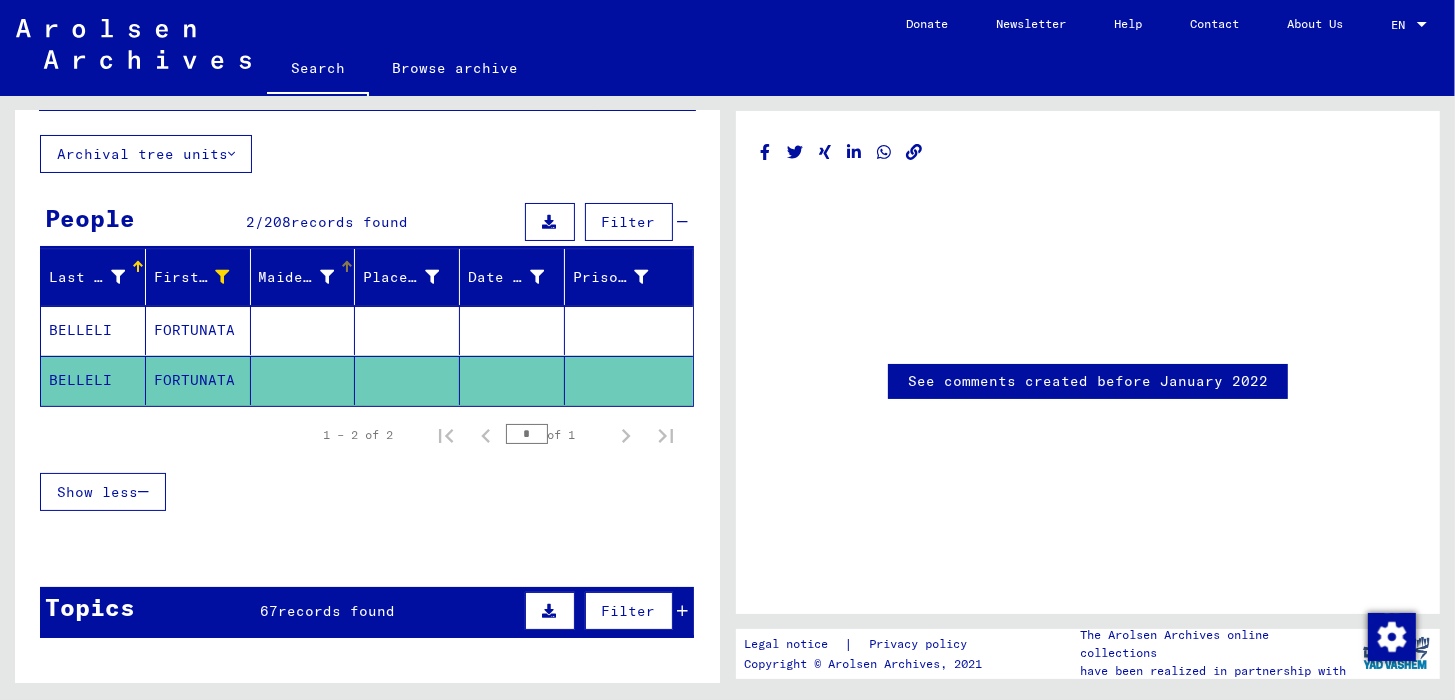 scroll, scrollTop: 0, scrollLeft: 0, axis: both 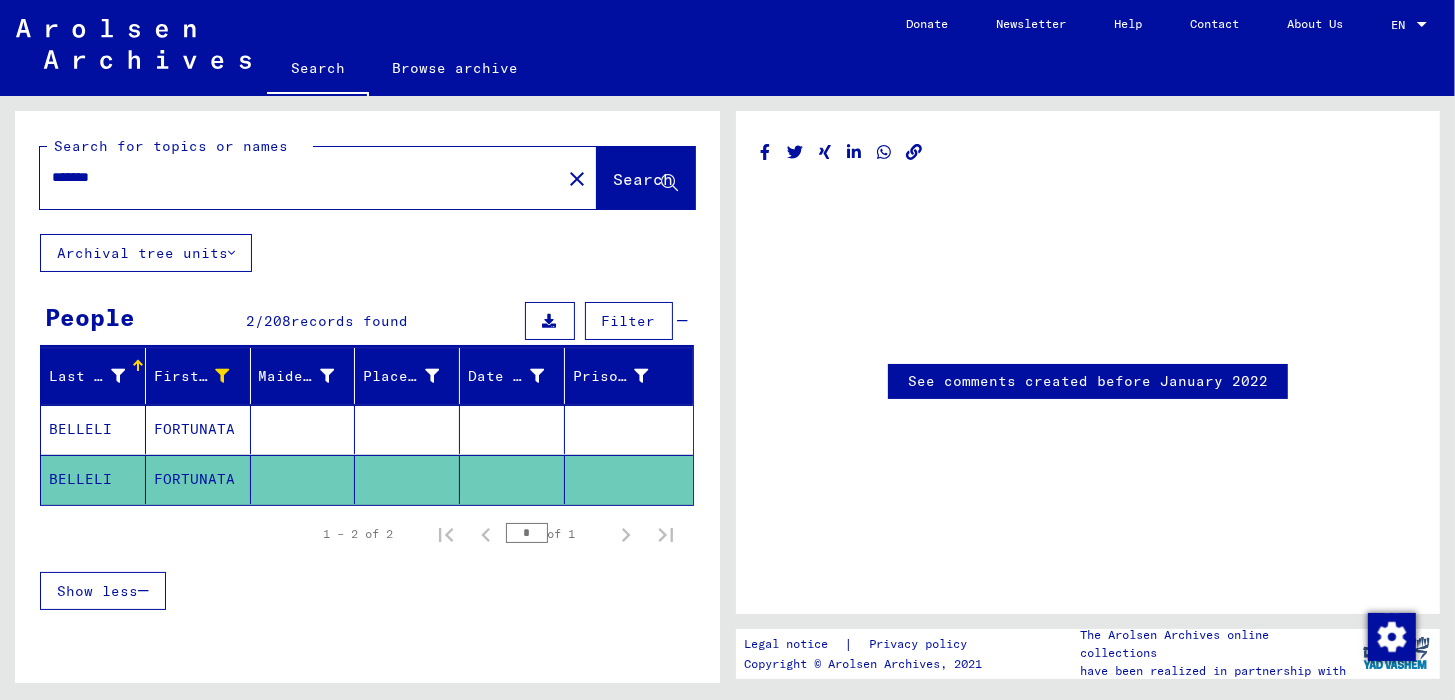 drag, startPoint x: 152, startPoint y: 177, endPoint x: -4, endPoint y: 191, distance: 156.62694 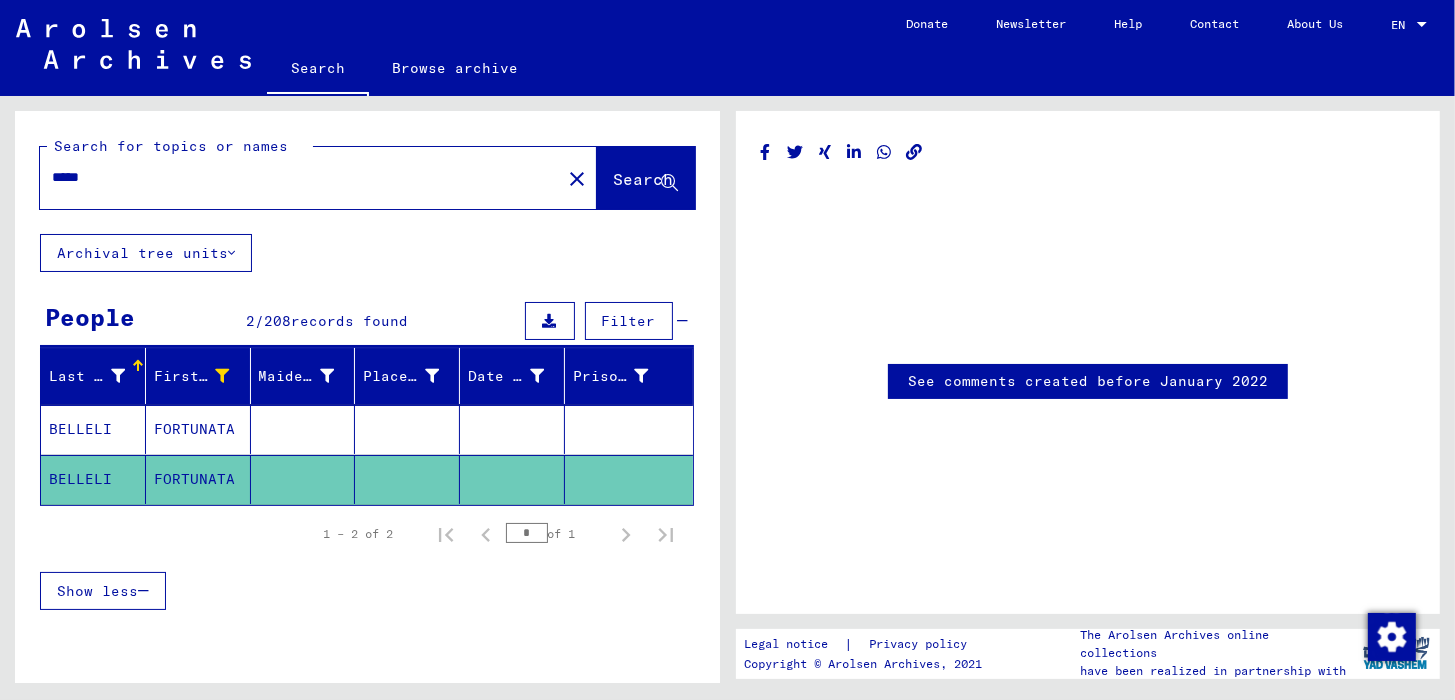 click on "Search" 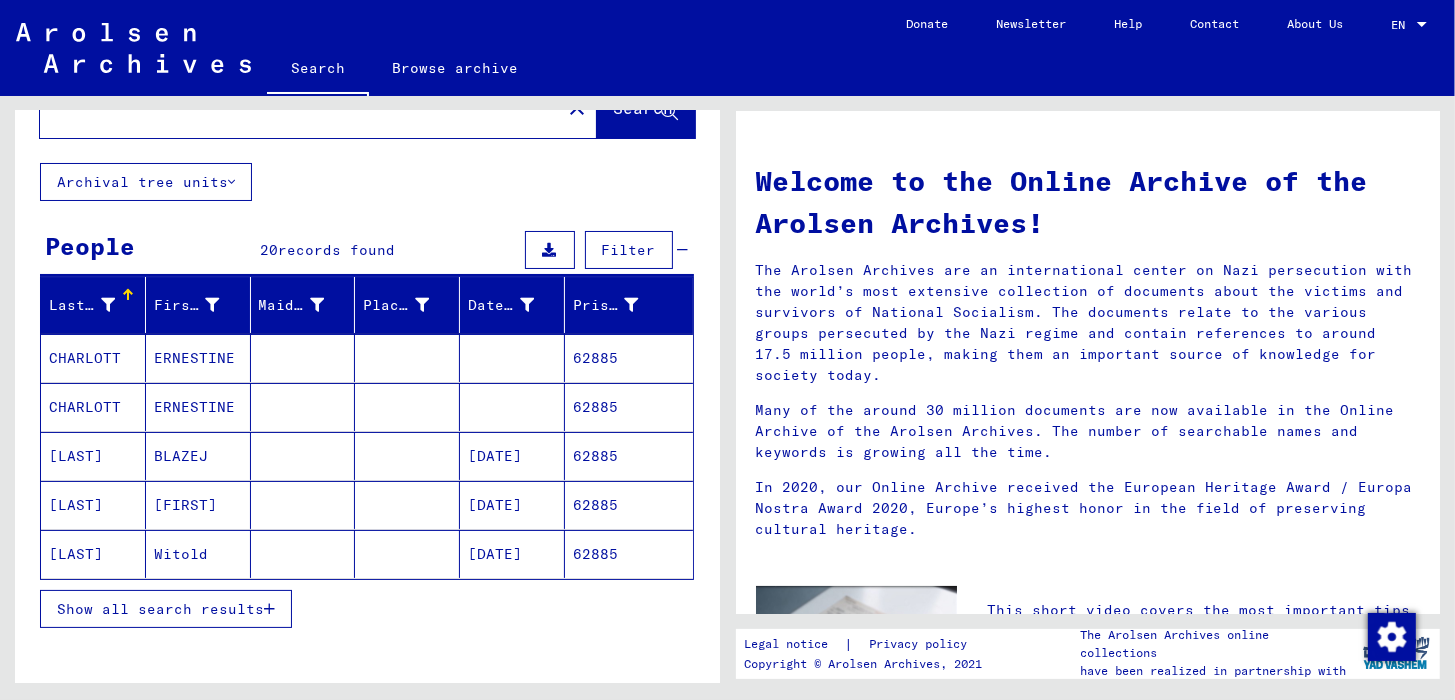 scroll, scrollTop: 99, scrollLeft: 0, axis: vertical 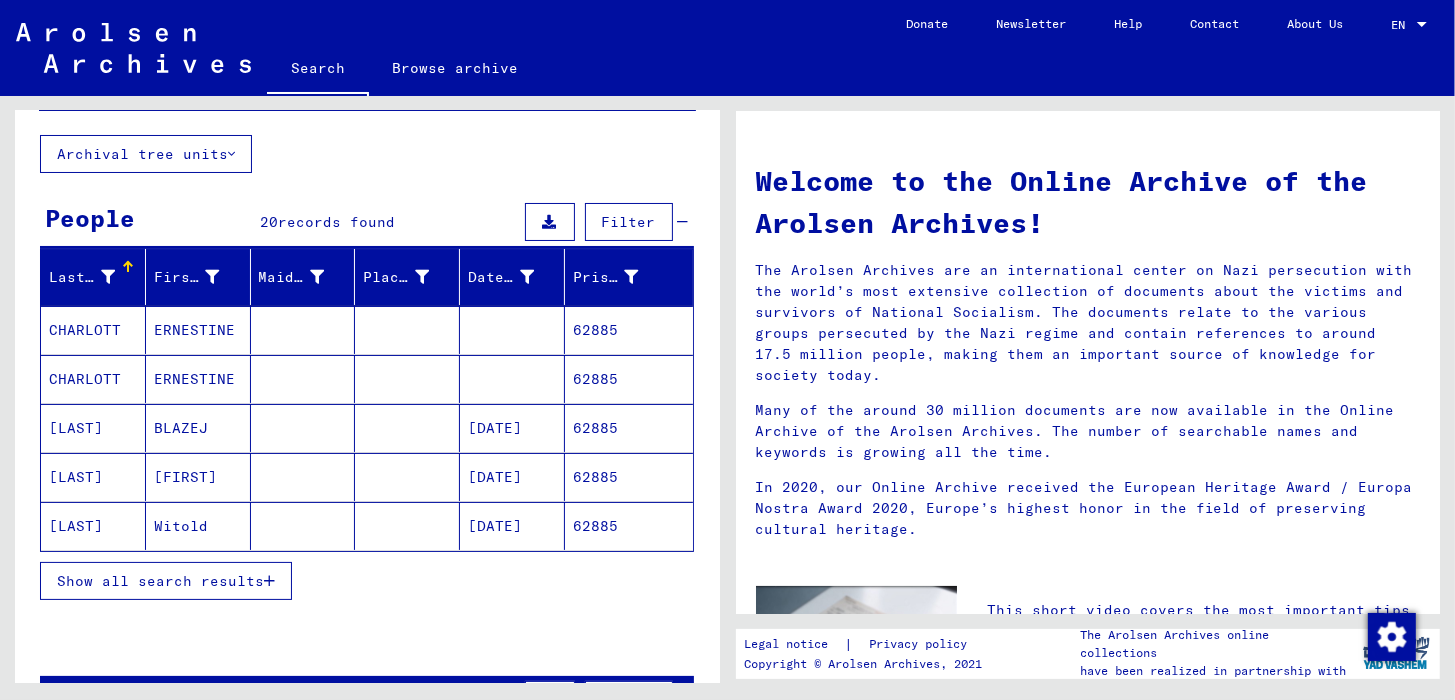 click on "Show all search results" at bounding box center (160, 581) 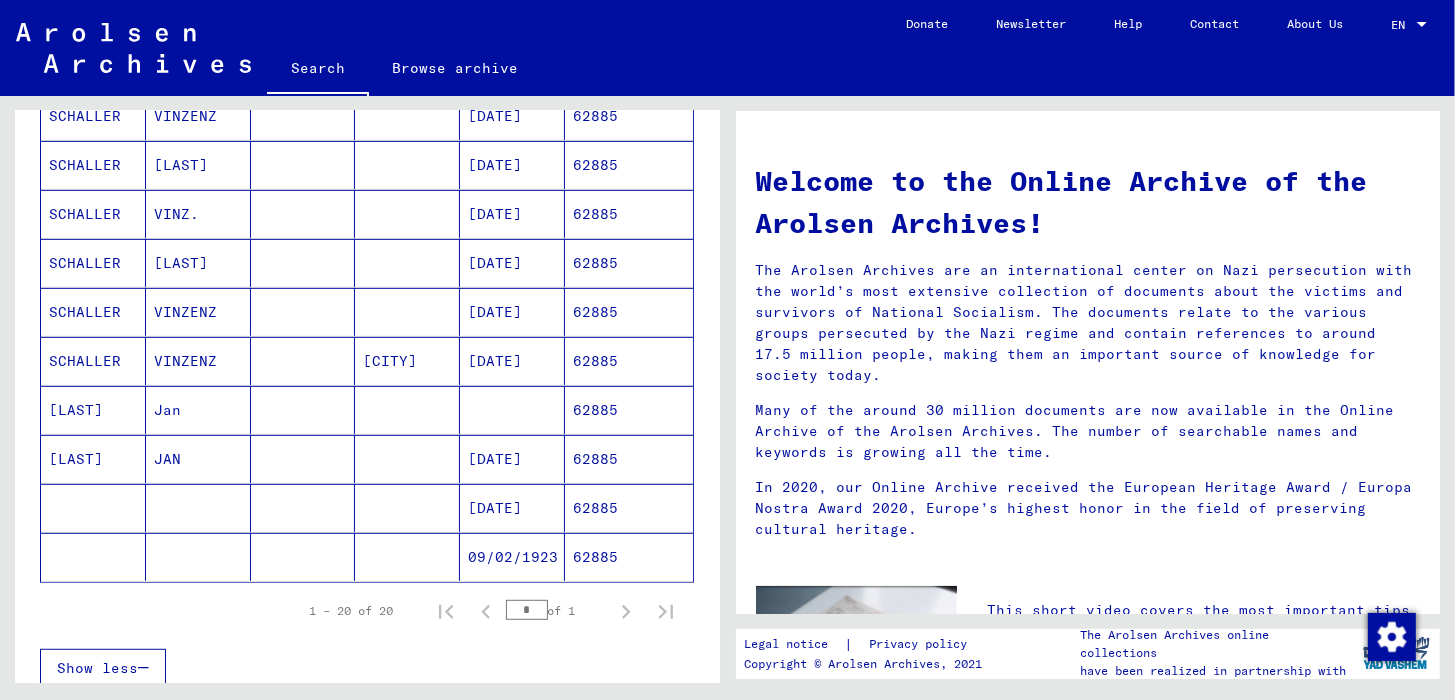 scroll, scrollTop: 899, scrollLeft: 0, axis: vertical 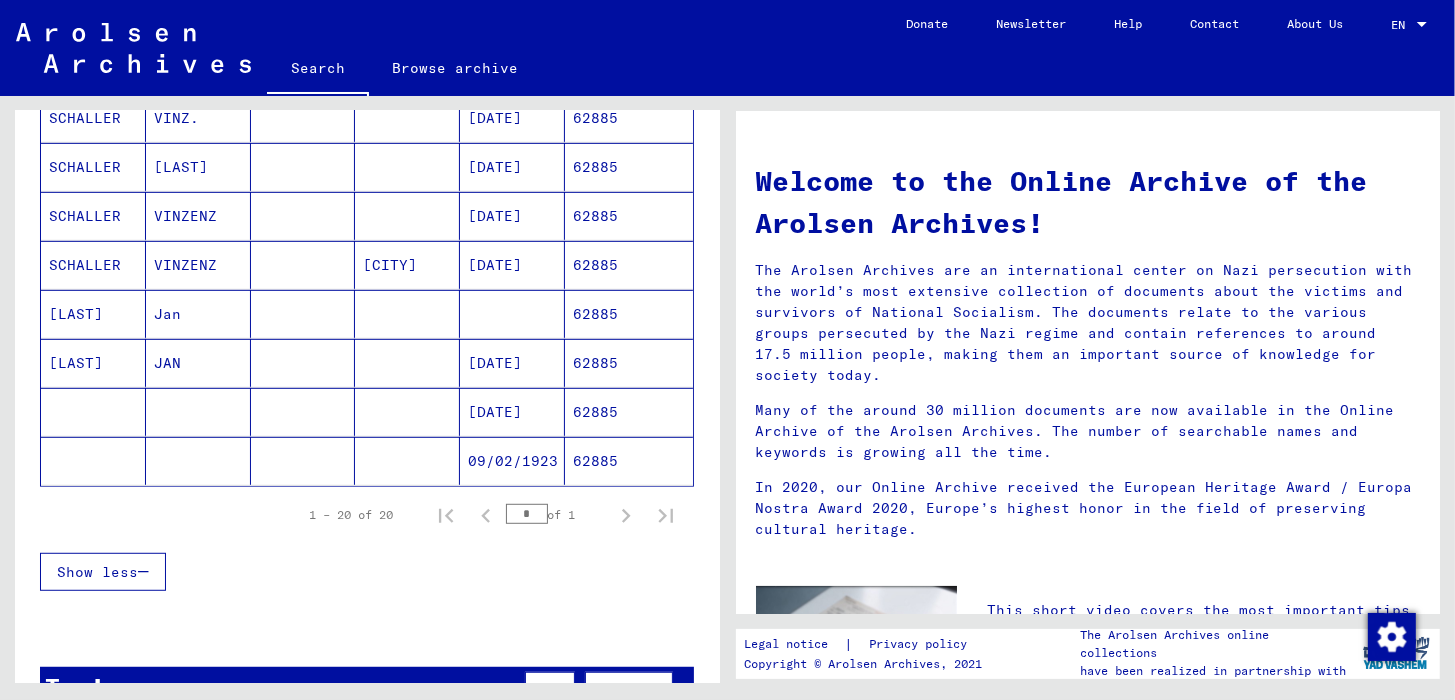 click at bounding box center [93, 461] 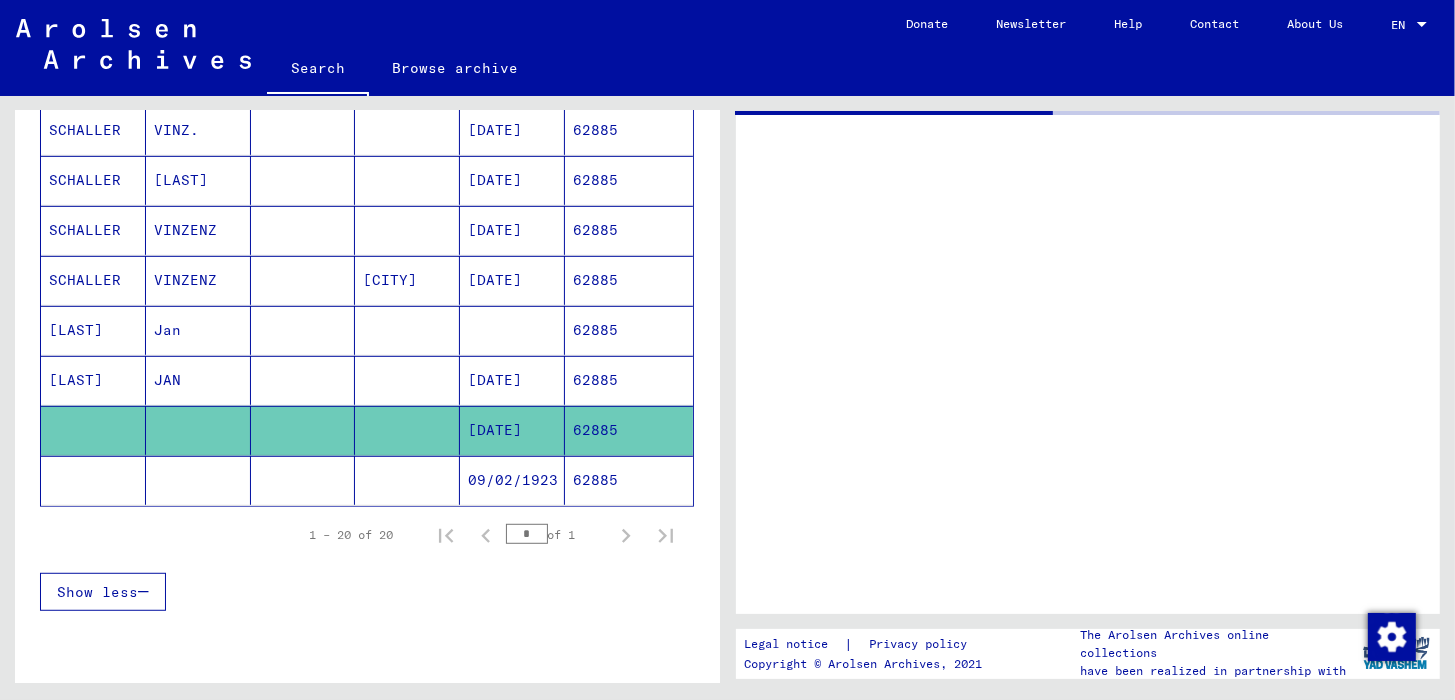 scroll, scrollTop: 908, scrollLeft: 0, axis: vertical 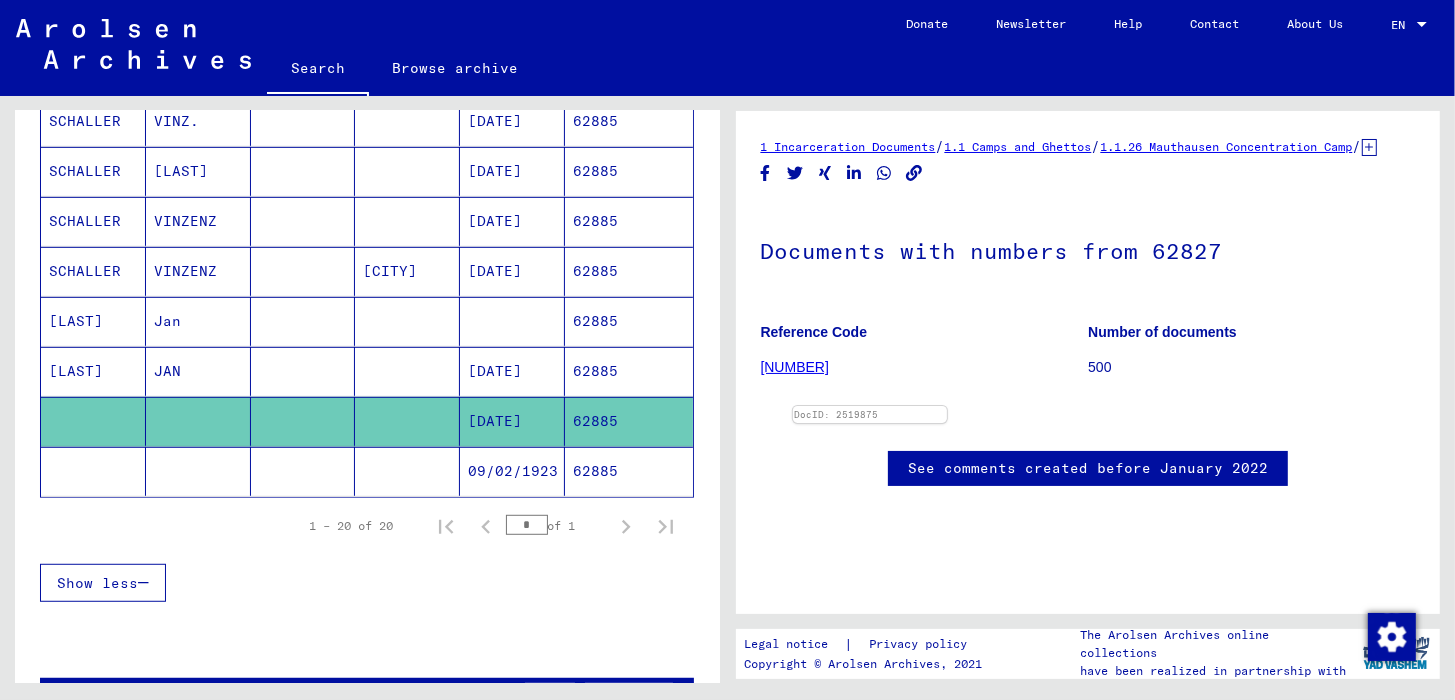 click 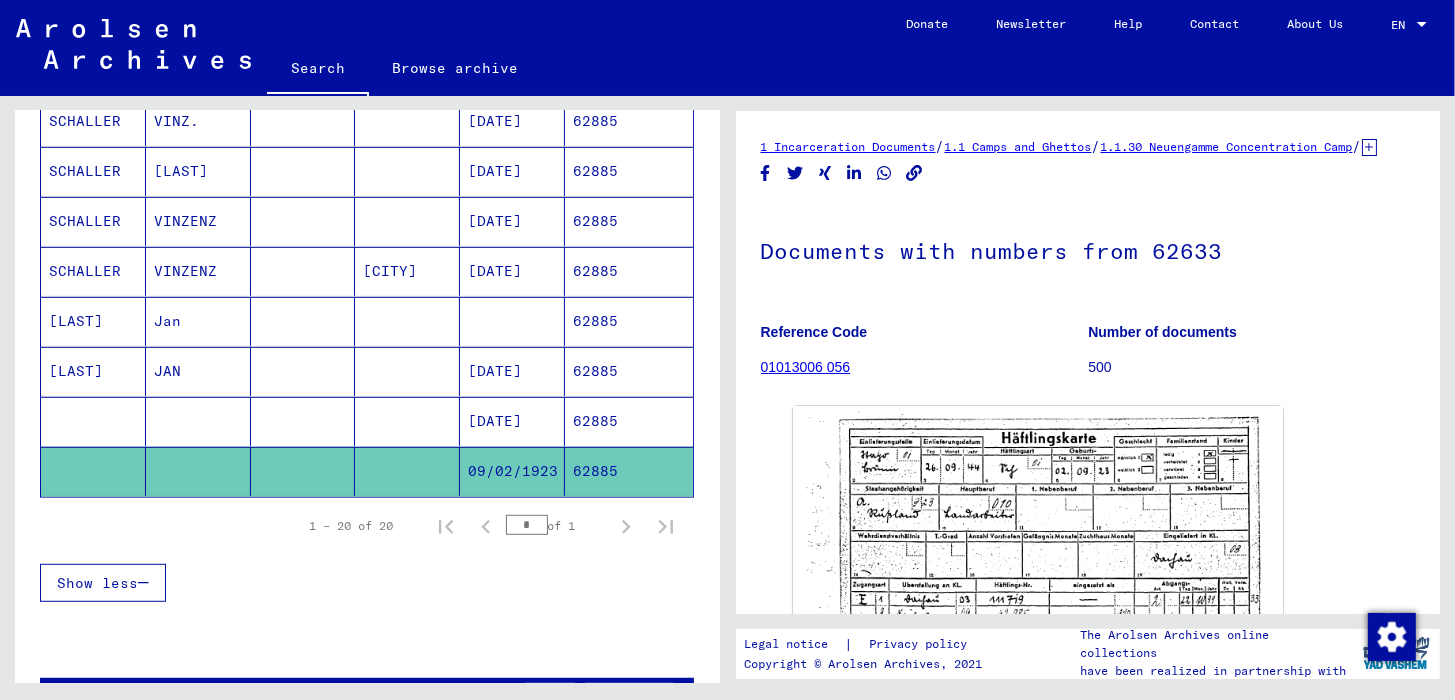 scroll, scrollTop: 0, scrollLeft: 0, axis: both 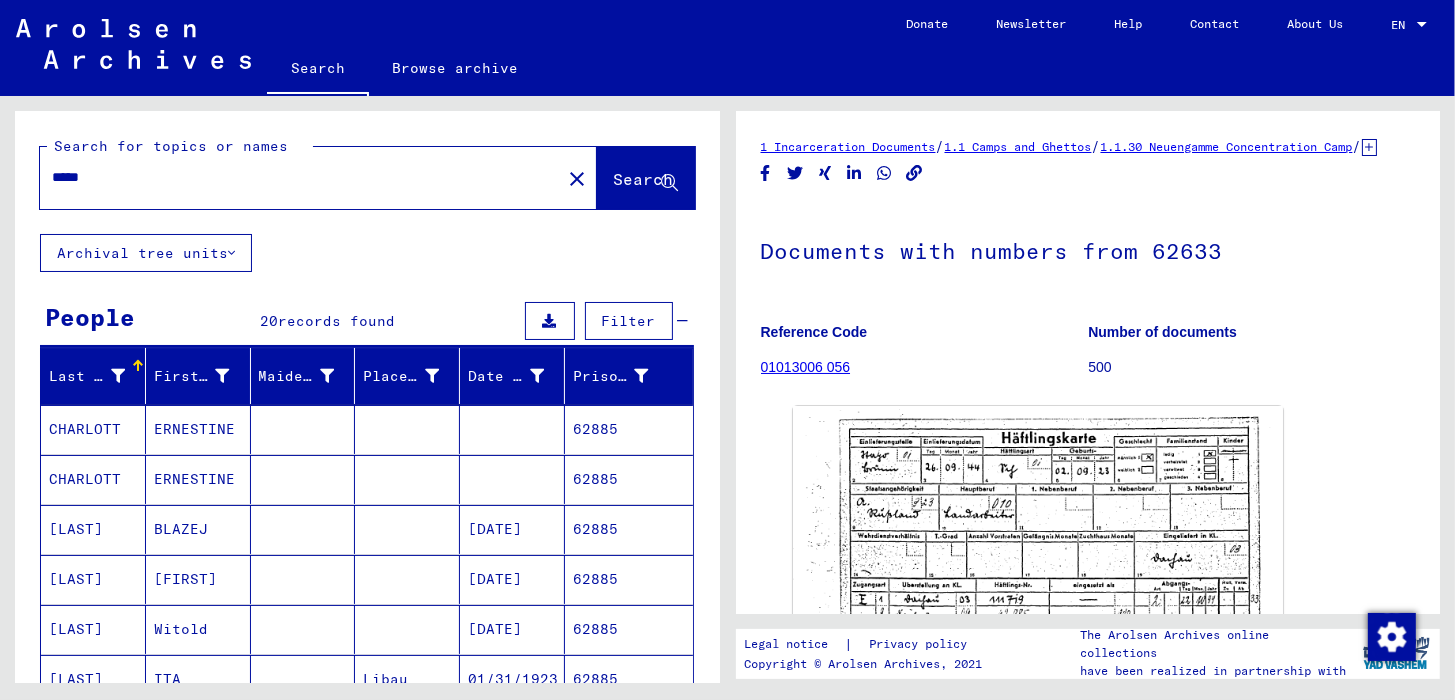 drag, startPoint x: 111, startPoint y: 162, endPoint x: 0, endPoint y: 166, distance: 111.07205 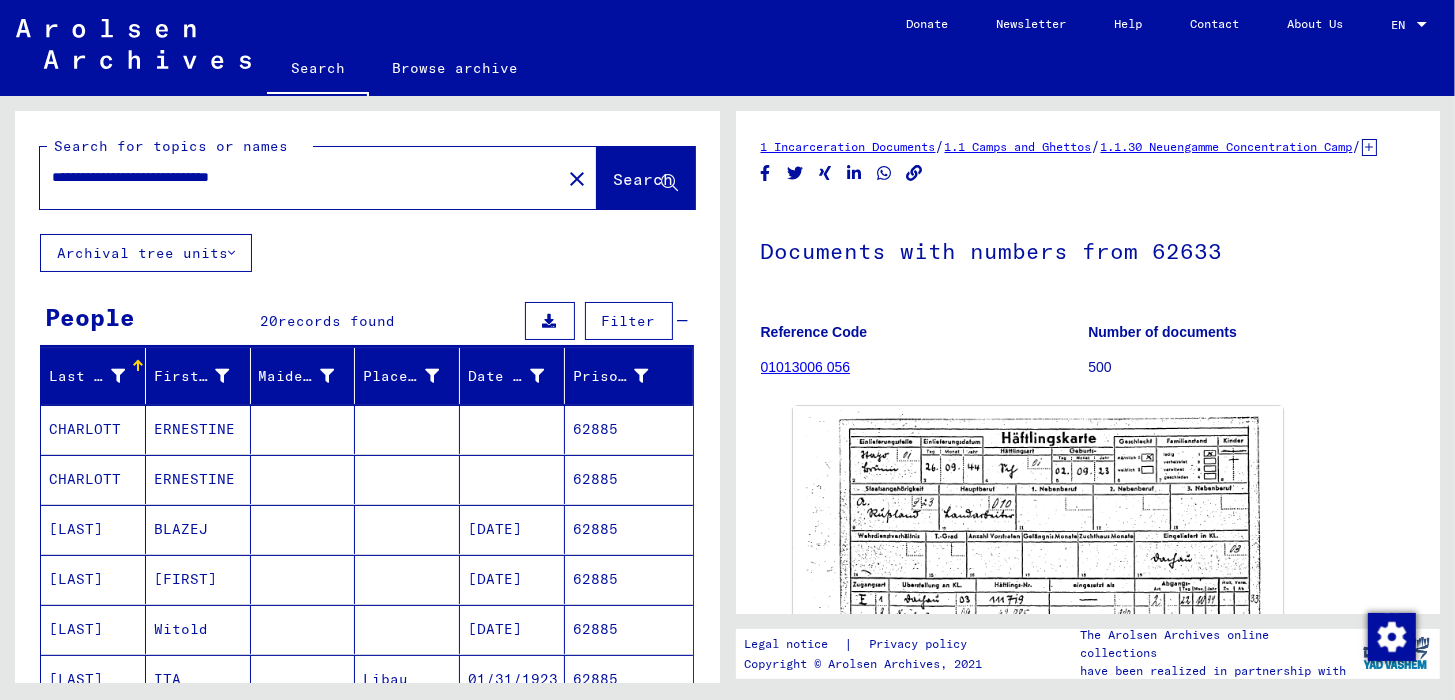 type on "**********" 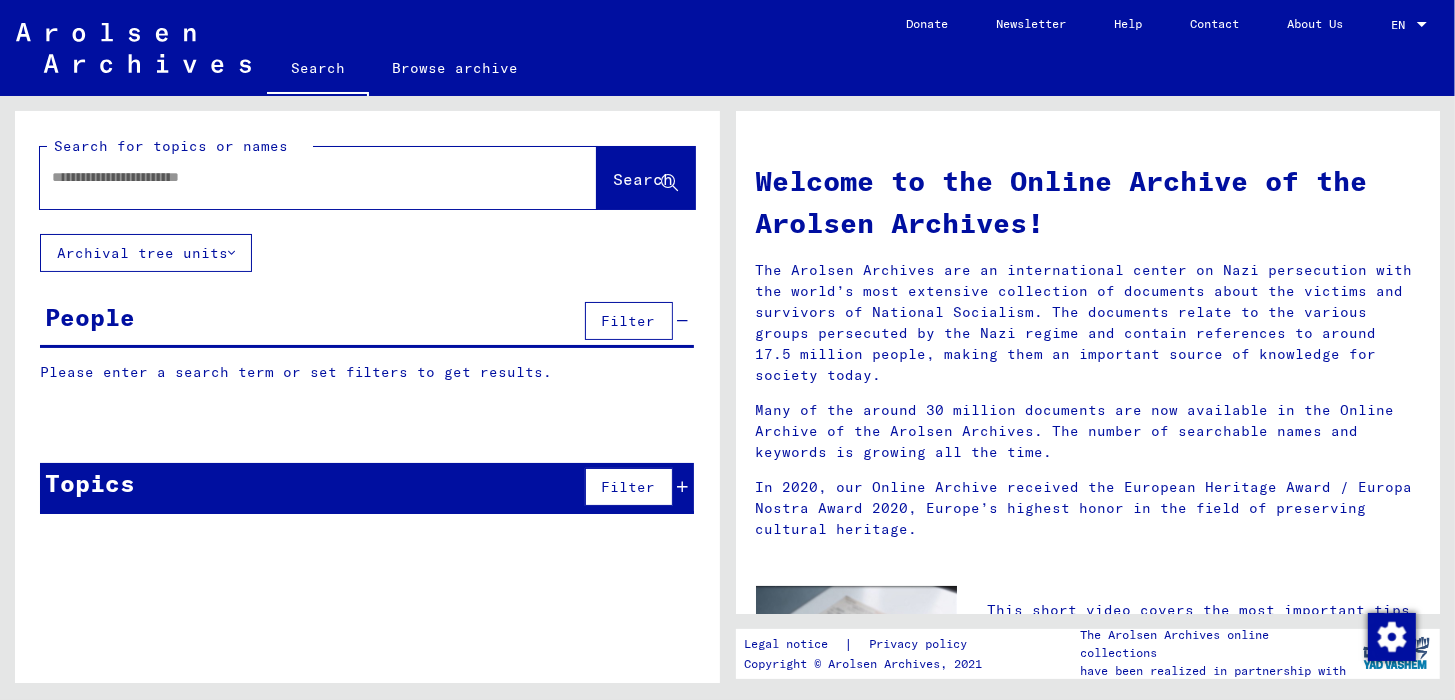 click at bounding box center [294, 177] 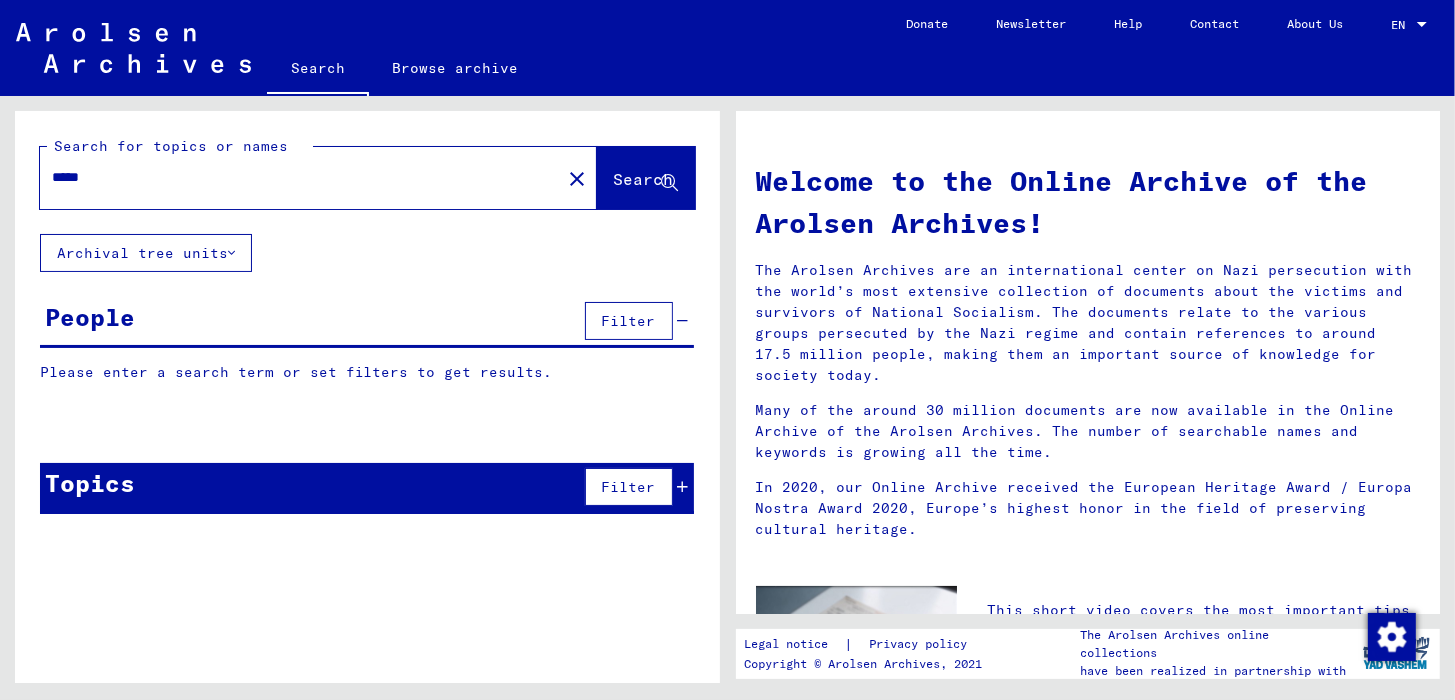 click on "Search" 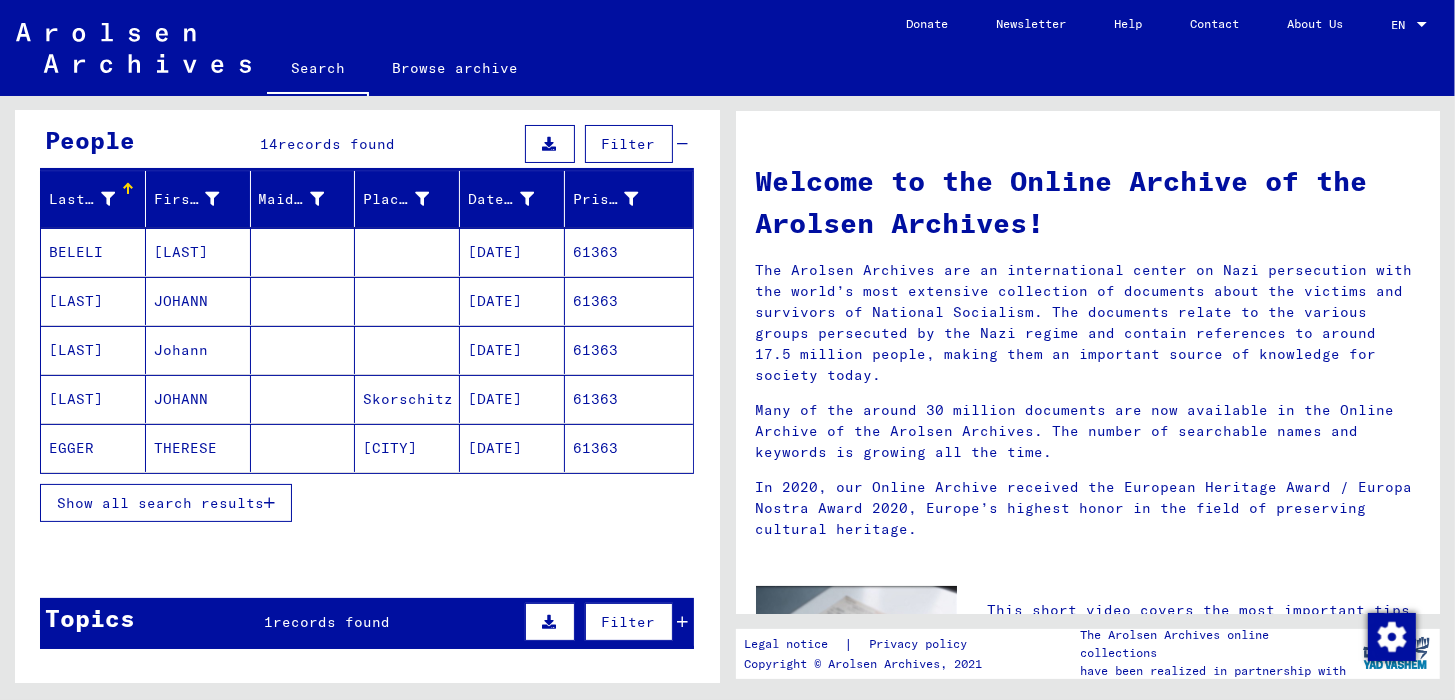 scroll, scrollTop: 200, scrollLeft: 0, axis: vertical 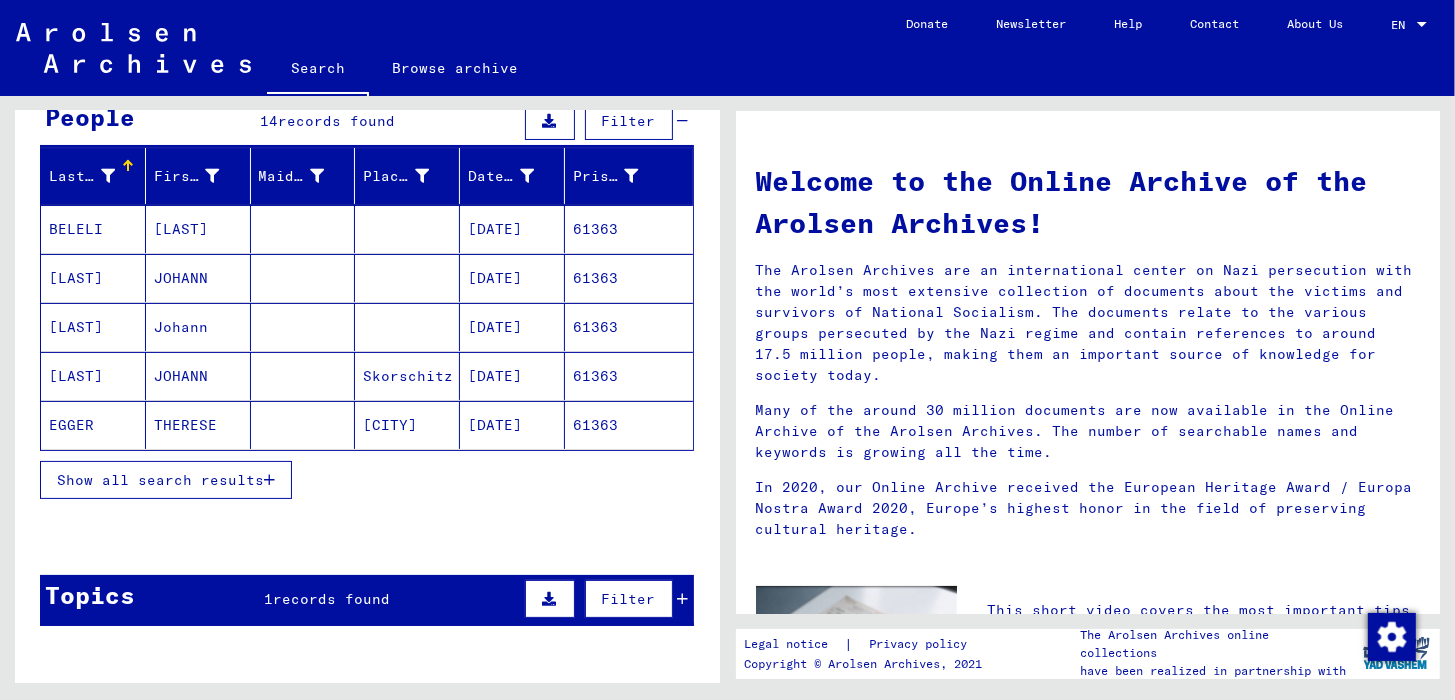 click on "Show all search results" at bounding box center [160, 480] 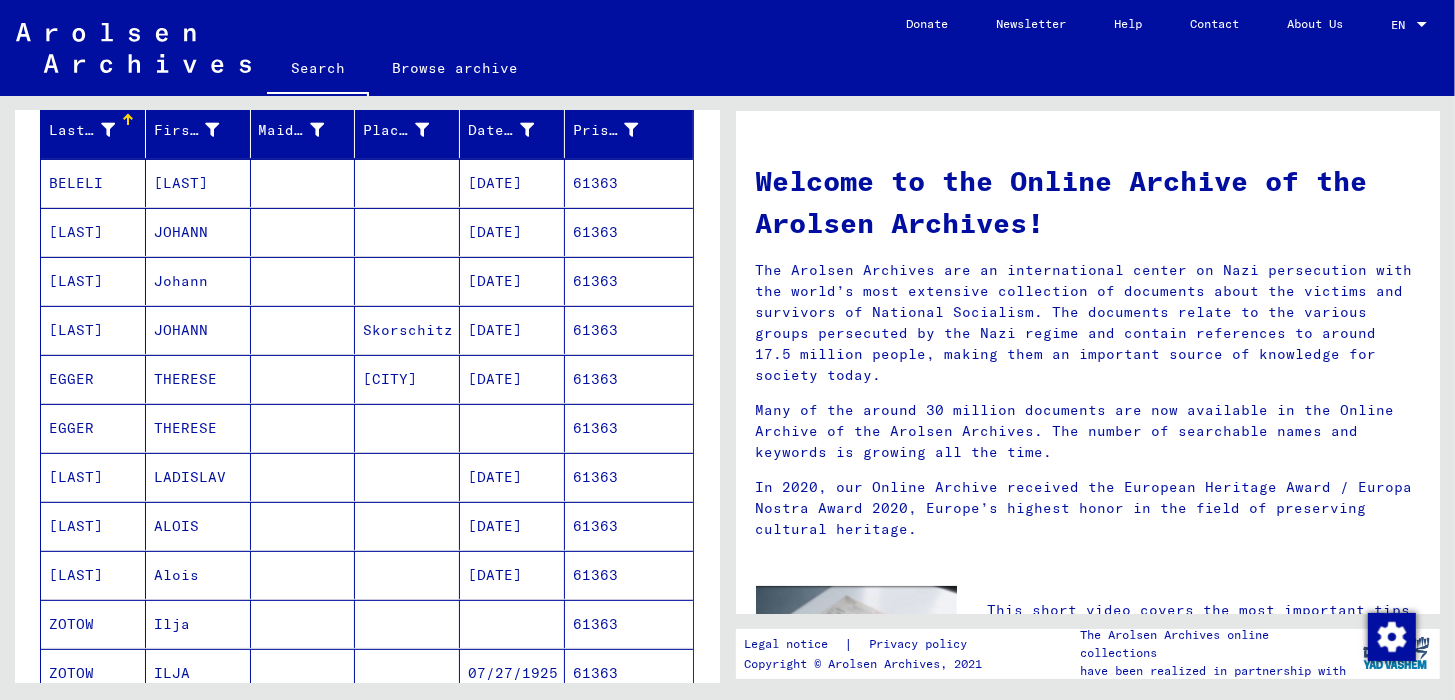 scroll, scrollTop: 0, scrollLeft: 0, axis: both 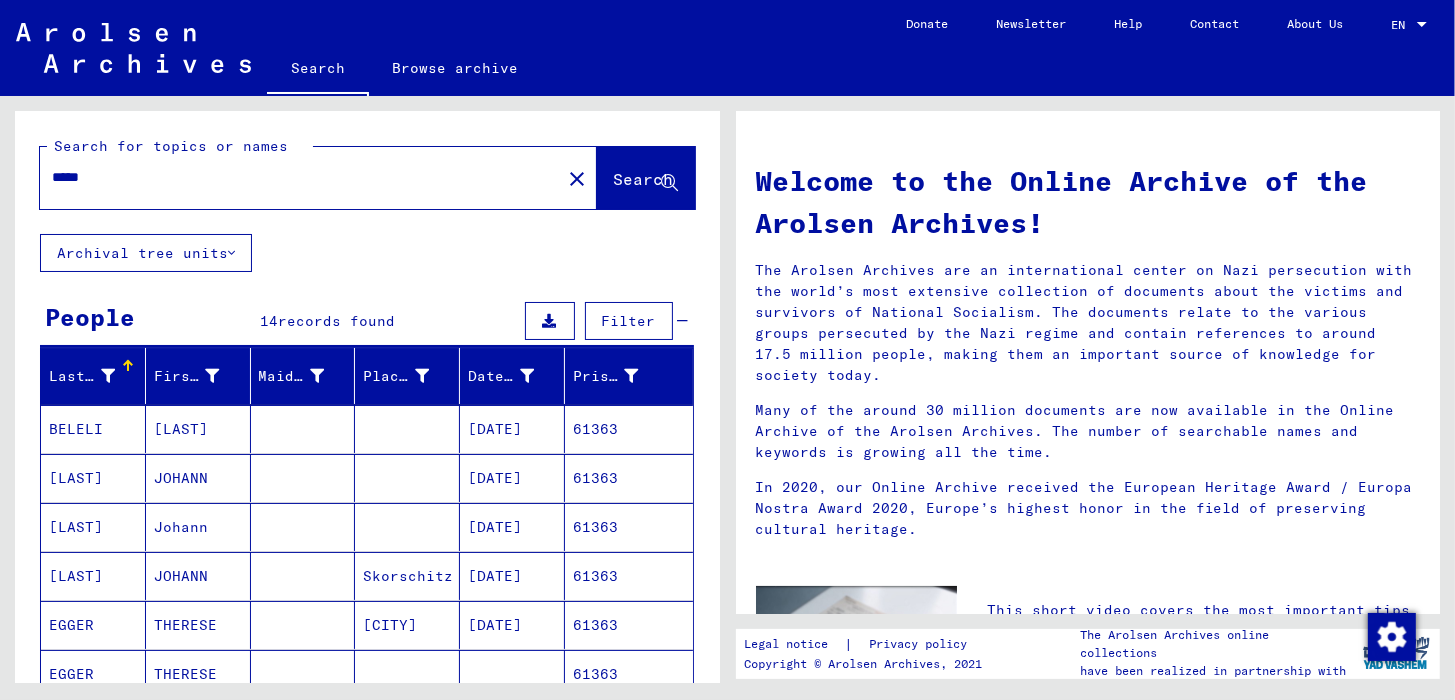 click on "*****" at bounding box center (294, 177) 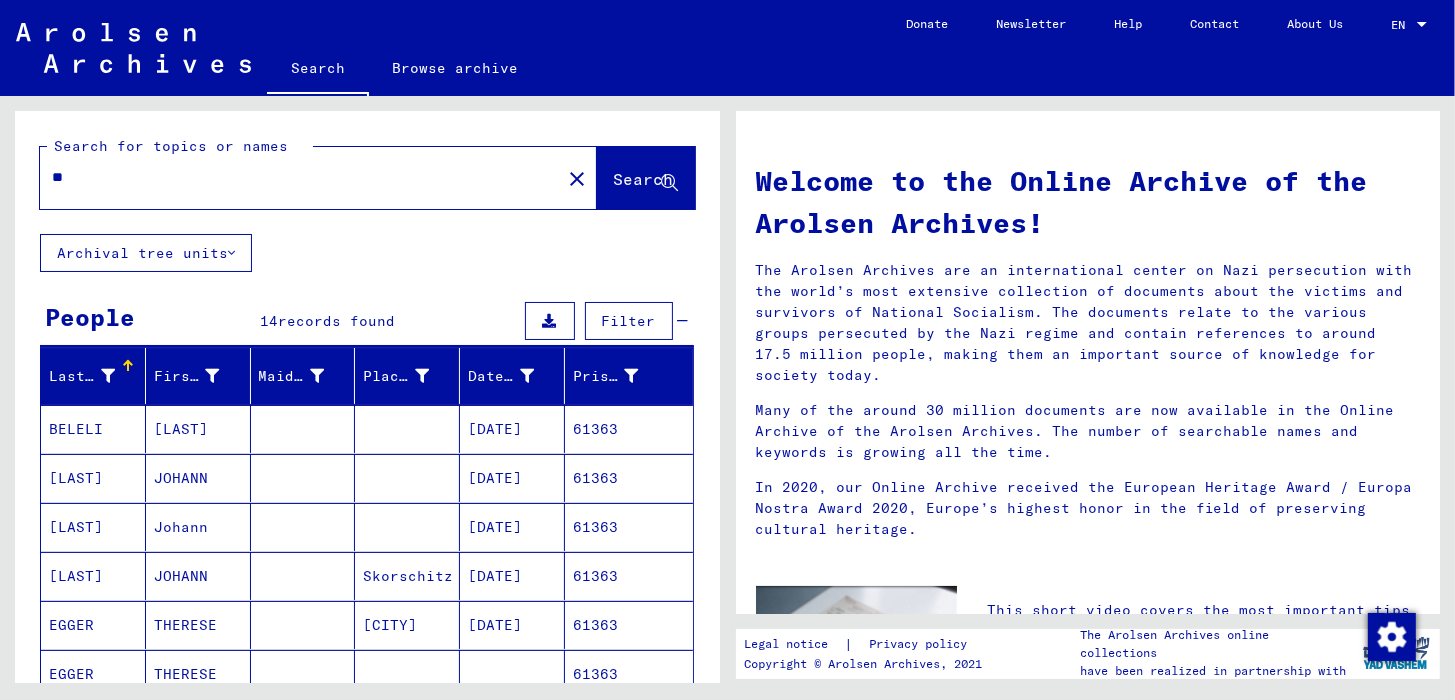 type on "*" 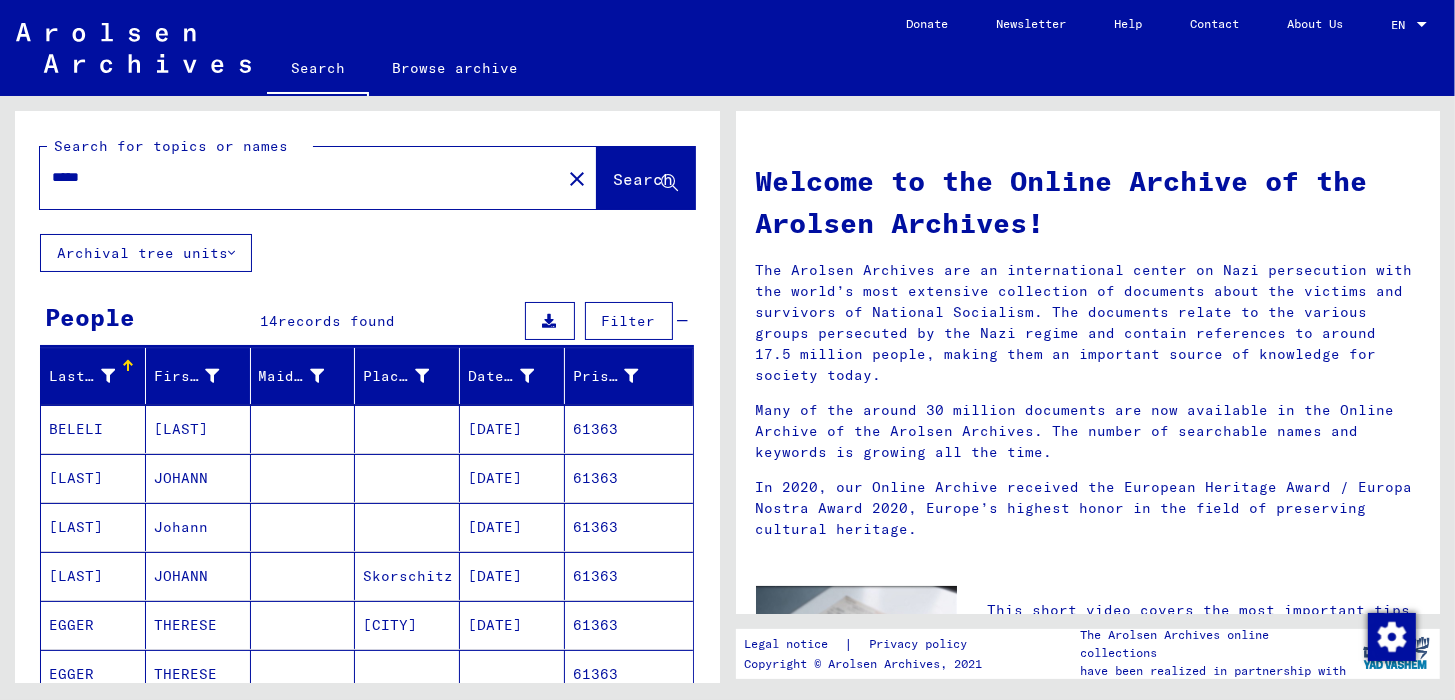 click on "Search" 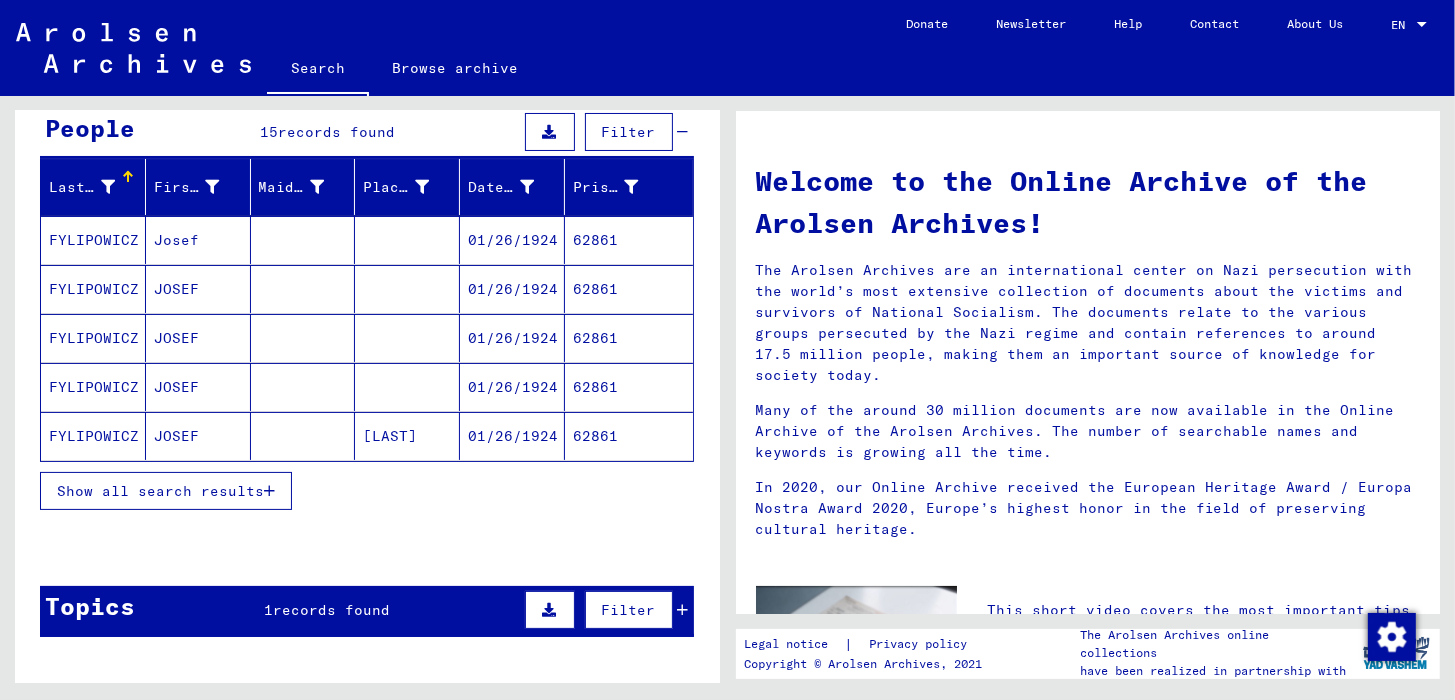 scroll, scrollTop: 200, scrollLeft: 0, axis: vertical 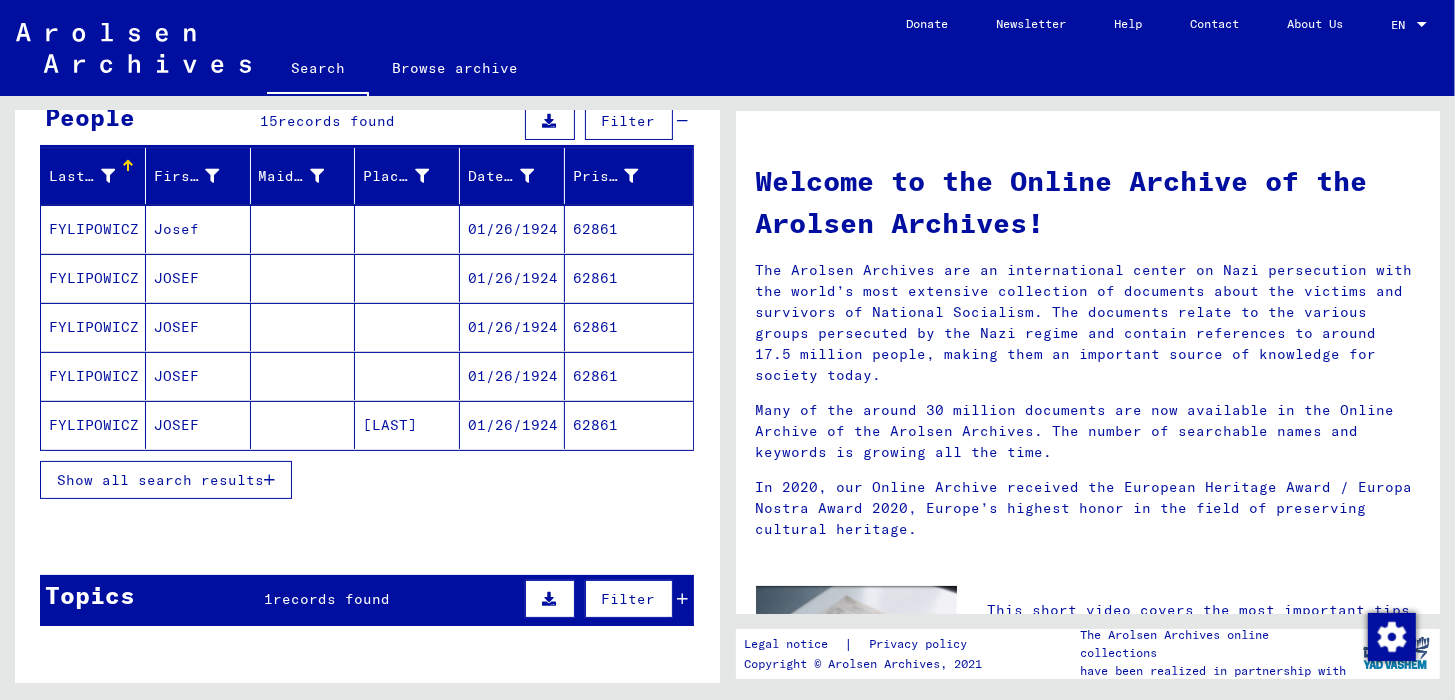 click on "Show all search results" at bounding box center (160, 480) 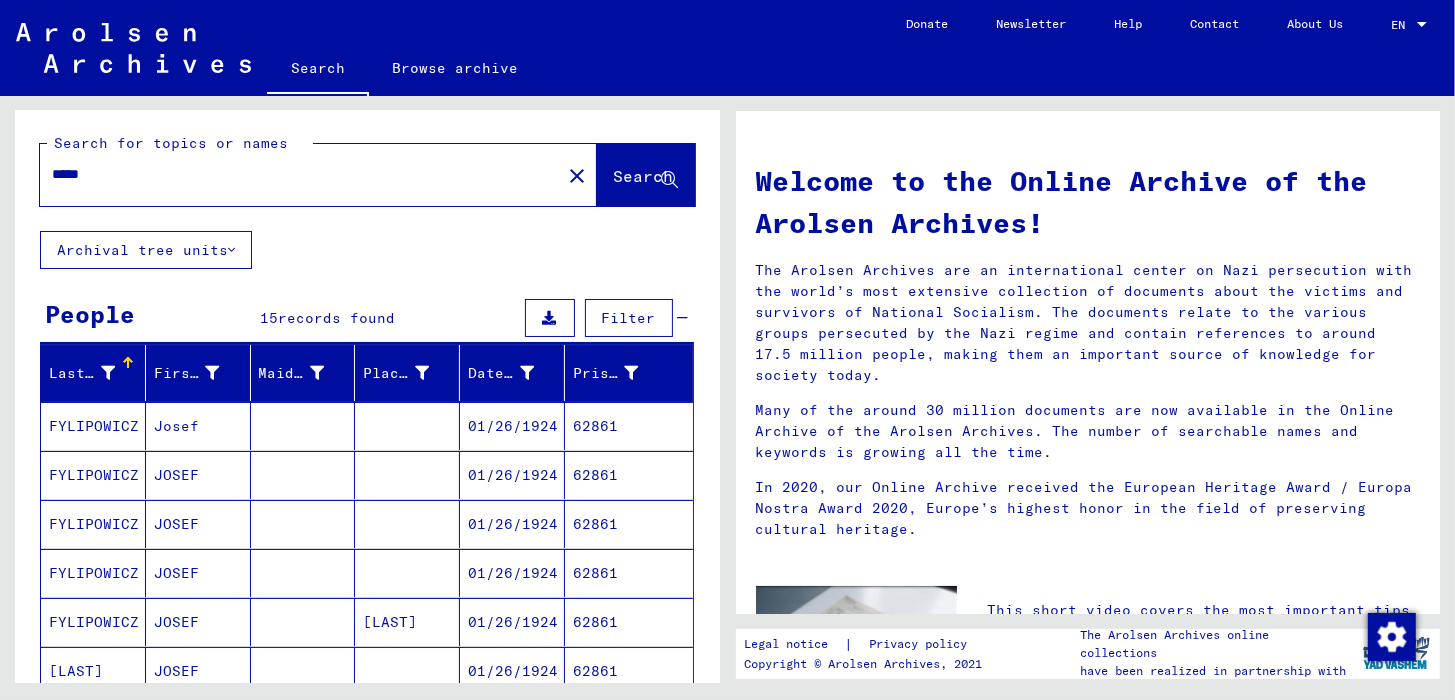 scroll, scrollTop: 0, scrollLeft: 0, axis: both 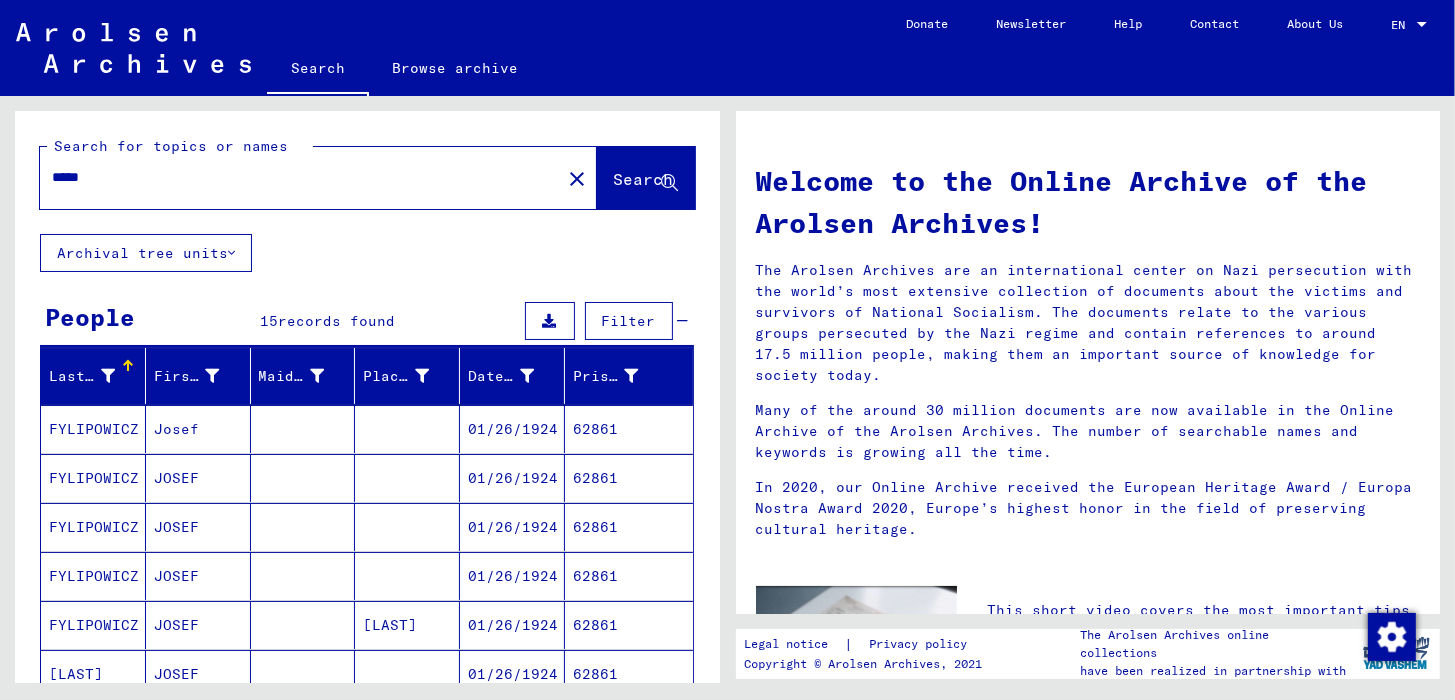 click on "*****" at bounding box center (294, 177) 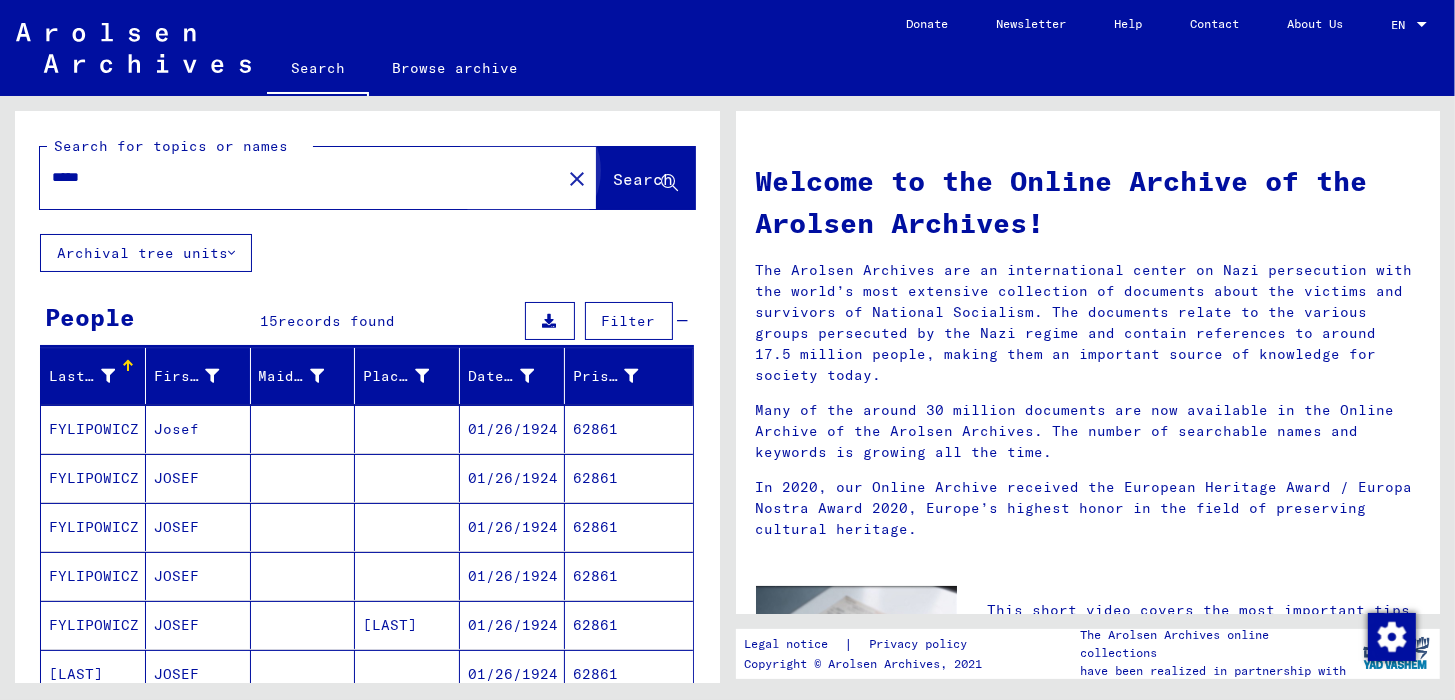 drag, startPoint x: 594, startPoint y: 194, endPoint x: 569, endPoint y: 189, distance: 25.495098 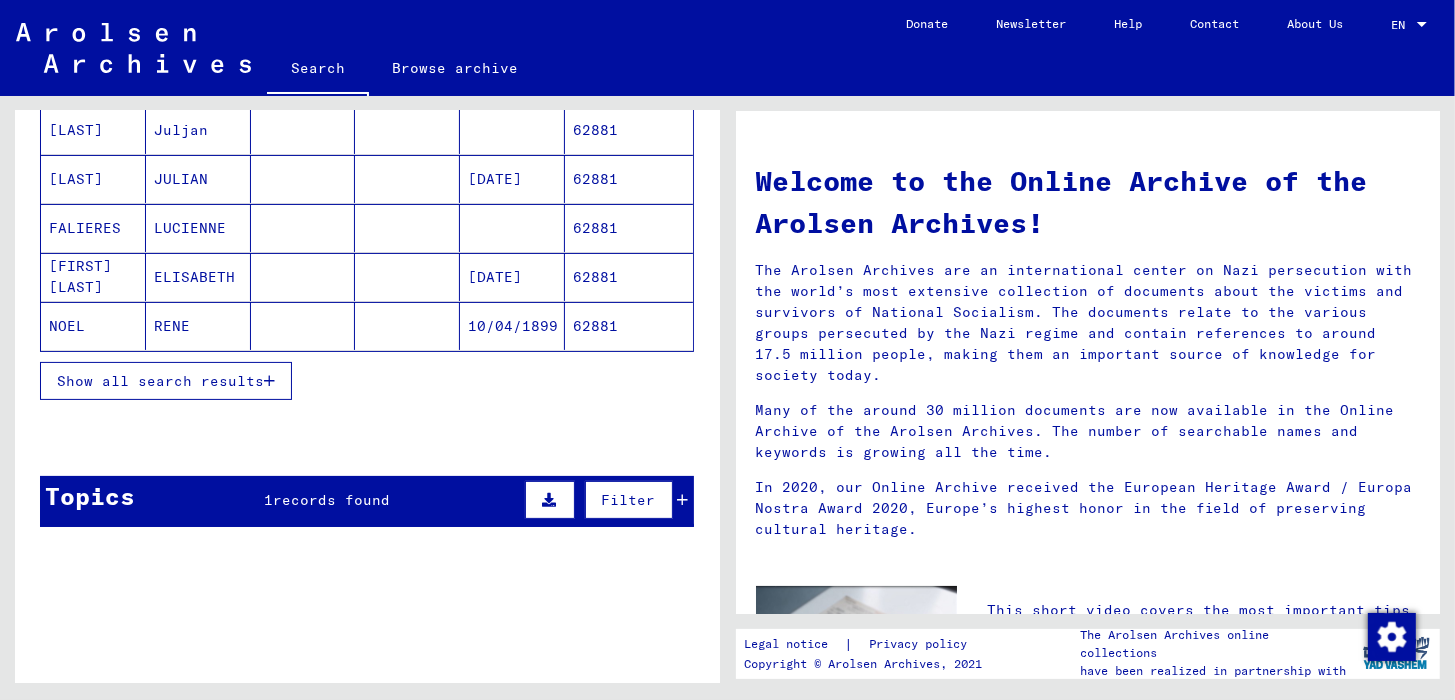 scroll, scrollTop: 300, scrollLeft: 0, axis: vertical 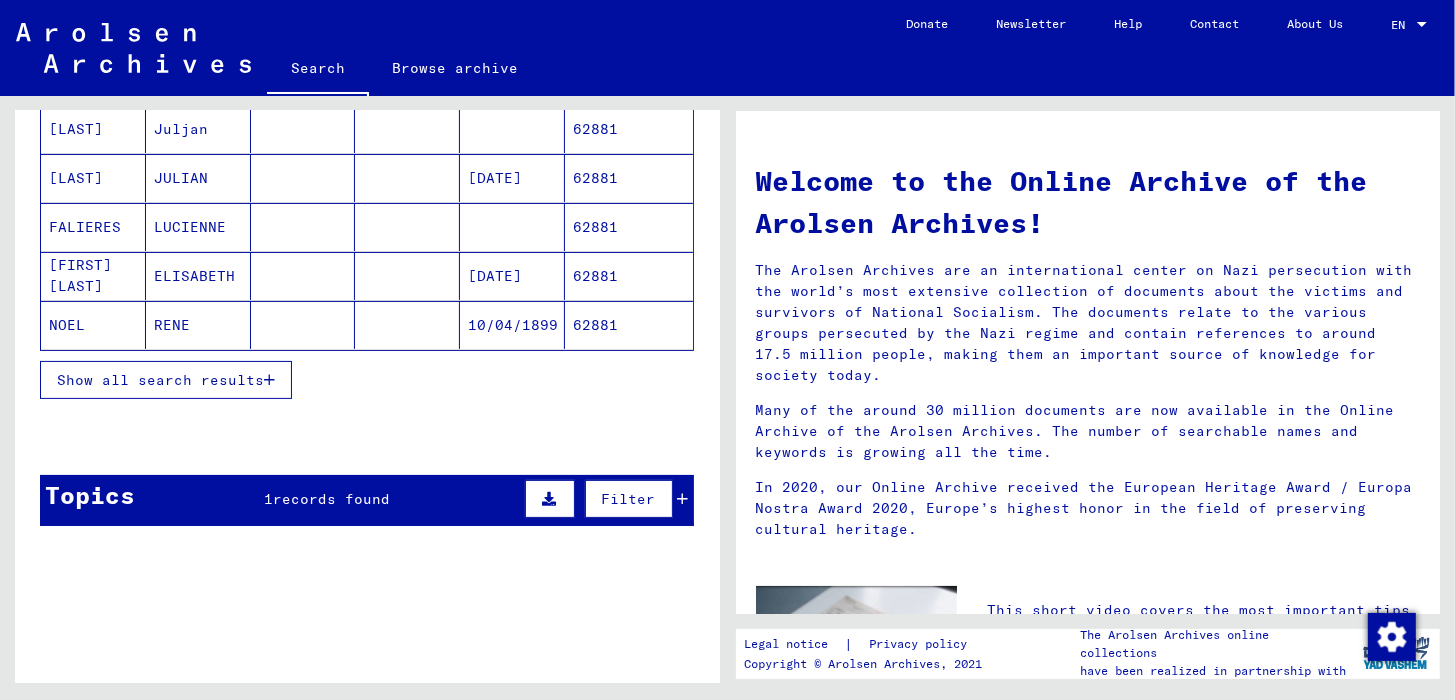 click on "Show all search results" at bounding box center [160, 380] 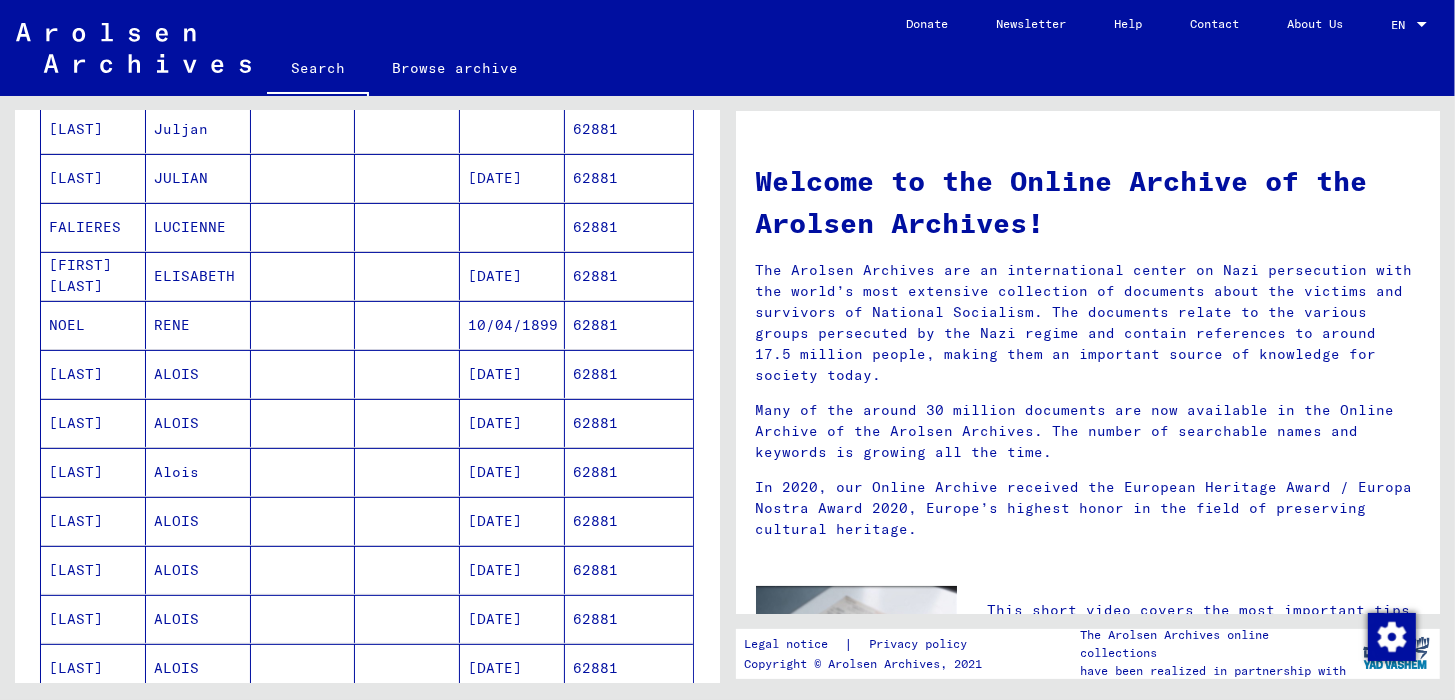 scroll, scrollTop: 800, scrollLeft: 0, axis: vertical 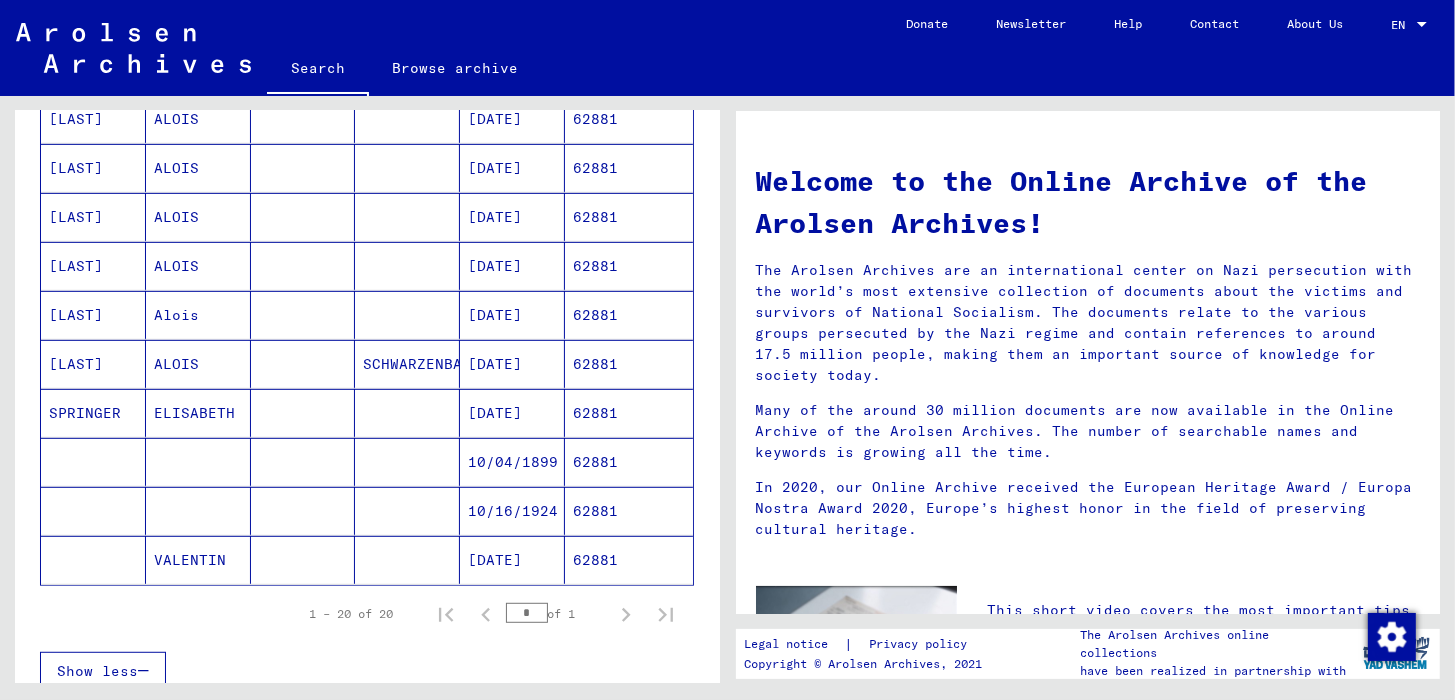click on "Search   Browse archive  Donate Newsletter Help Contact About Us  Search   Browse archive   Detailed questions/information about the documents? Send us an inquiry for free.  Donate Newsletter Help Contact About Us  EN  EN Search for topics or names ***** close  Search     Archival tree units  People 20  records found  Filter   Last Name   First Name   Maiden Name   Place of Birth   Date of Birth   Prisoner #   EBOROWICZ   Juljan            62881   EBOROWICZ   JULIAN         [DATE]   62881   FALIERES   LUCIENNE            62881   LISSER SPRINGER   ELISABETH         [DATE]   62881   NOEL   RENE         [DATE]   62881   PETRISCH   ALOIS         [DATE]   62881   PETRITSCH   ALOIS         [DATE]   62881   PETRITSCH   Alois         [DATE]   62881   PETRITSCH   ALOIS         [DATE]   62881   PETRITSCH   ALOIS         [DATE]   62881   PETRITSCH   ALOIS         [DATE]   62881   PETRITSCH   ALOIS         [DATE]   62881   PETRITSCH   ALOIS         [DATE]   62881   PETRITSCH   ALOIS         [DATE]   62881" at bounding box center [727, 350] 